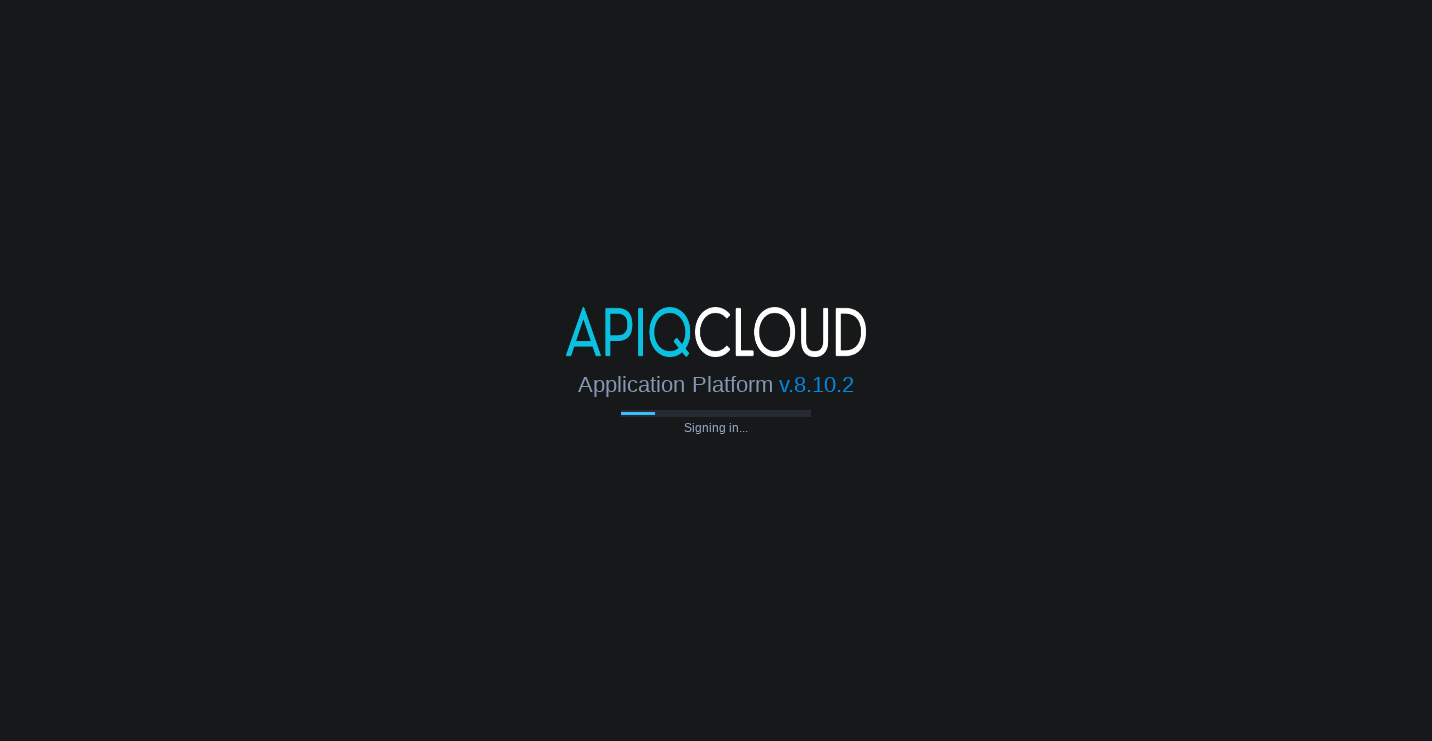 scroll, scrollTop: 0, scrollLeft: 0, axis: both 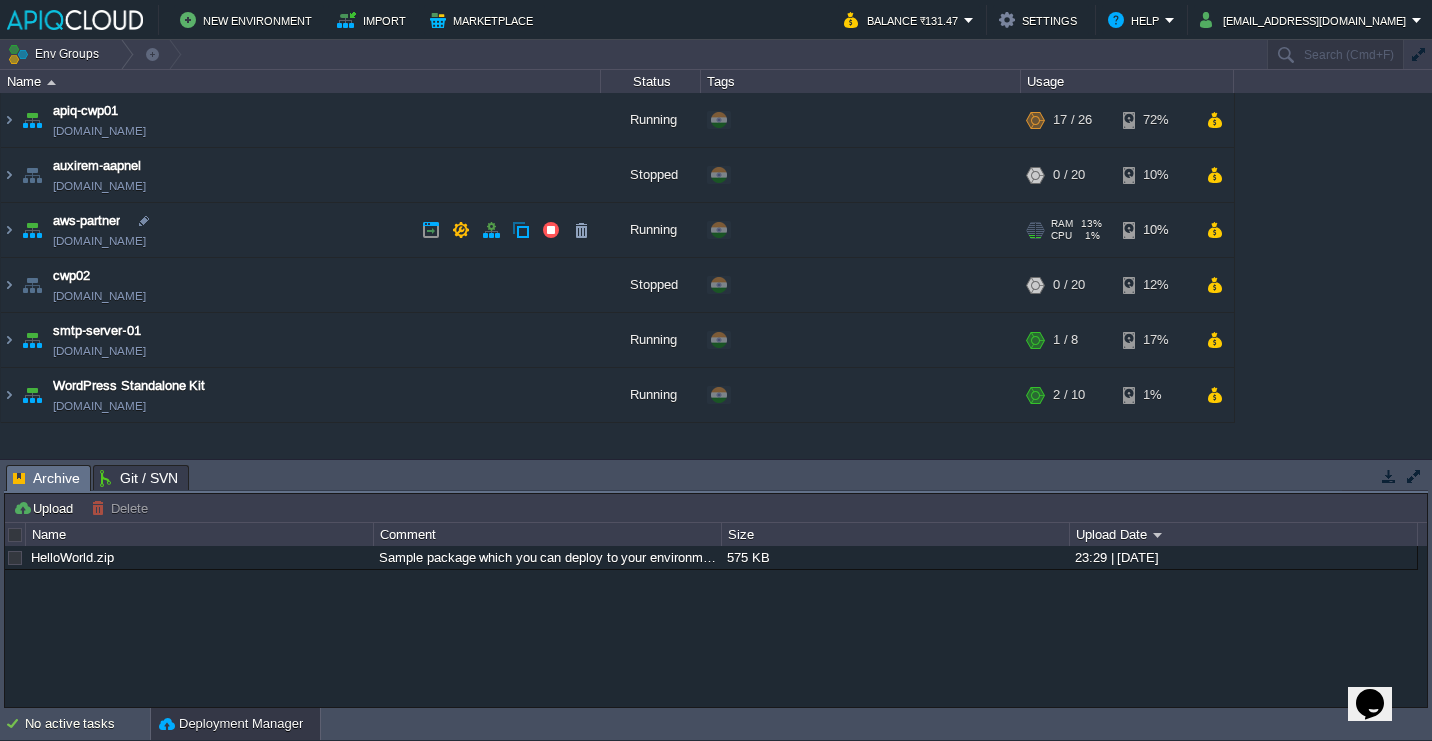 click on "aws-partner [DOMAIN_NAME]" at bounding box center (301, 230) 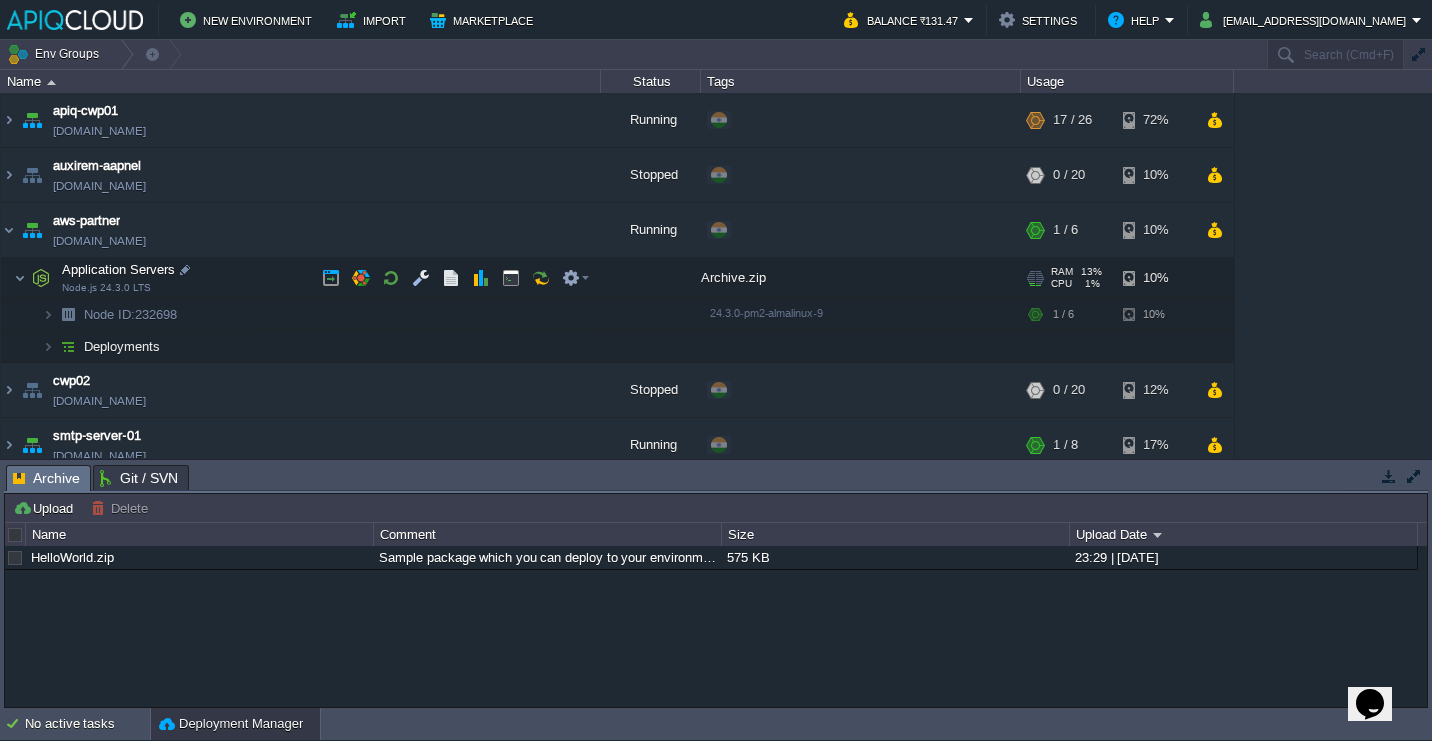 click on "Application Servers Node.js 24.3.0 LTS" at bounding box center (301, 278) 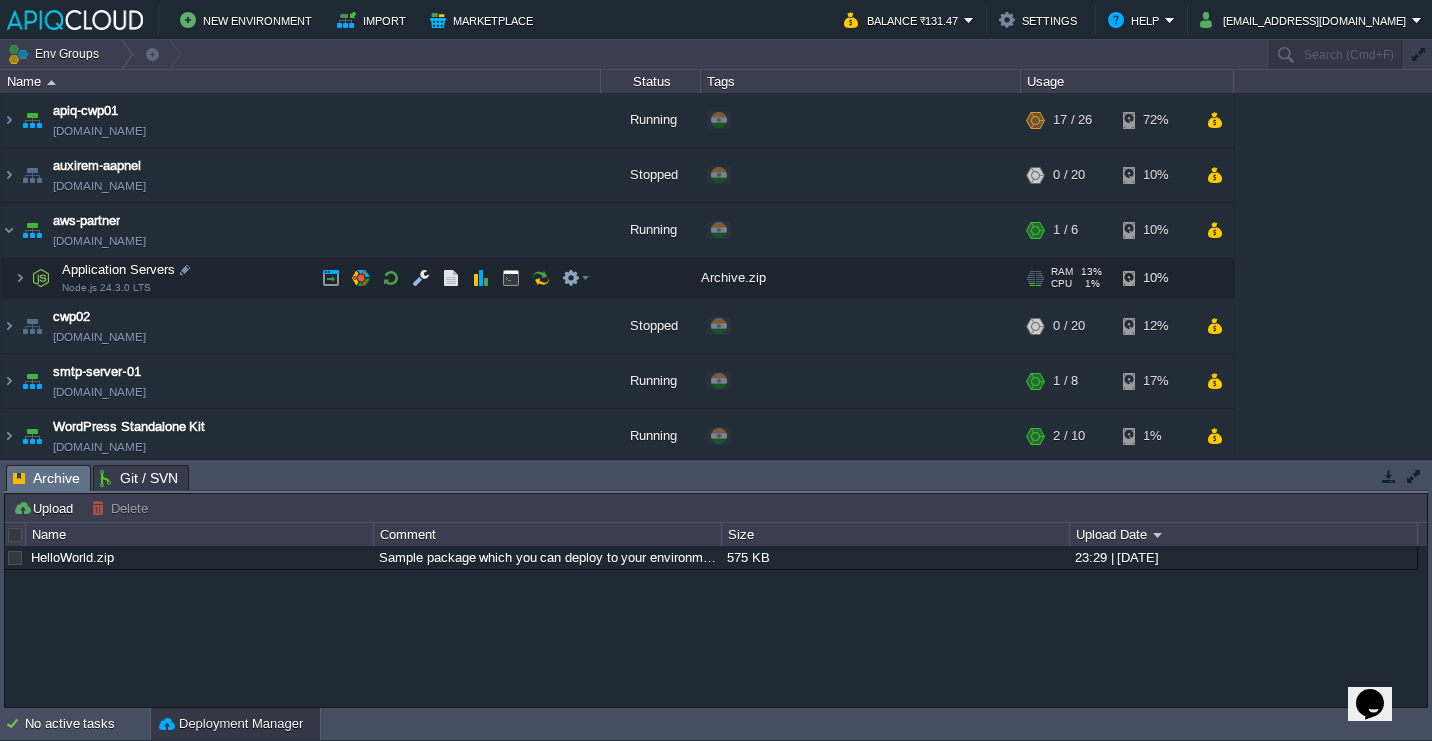 click on "Application Servers Node.js 24.3.0 LTS" at bounding box center (301, 278) 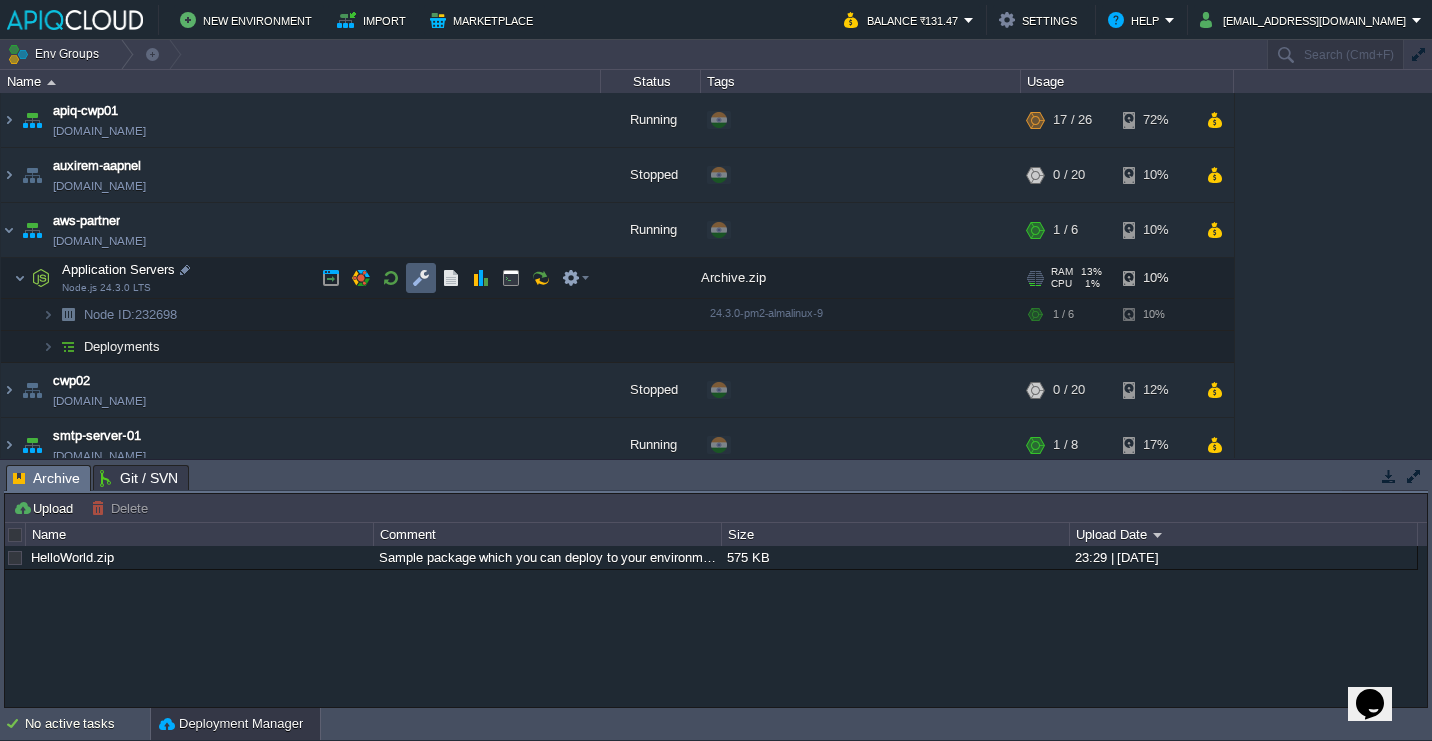 click at bounding box center [421, 278] 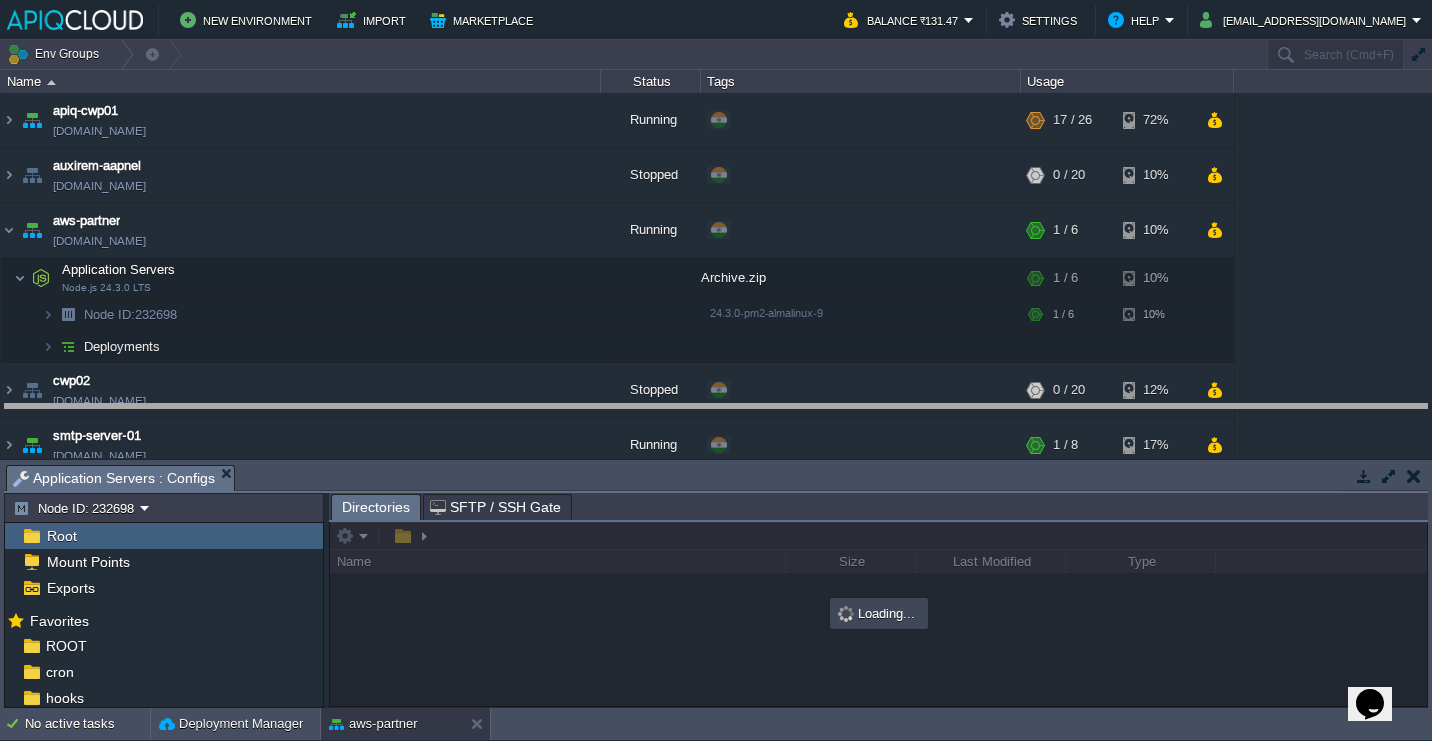 drag, startPoint x: 305, startPoint y: 473, endPoint x: 319, endPoint y: 364, distance: 109.89541 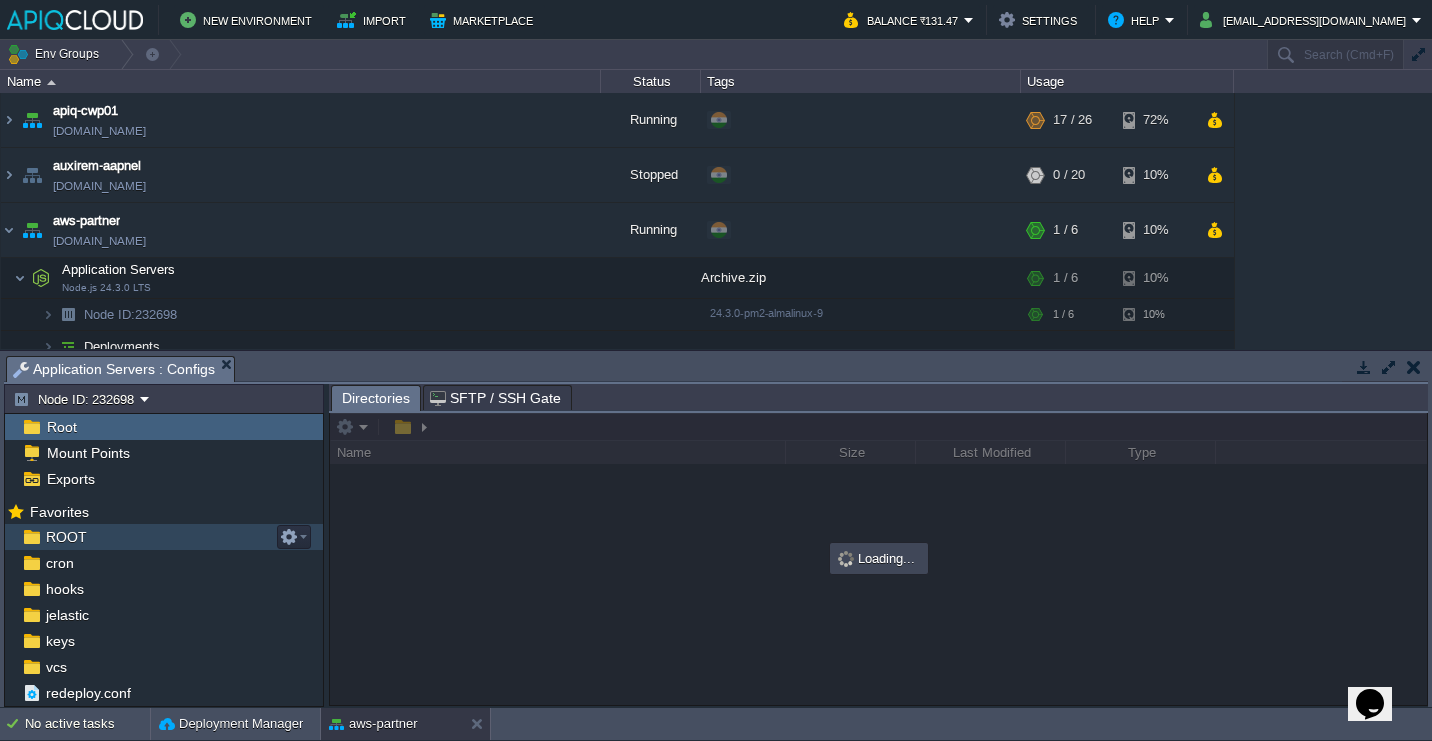 click on "ROOT" at bounding box center [164, 537] 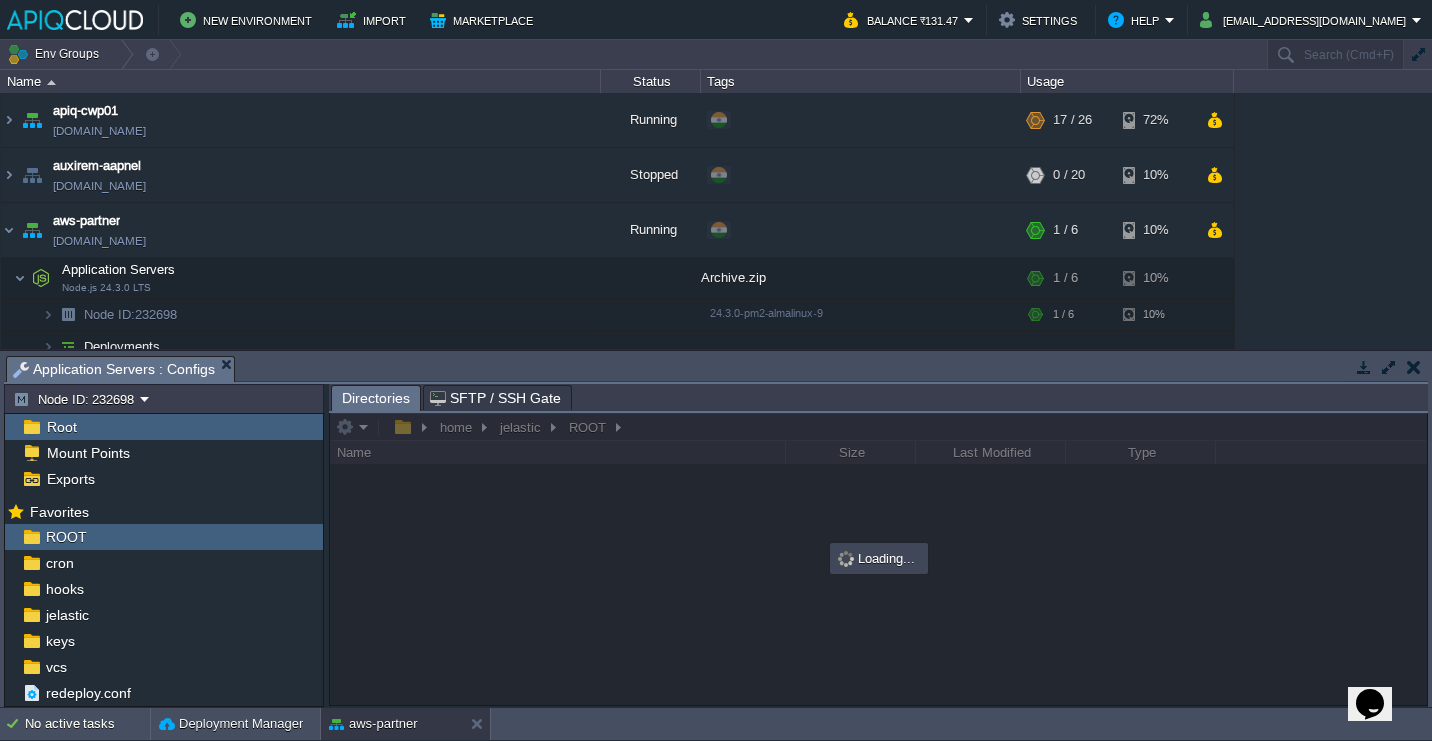 drag, startPoint x: 326, startPoint y: 399, endPoint x: 266, endPoint y: 399, distance: 60 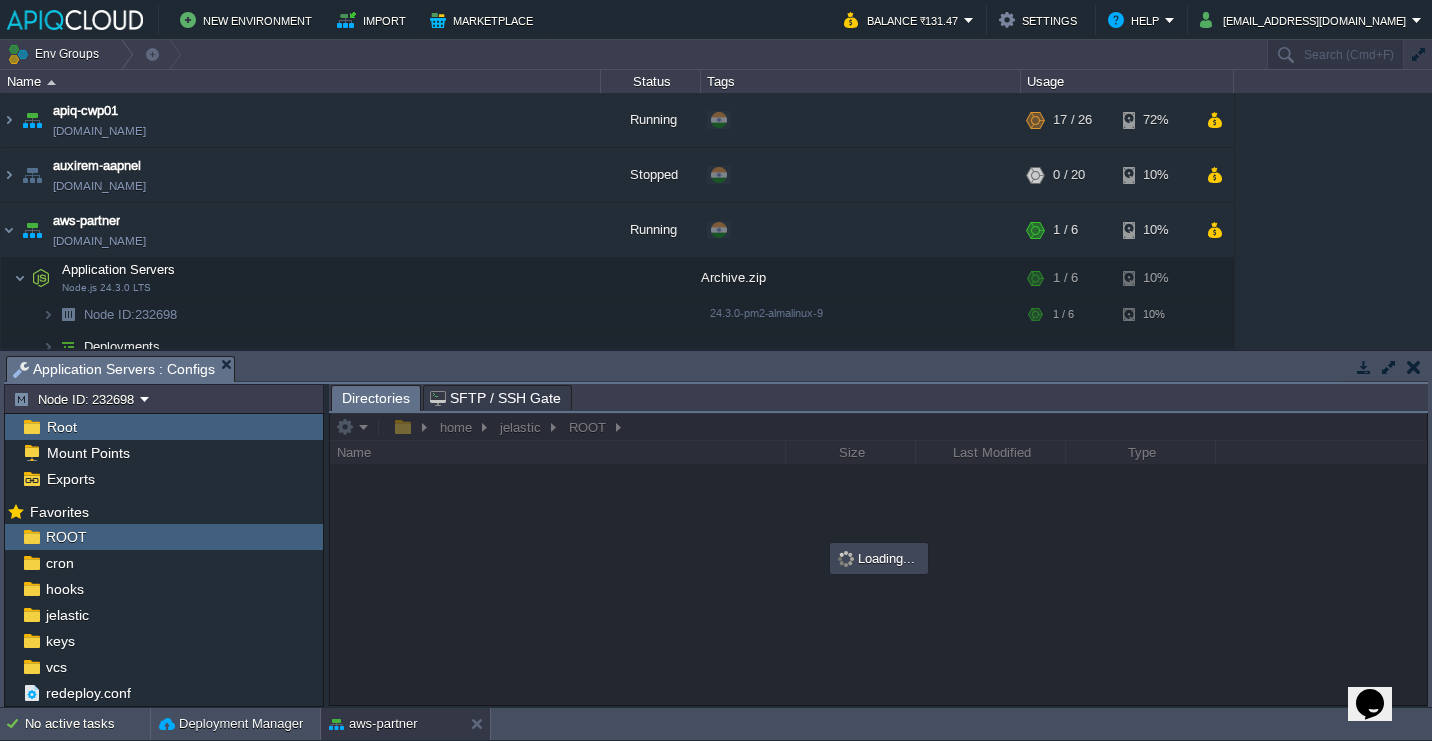 click on "New Environment Import Marketplace Bonus ₹0.00 Upgrade Account Balance ₹131.47 Settings Help [EMAIL_ADDRESS][DOMAIN_NAME]       Env Groups                     Search (Cmd+F)         auto-gen Name Status Tags Usage apiq-cwp01 [DOMAIN_NAME] Running                                 + Add to Env Group                                                                                                                                                            RAM                 44%                                         CPU                 58%                             17 / 26                    72%       auxirem-aapnel [DOMAIN_NAME] Stopped                                 + Add to Env Group                                                                                                                                                            RAM                 0%                                         CPU                 0%                             0 / 20" at bounding box center (716, 370) 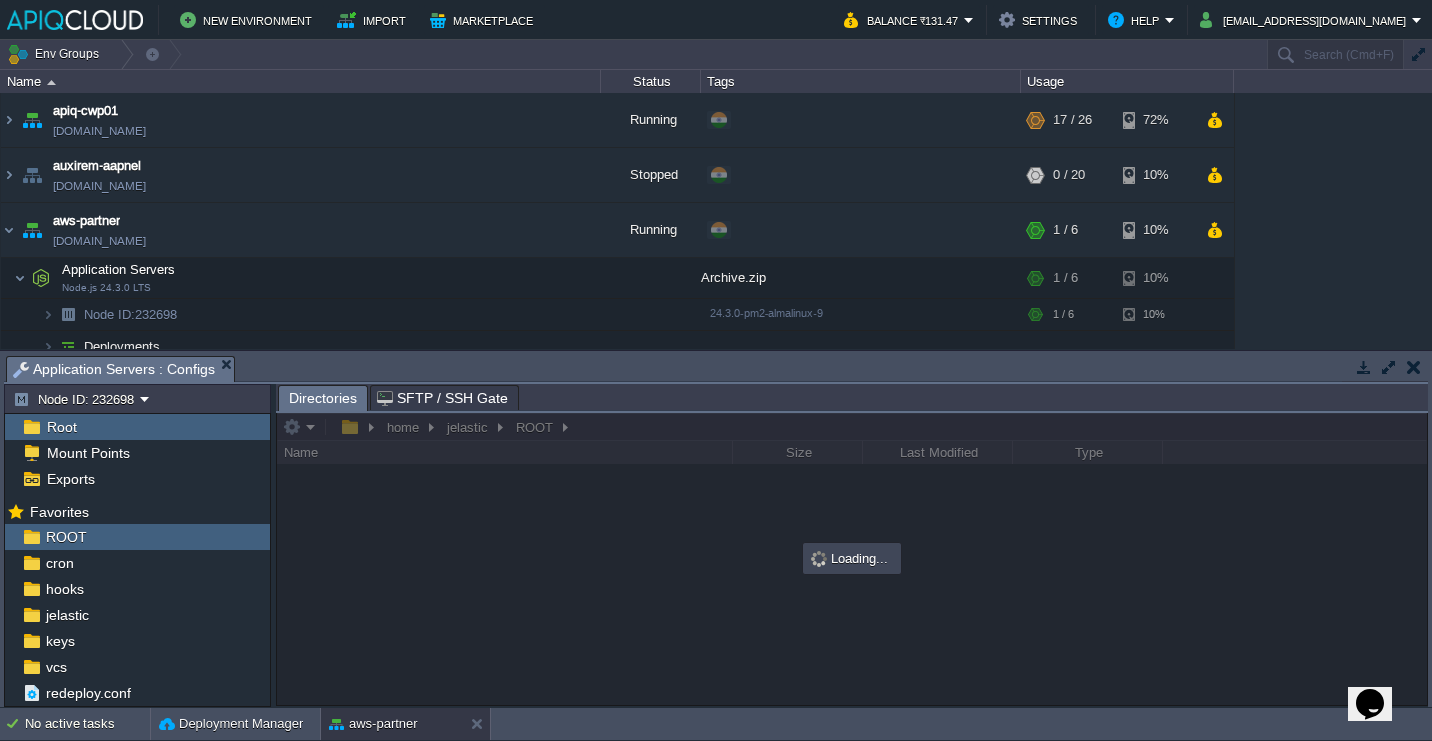 click on "Node ID: 232698" at bounding box center [137, 399] 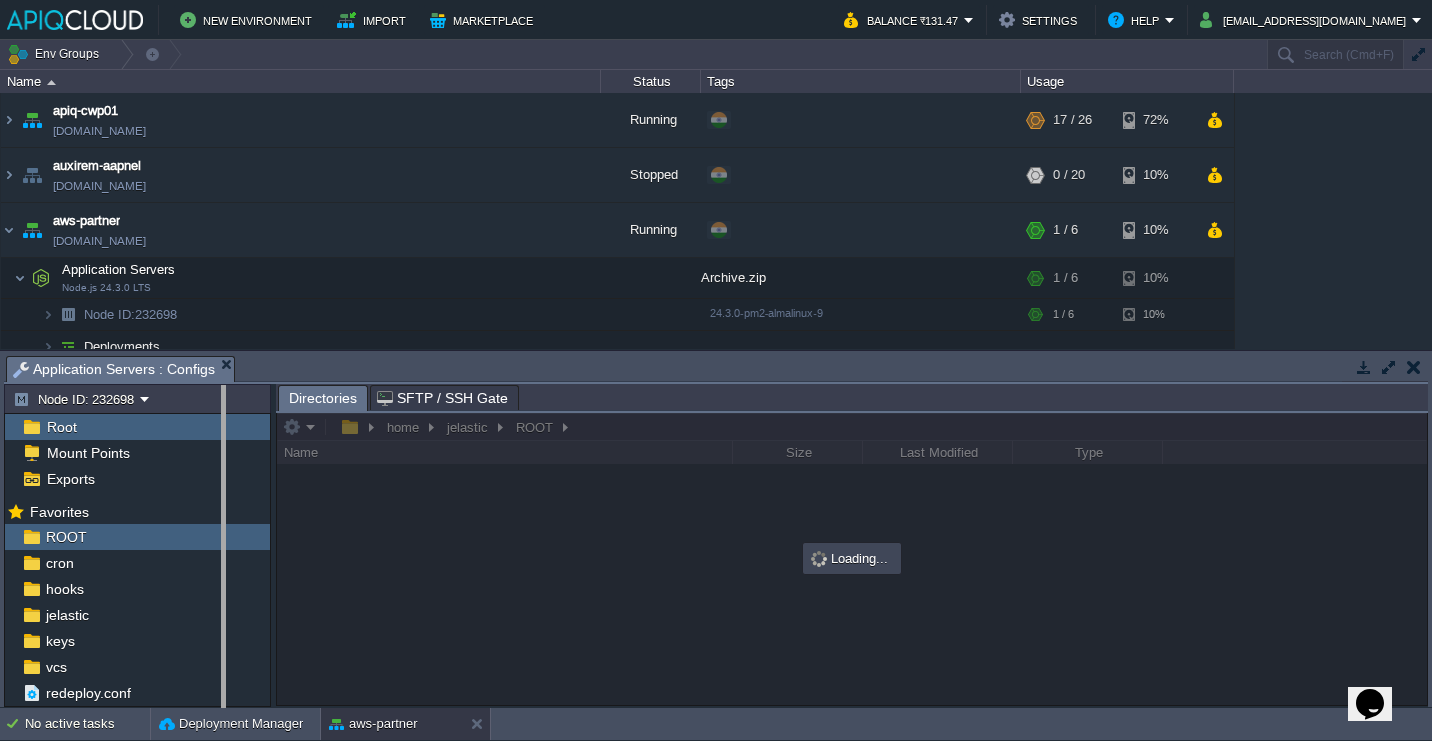 drag, startPoint x: 274, startPoint y: 395, endPoint x: 224, endPoint y: 394, distance: 50.01 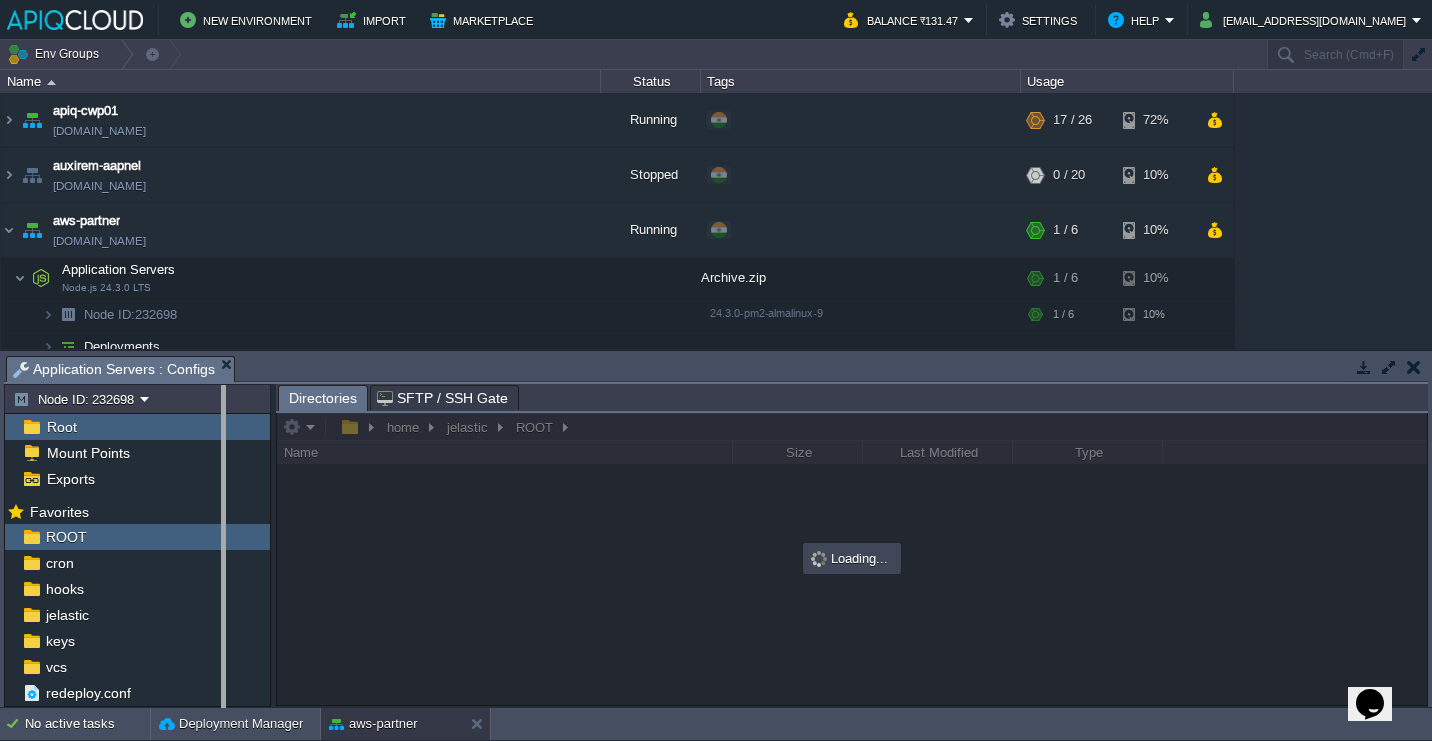 click on "New Environment Import Marketplace Bonus ₹0.00 Upgrade Account Balance ₹131.47 Settings Help [EMAIL_ADDRESS][DOMAIN_NAME]       Env Groups                     Search (Cmd+F)         auto-gen Name Status Tags Usage apiq-cwp01 [DOMAIN_NAME] Running                                 + Add to Env Group                                                                                                                                                            RAM                 44%                                         CPU                 58%                             17 / 26                    72%       auxirem-aapnel [DOMAIN_NAME] Stopped                                 + Add to Env Group                                                                                                                                                            RAM                 0%                                         CPU                 0%                             0 / 20" at bounding box center [716, 370] 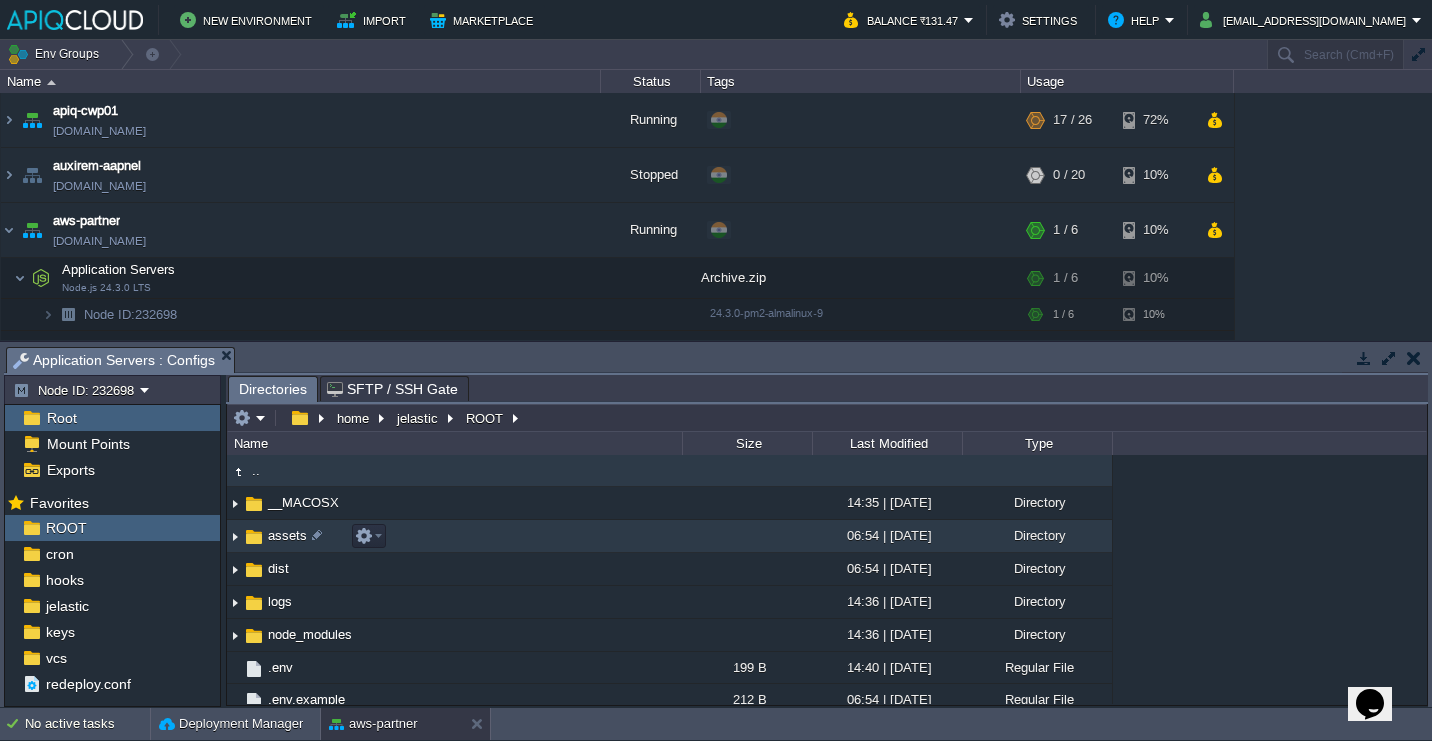 click on "assets" at bounding box center [454, 536] 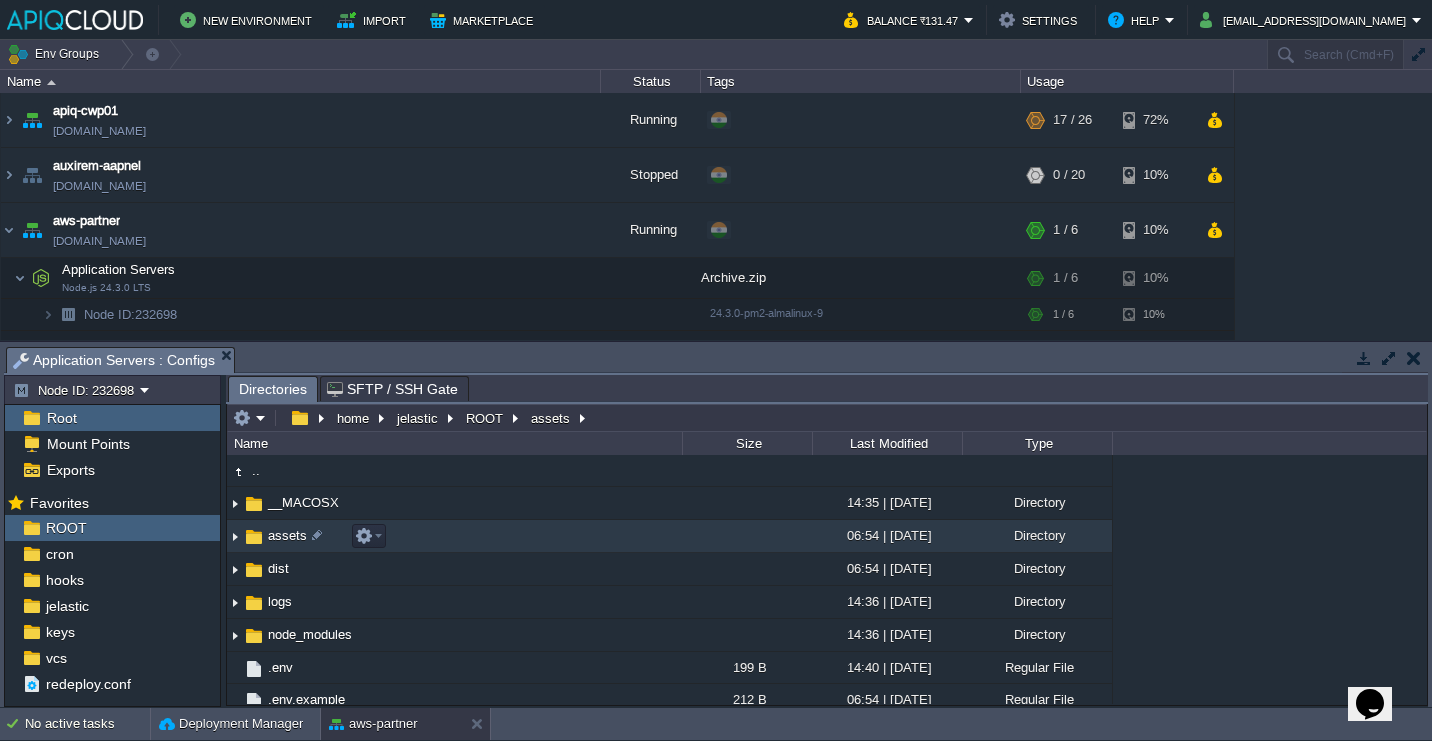 click on "assets" at bounding box center [454, 536] 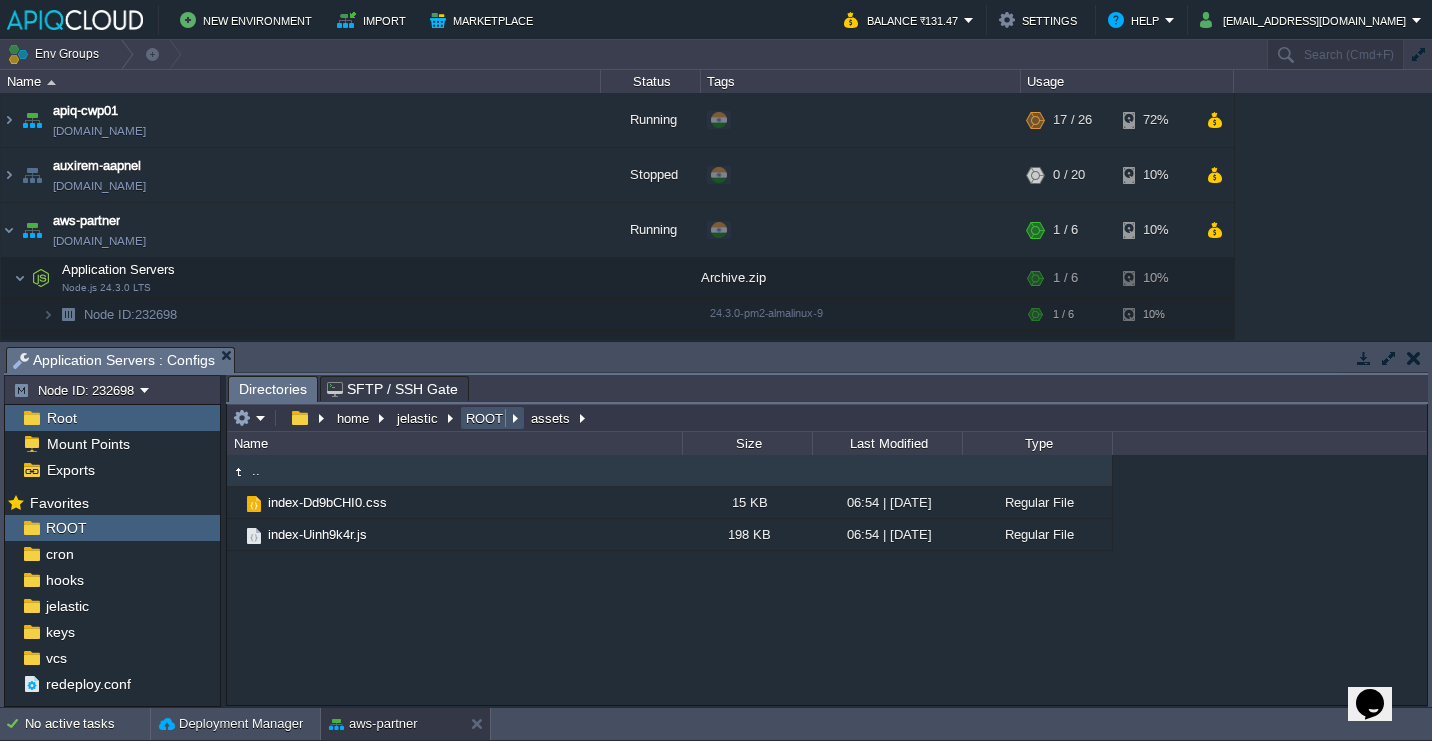 click on "ROOT" at bounding box center [485, 418] 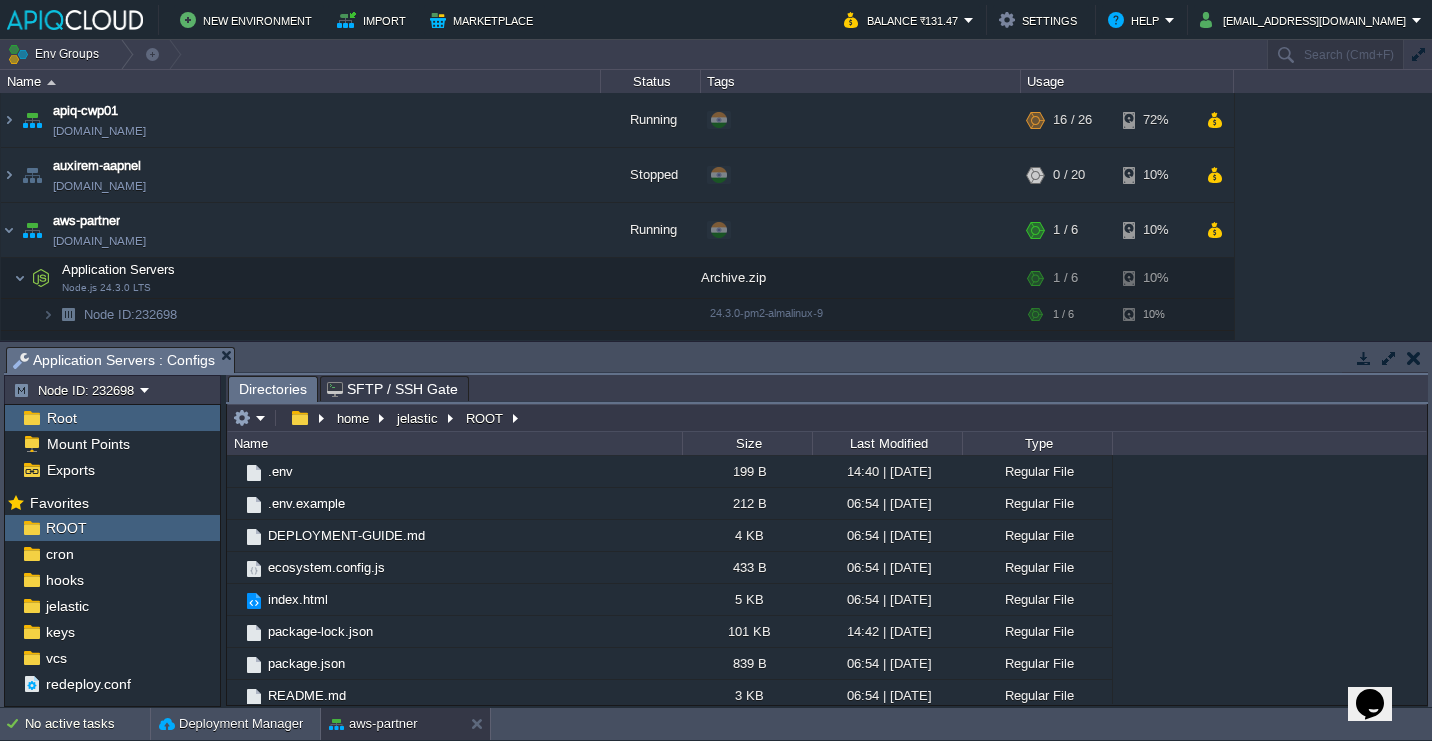 scroll, scrollTop: 0, scrollLeft: 0, axis: both 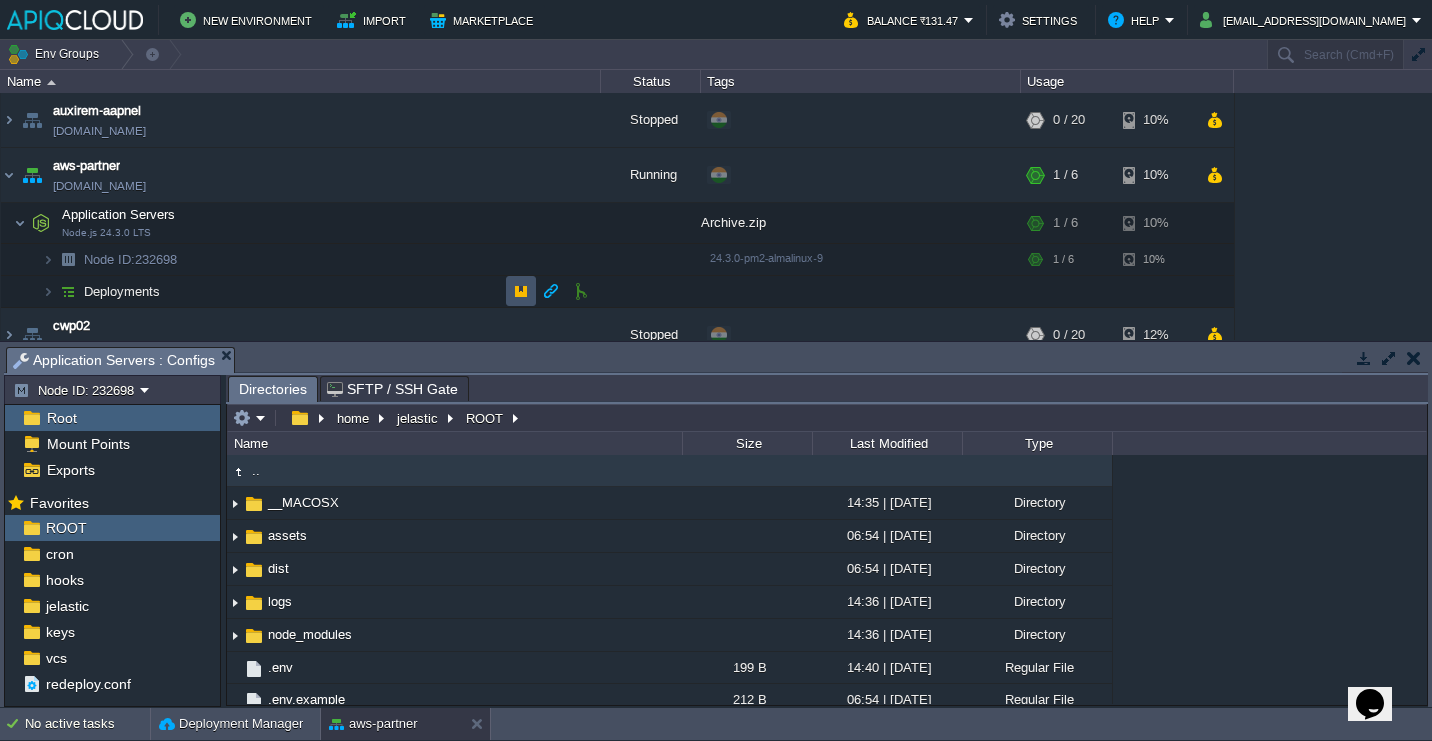 click at bounding box center [521, 291] 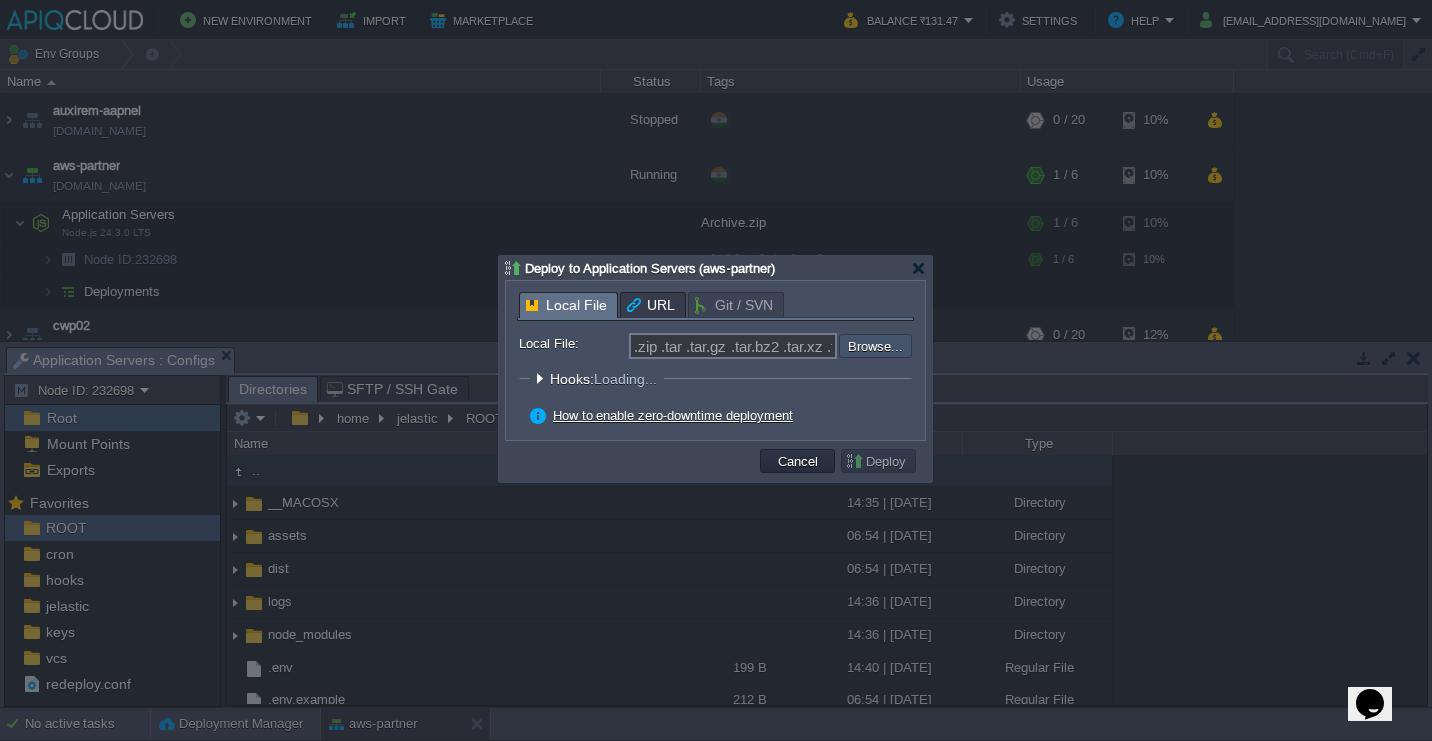 click at bounding box center [785, 346] 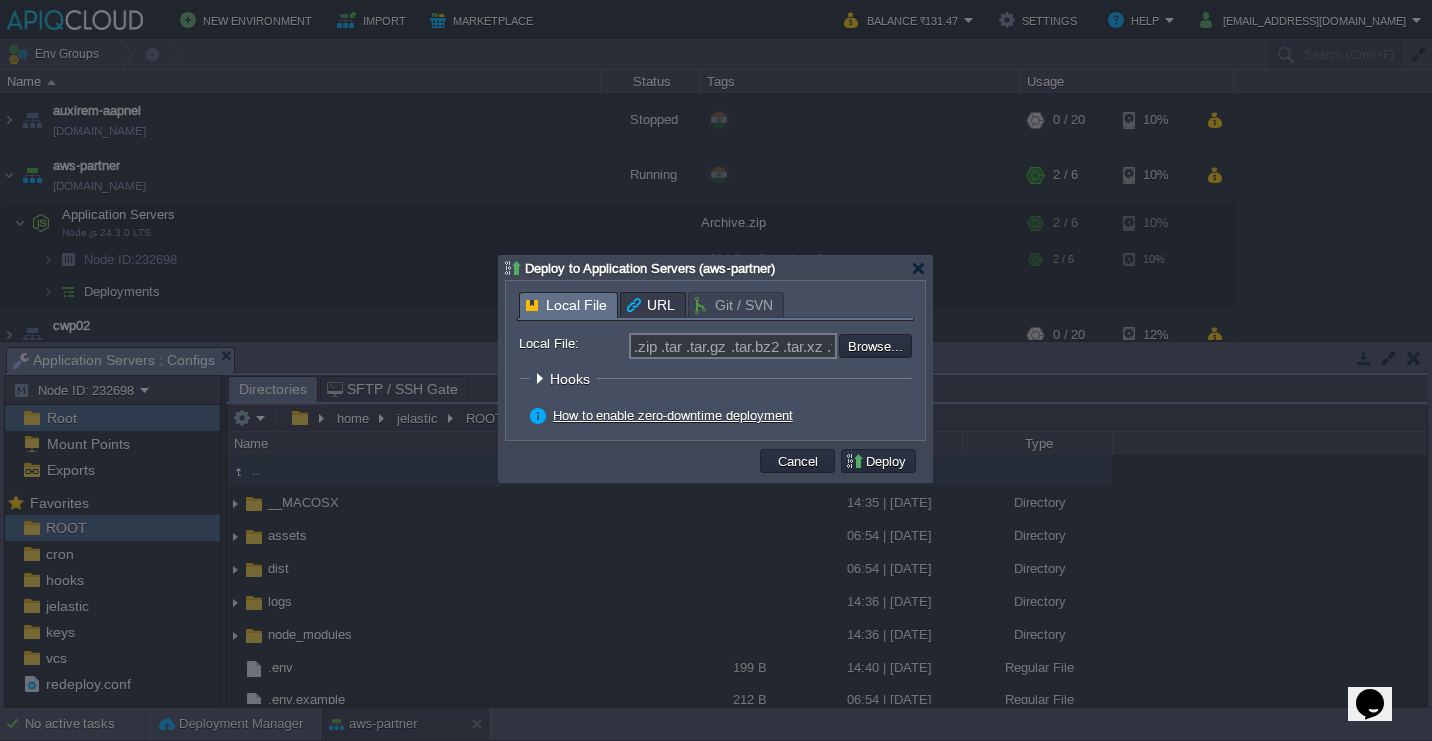 type on "C:\fakepath\Archive.zip" 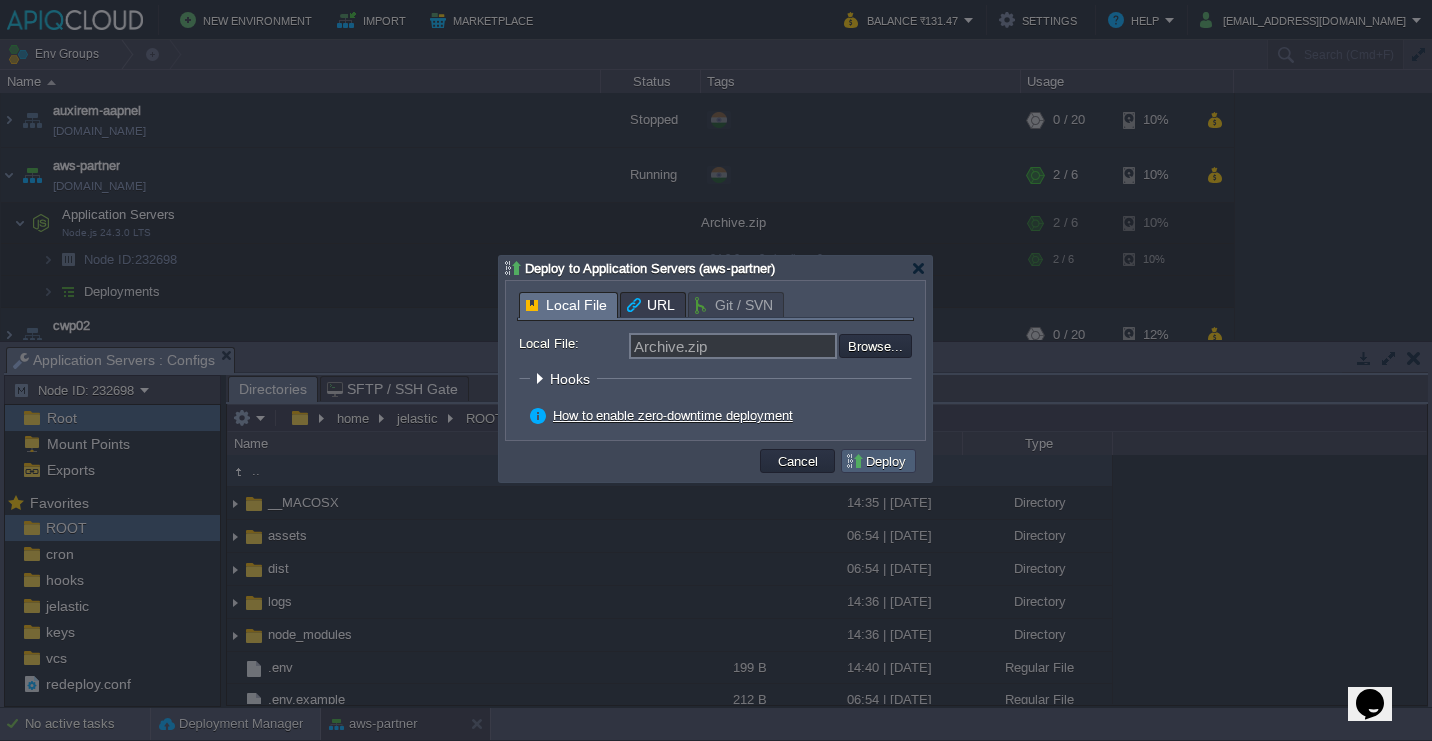click on "Deploy" at bounding box center [878, 461] 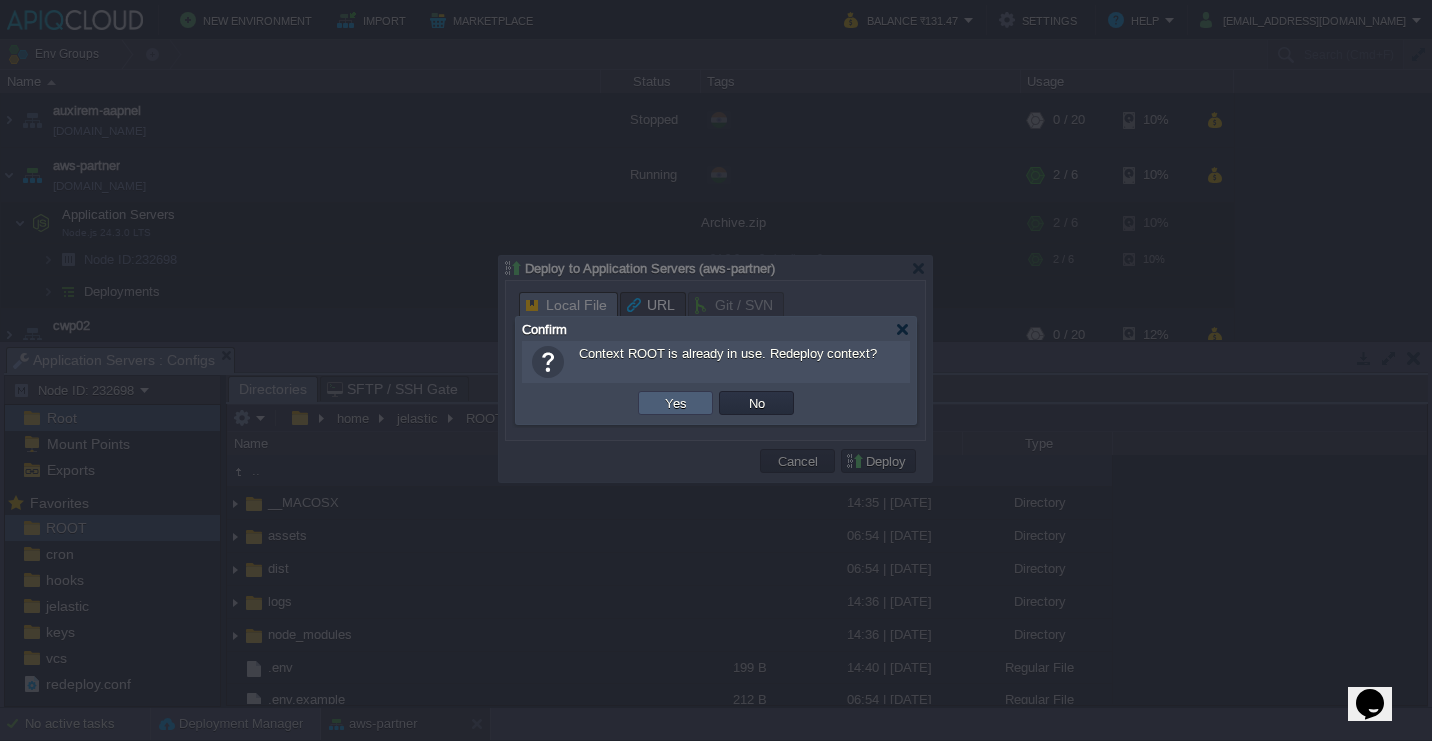 click on "Yes" at bounding box center [675, 403] 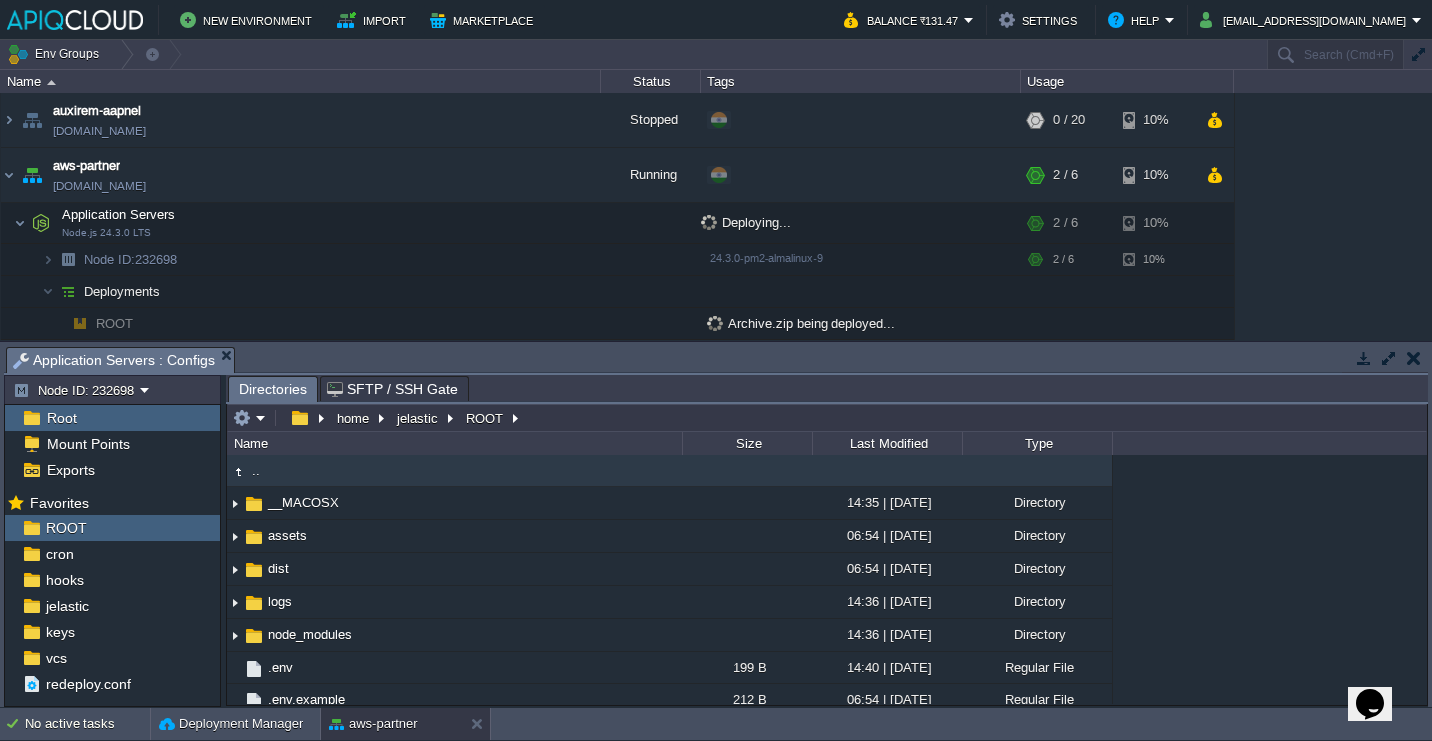 scroll, scrollTop: 0, scrollLeft: 0, axis: both 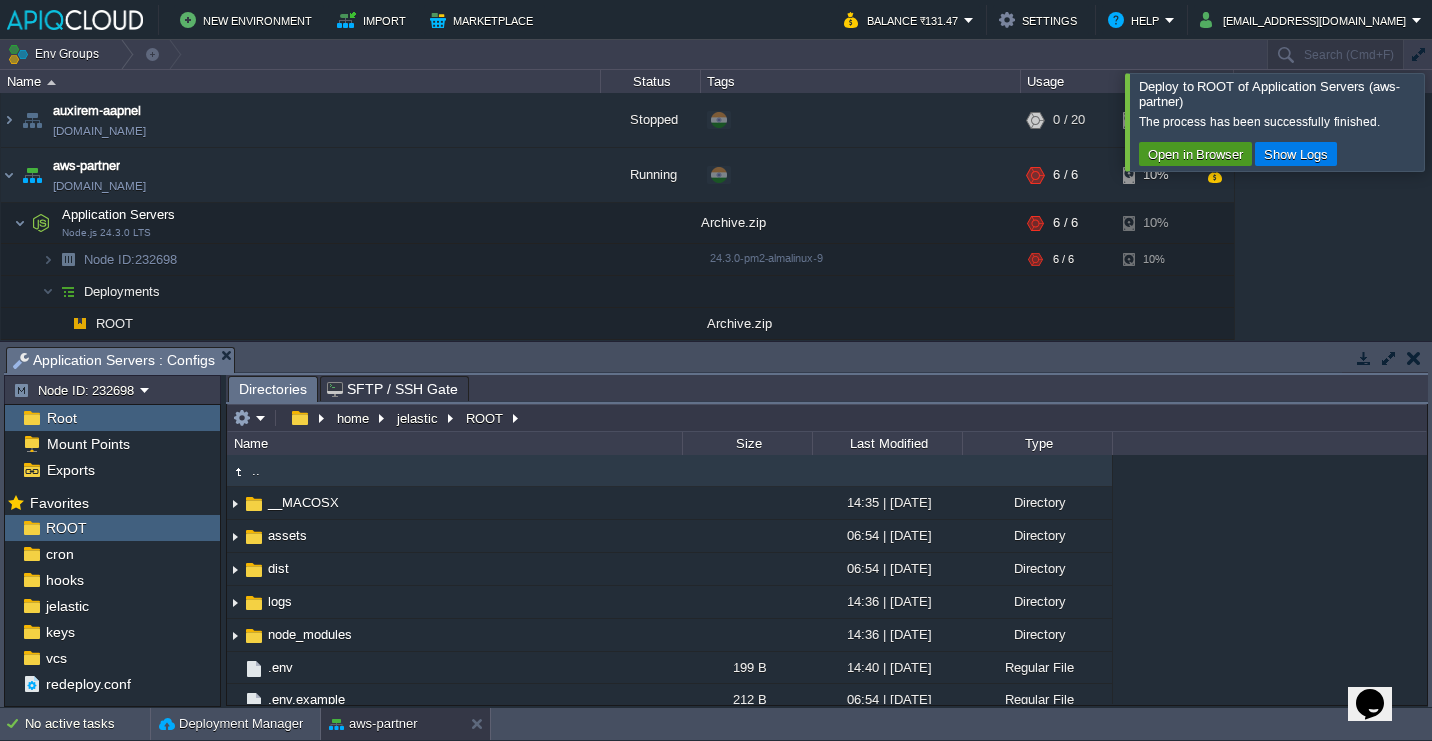 click on "Open in Browser" at bounding box center [1195, 154] 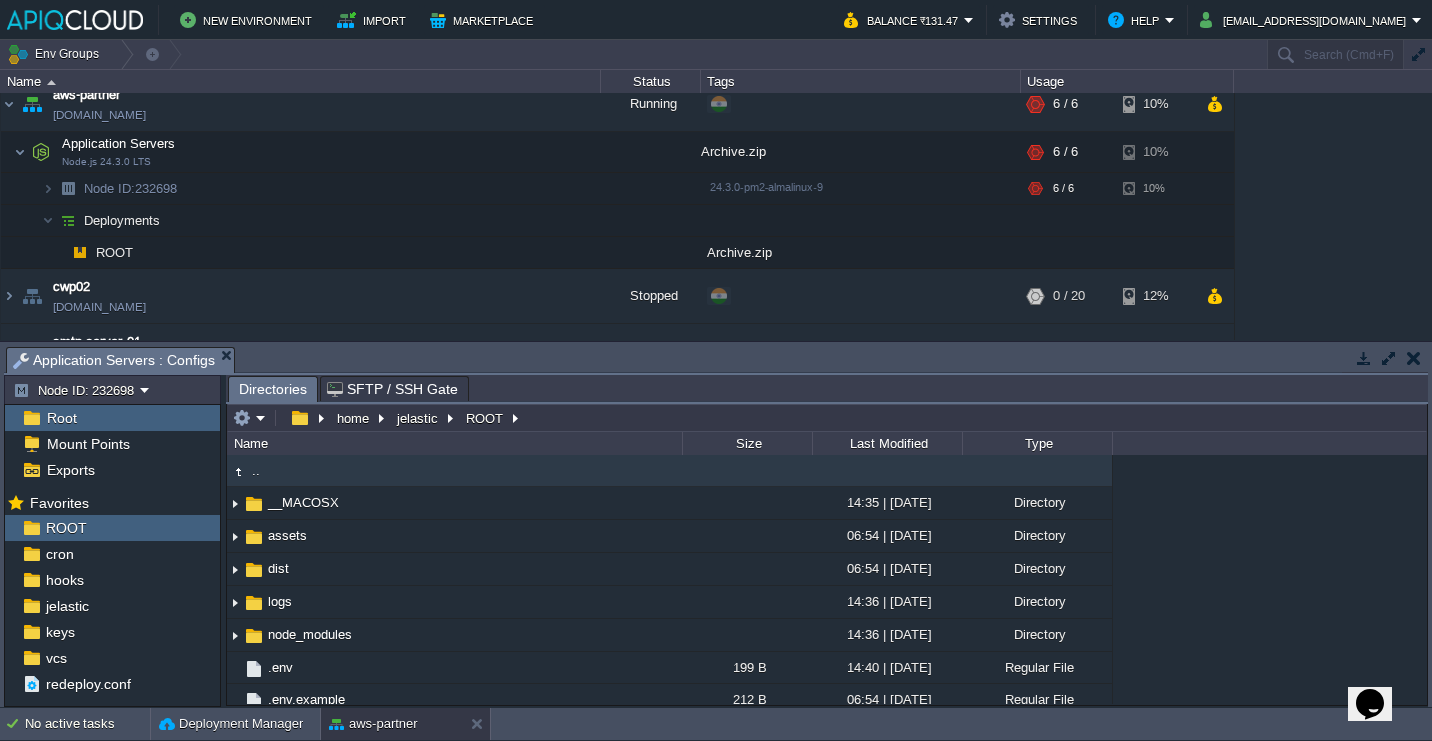 scroll, scrollTop: 124, scrollLeft: 0, axis: vertical 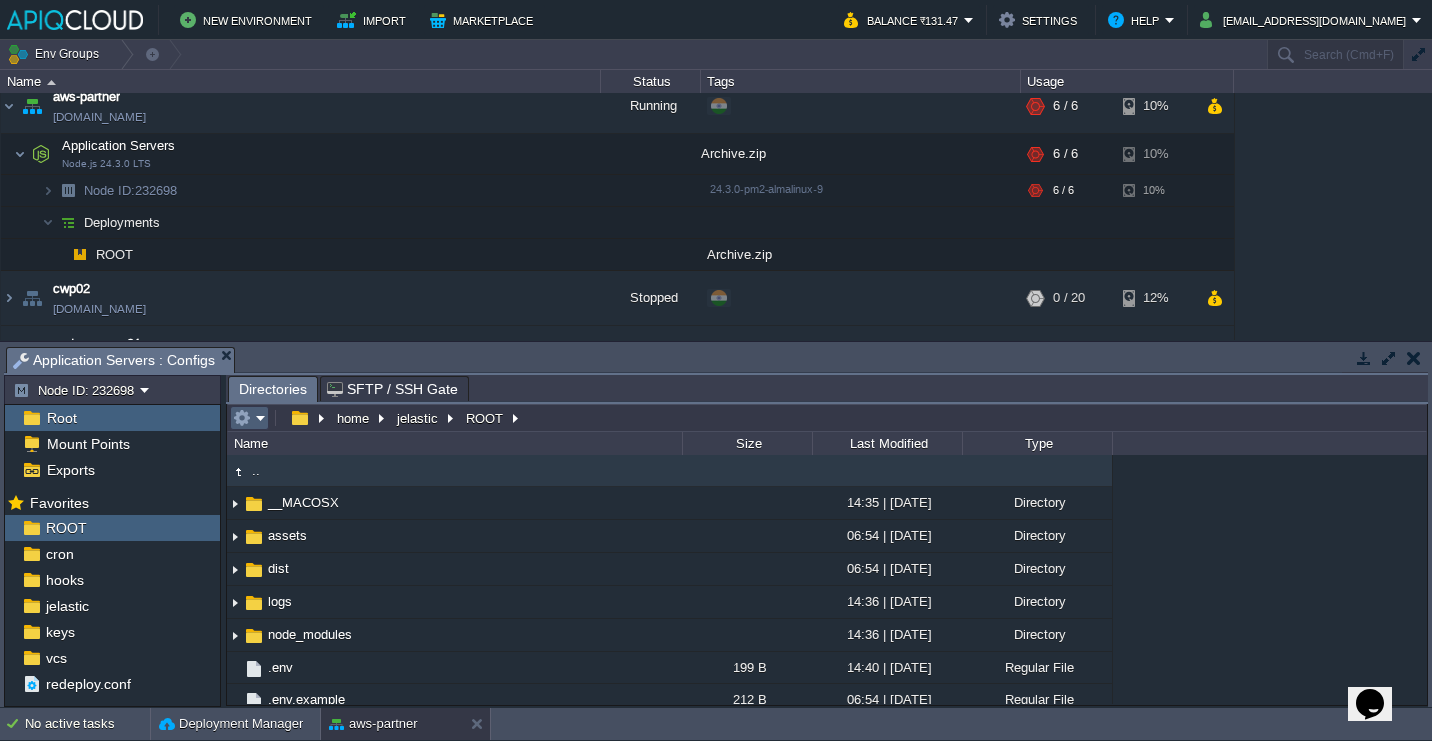 click at bounding box center [242, 418] 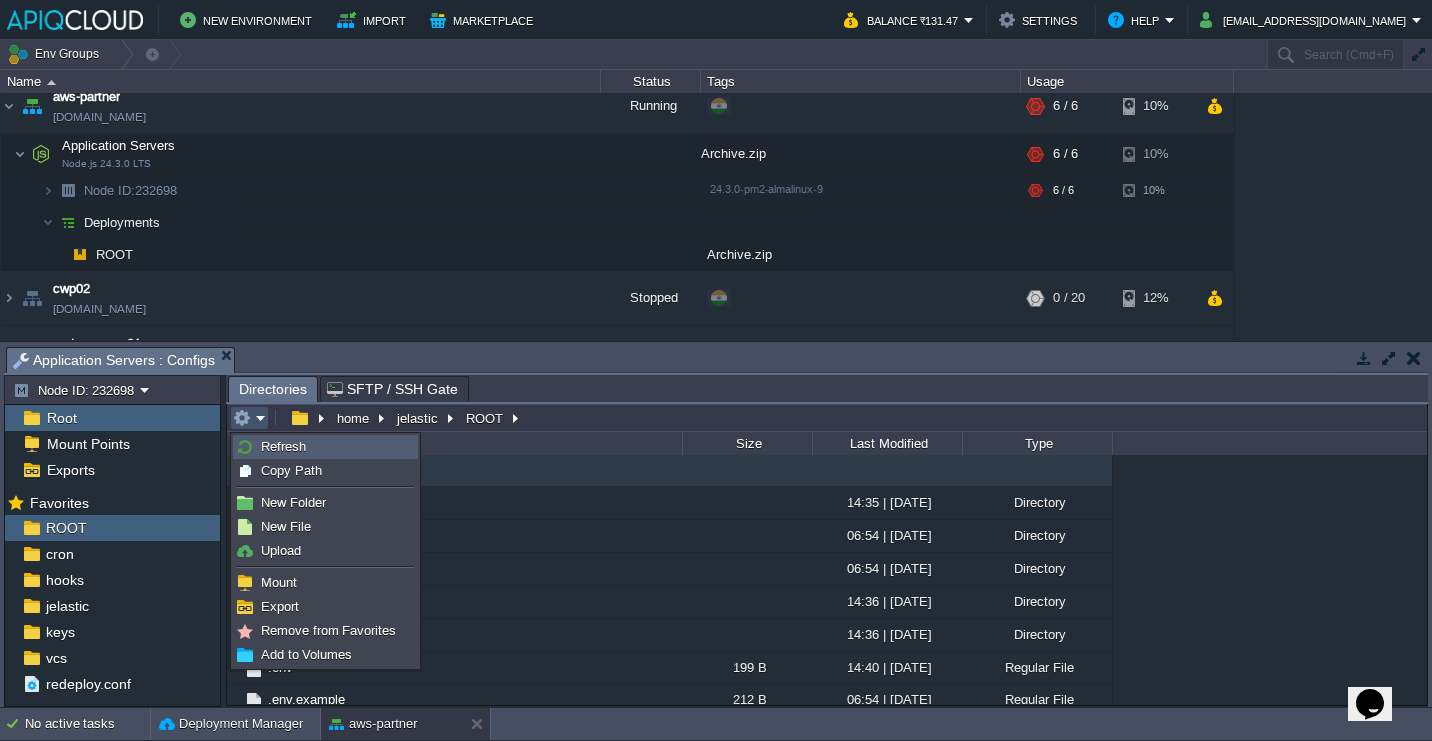 click on "Refresh" at bounding box center (283, 446) 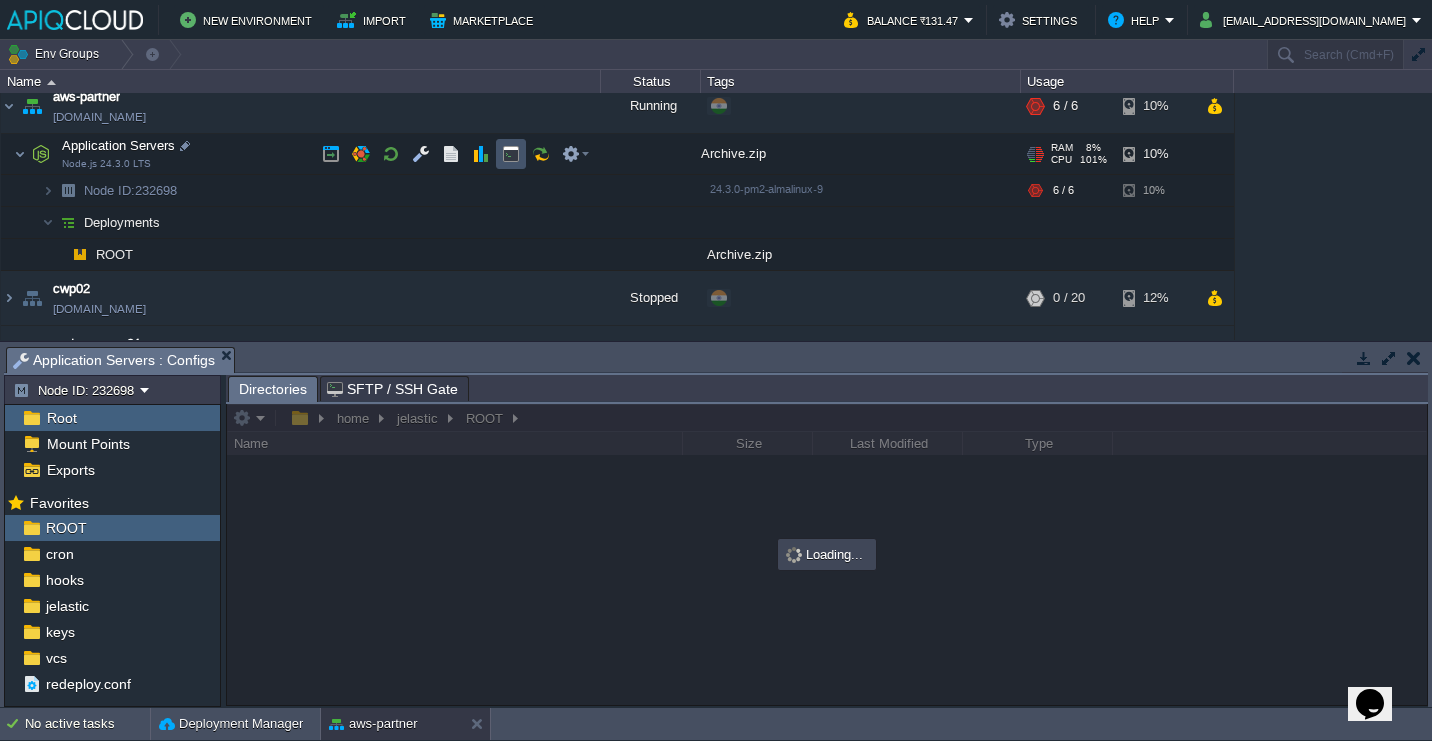 click at bounding box center (511, 154) 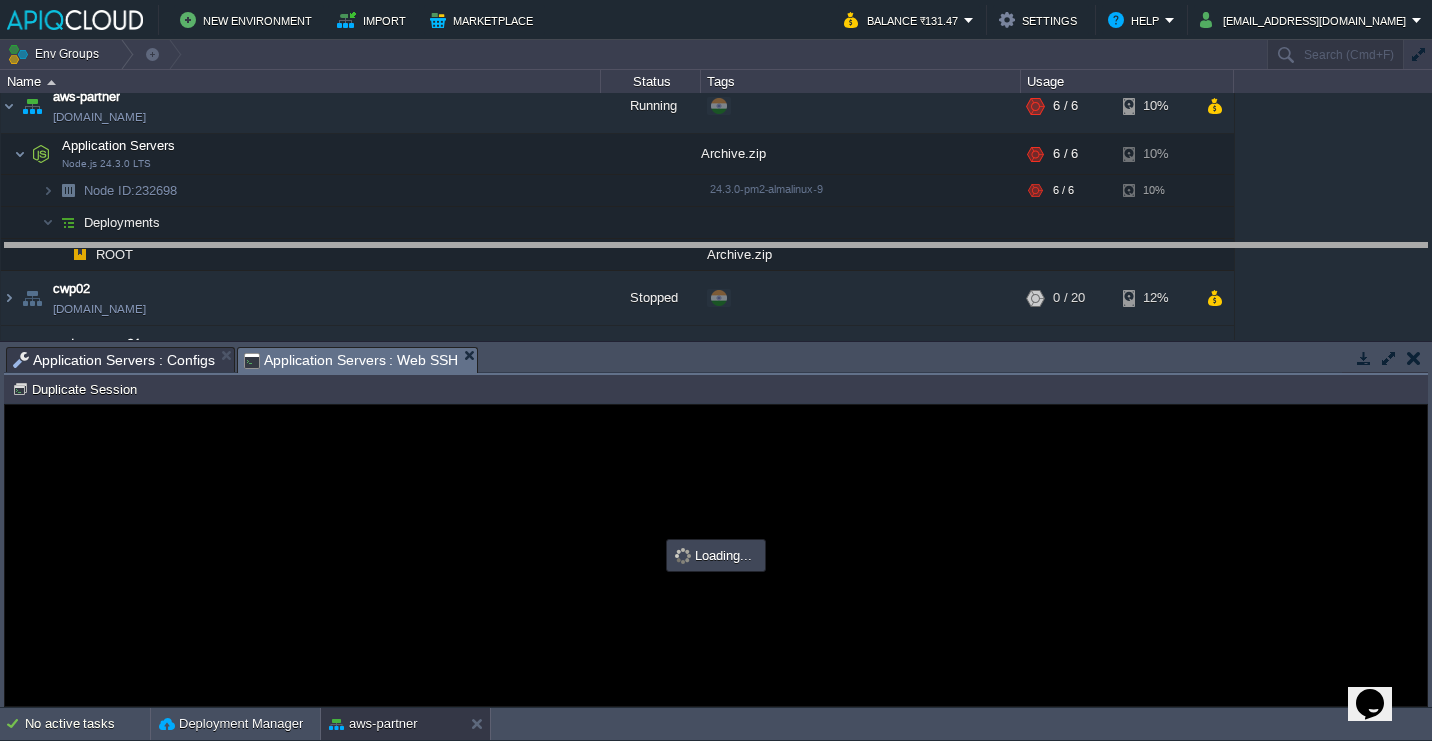 drag, startPoint x: 501, startPoint y: 371, endPoint x: 508, endPoint y: 266, distance: 105.23308 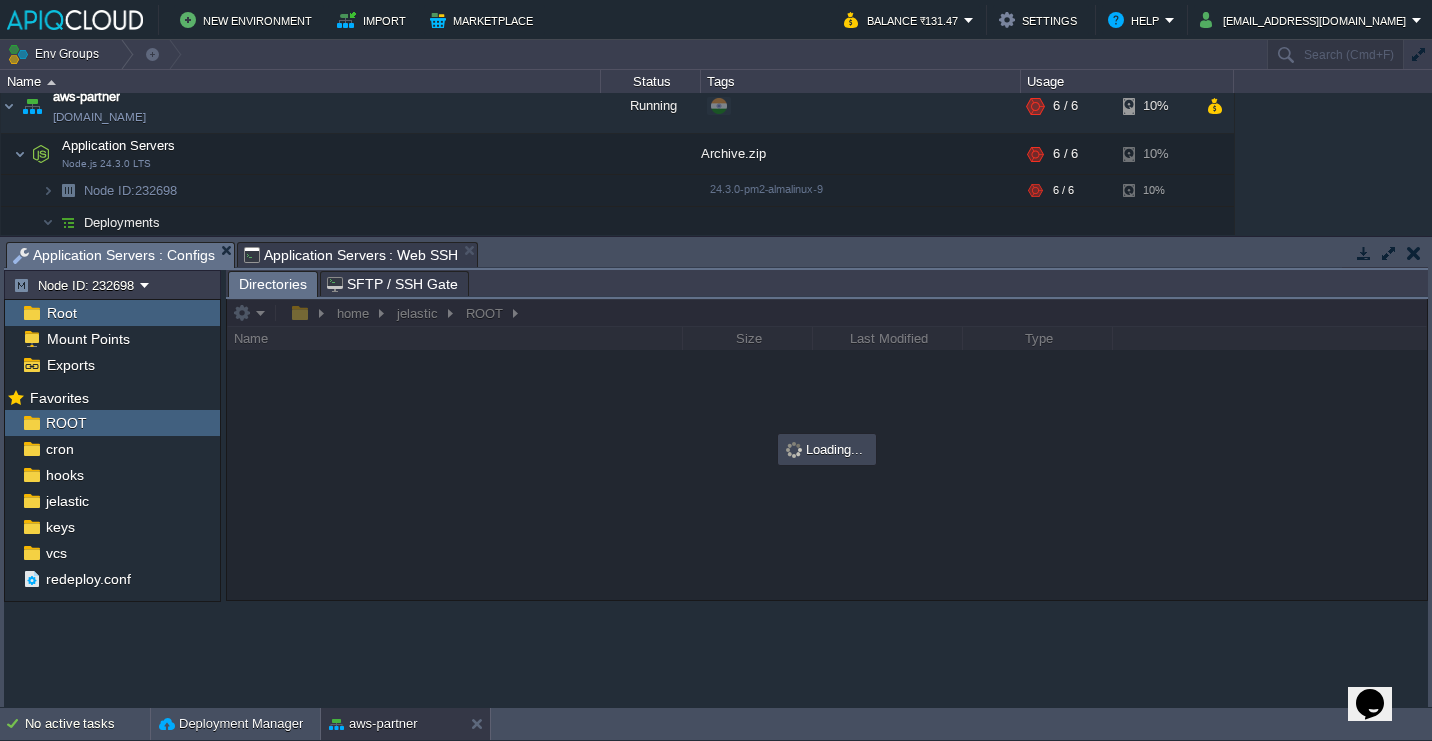click on "Application Servers : Configs" at bounding box center [114, 255] 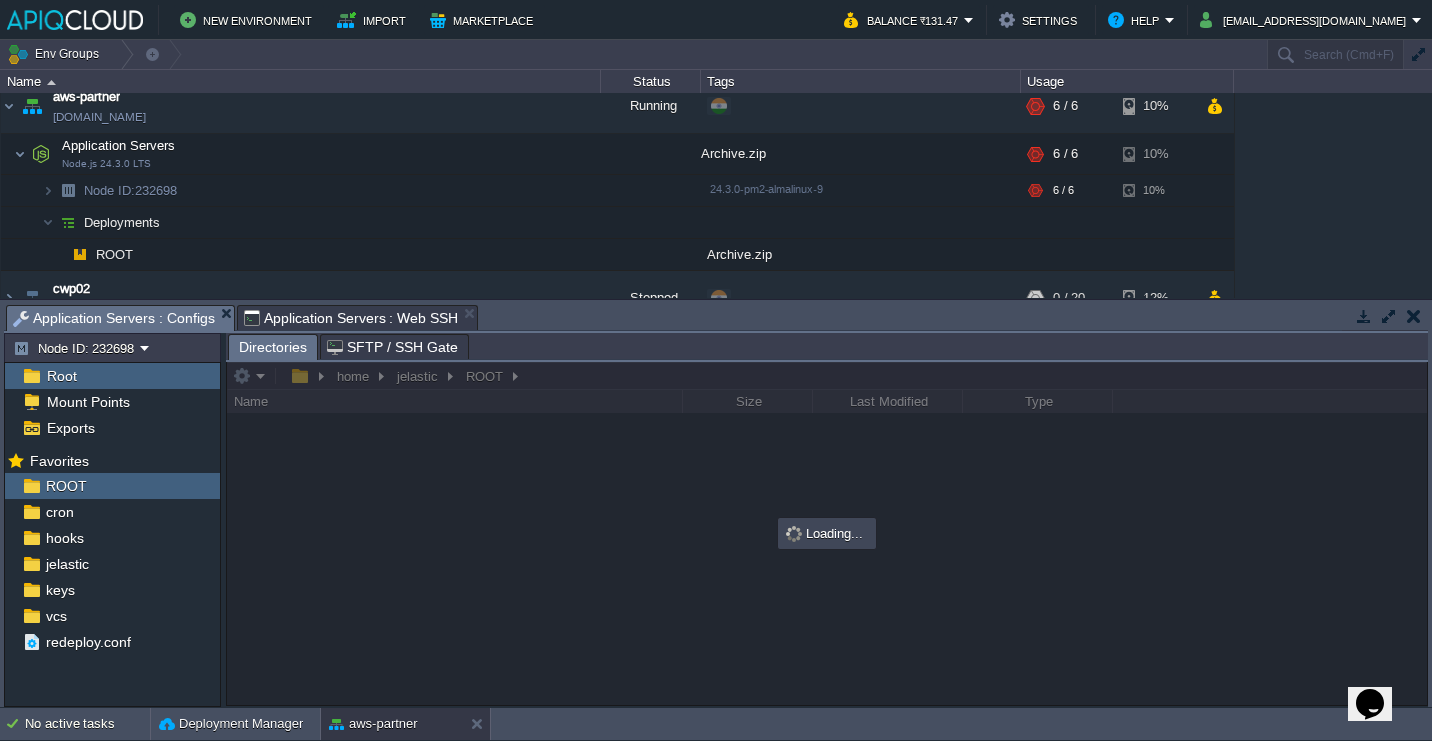 scroll, scrollTop: 0, scrollLeft: 0, axis: both 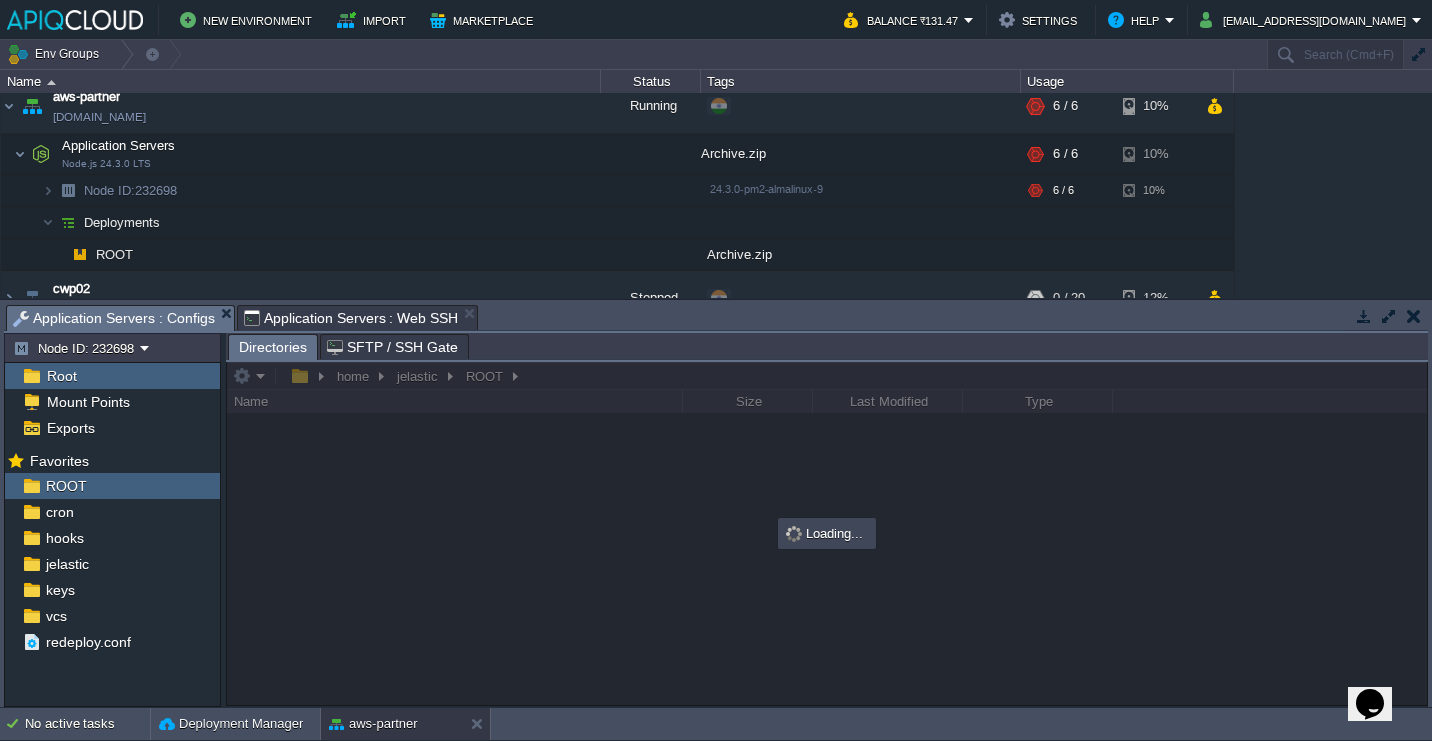 type on "#000000" 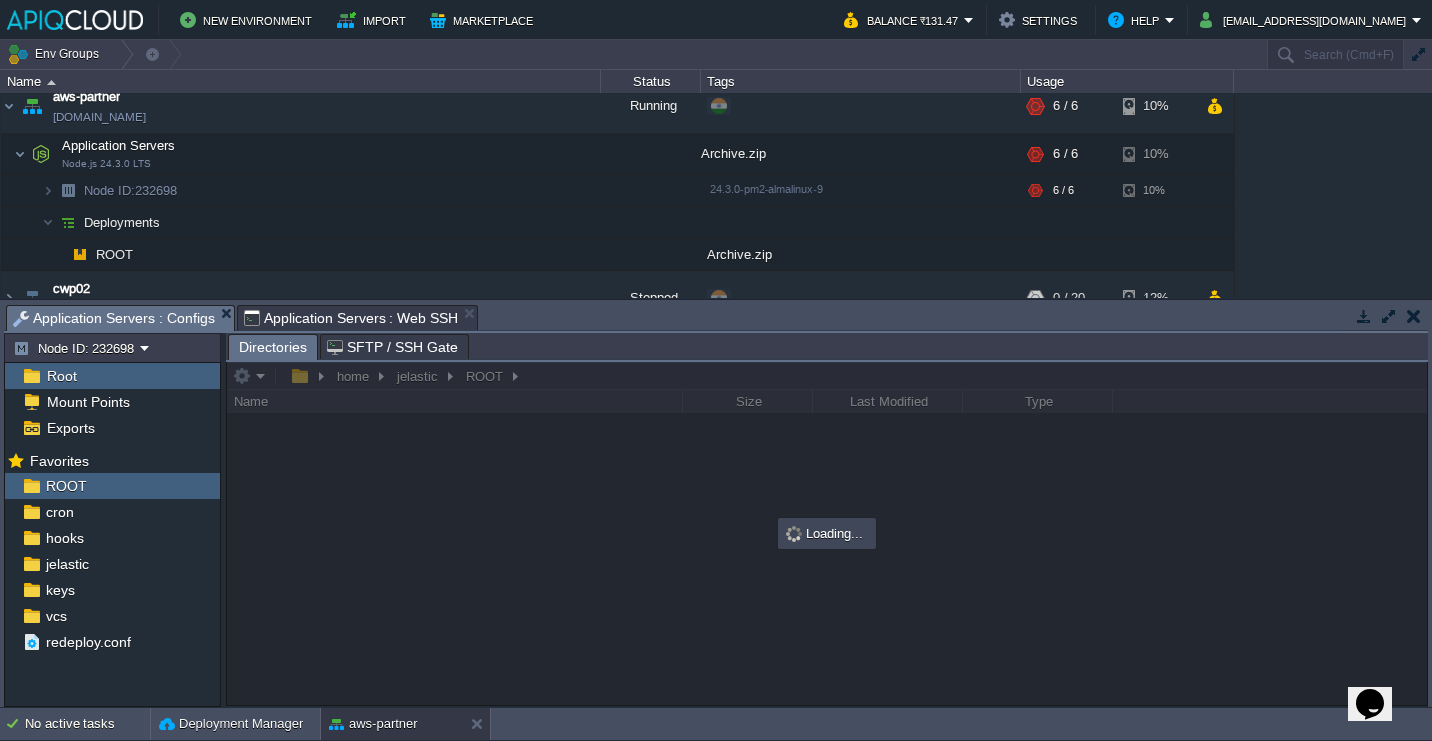 click on "Application Servers : Web SSH" at bounding box center (351, 318) 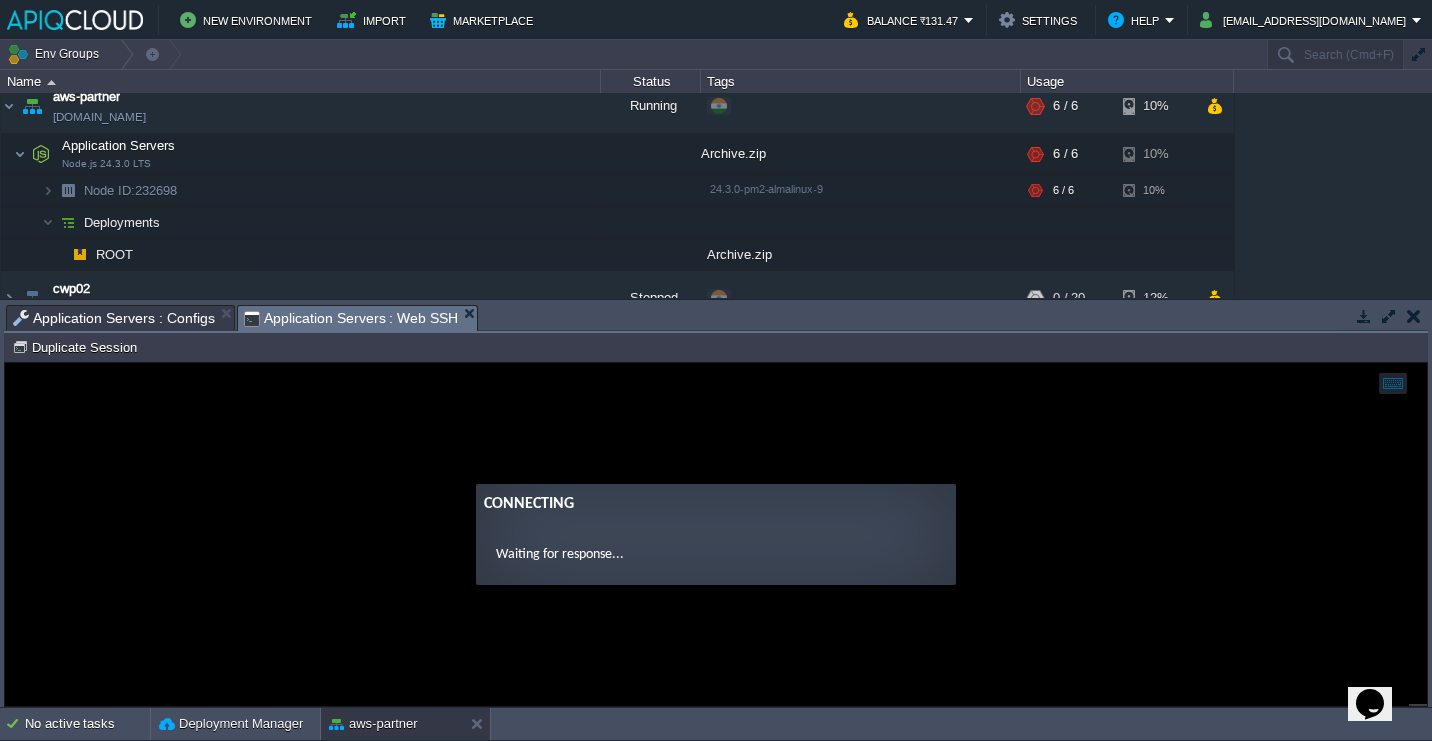 click on "Connecting
Waiting for response..." at bounding box center [716, 534] 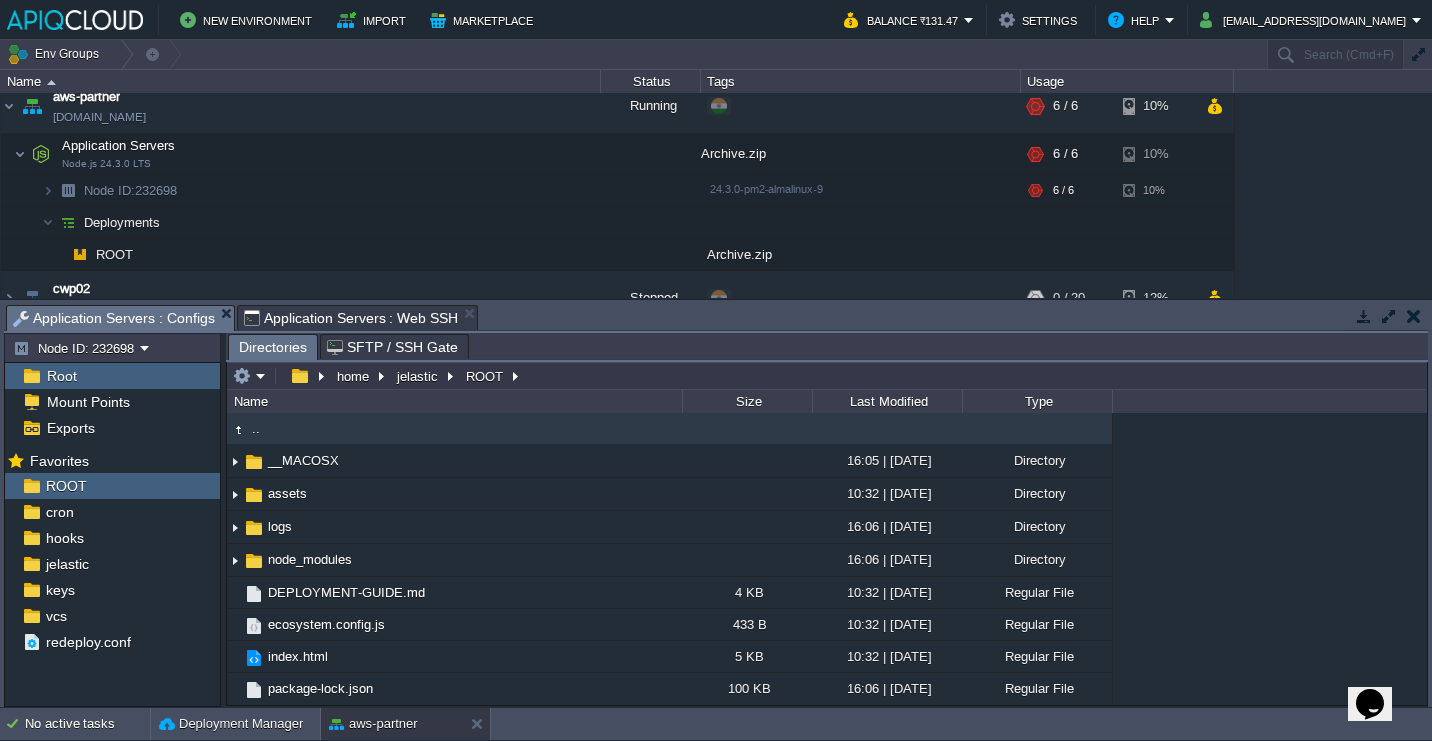 click on "Application Servers : Configs" at bounding box center [114, 318] 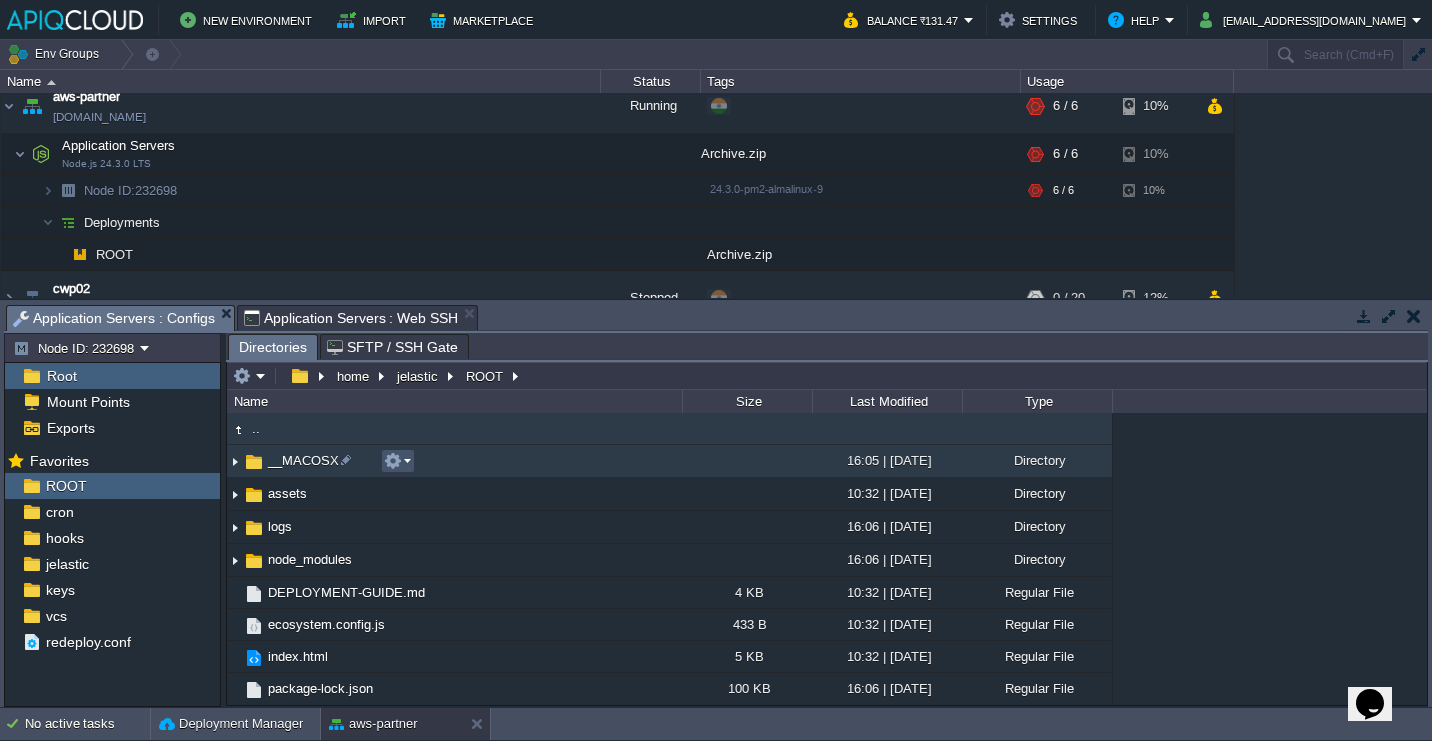 click at bounding box center (393, 461) 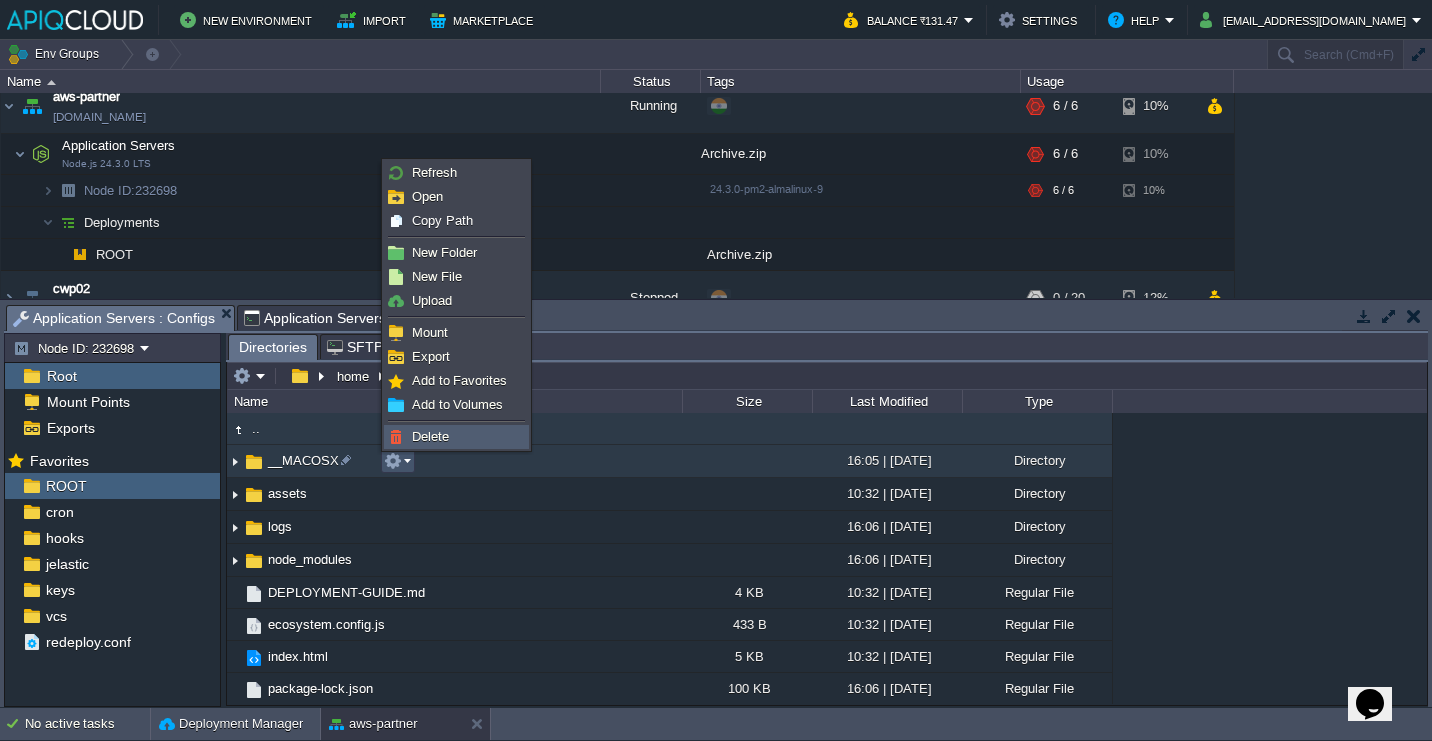 click on "Delete" at bounding box center [430, 436] 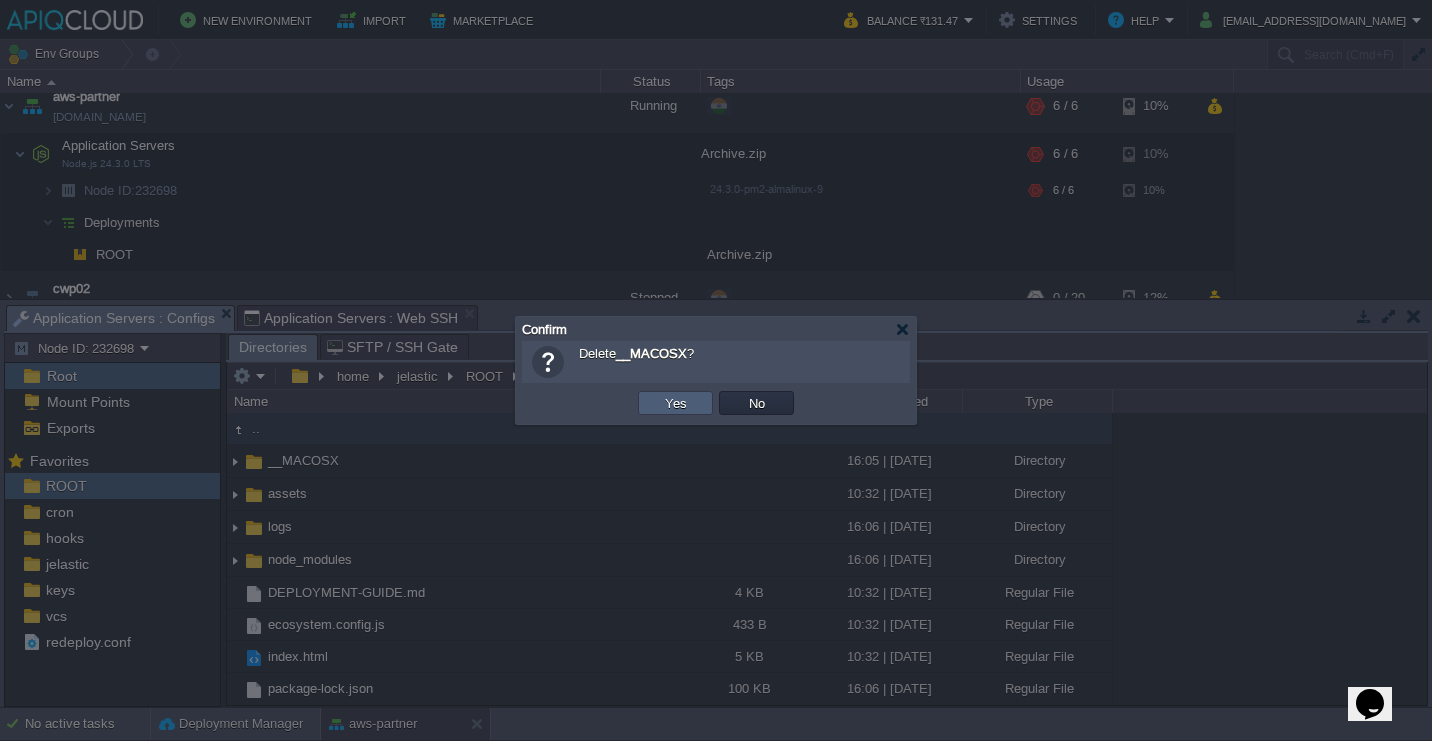 click on "Yes" at bounding box center [675, 403] 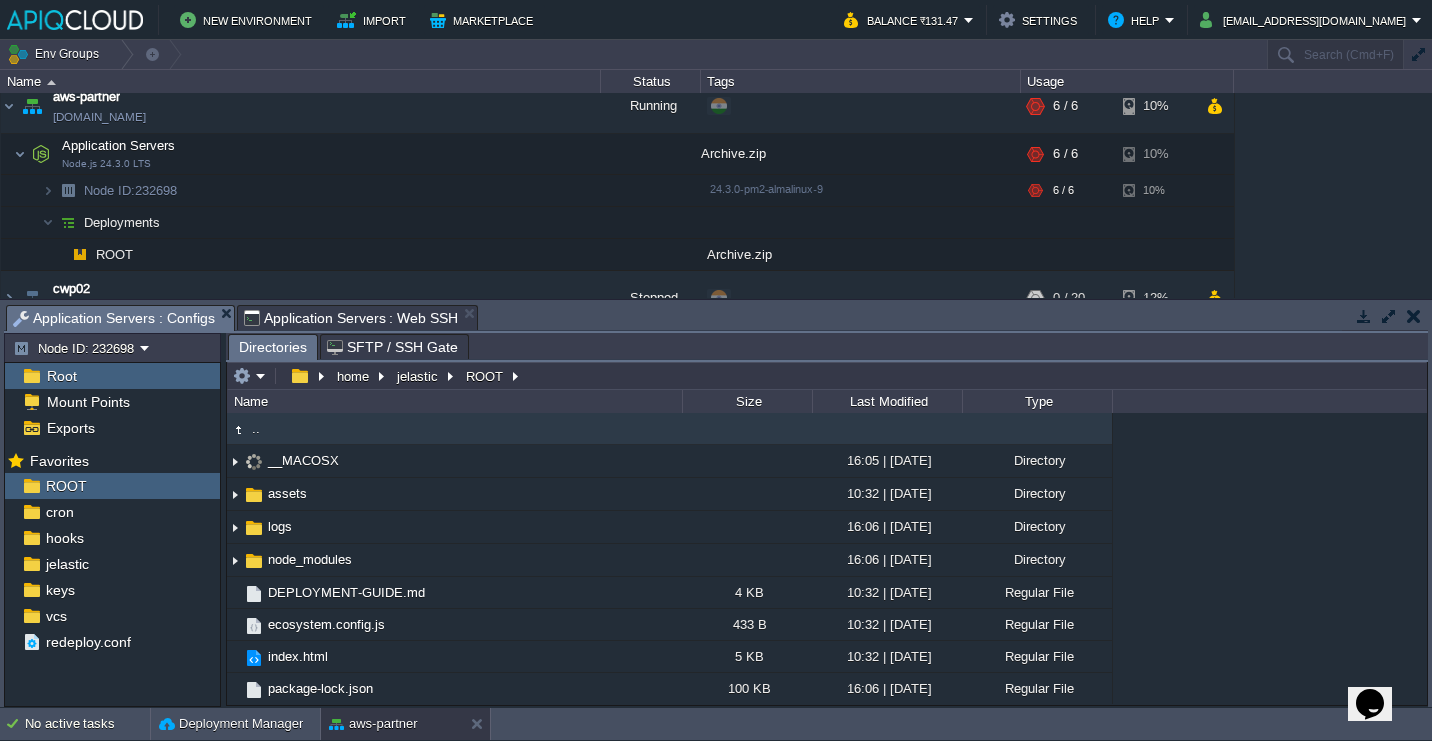 click on "Application Servers : Web SSH" at bounding box center [351, 318] 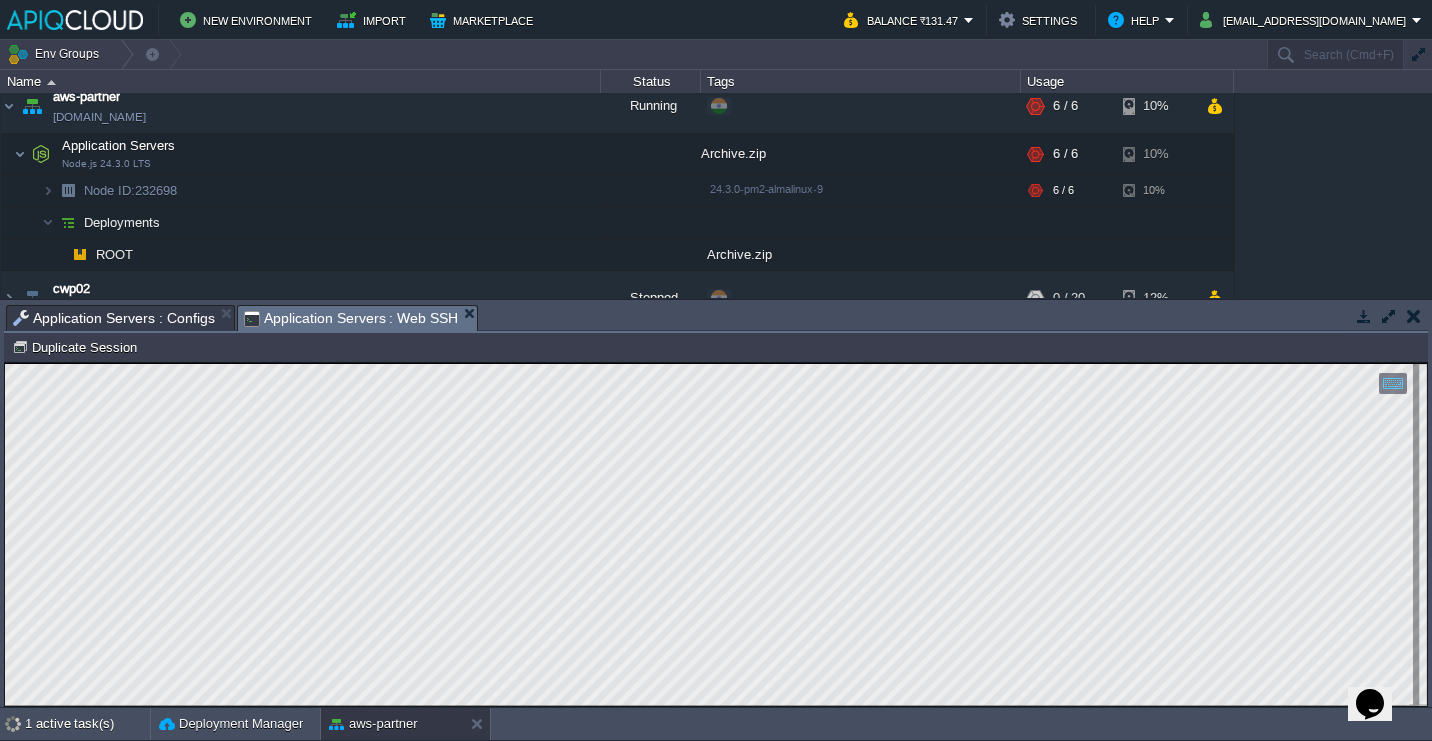 click on "Application Servers : Configs" at bounding box center [114, 318] 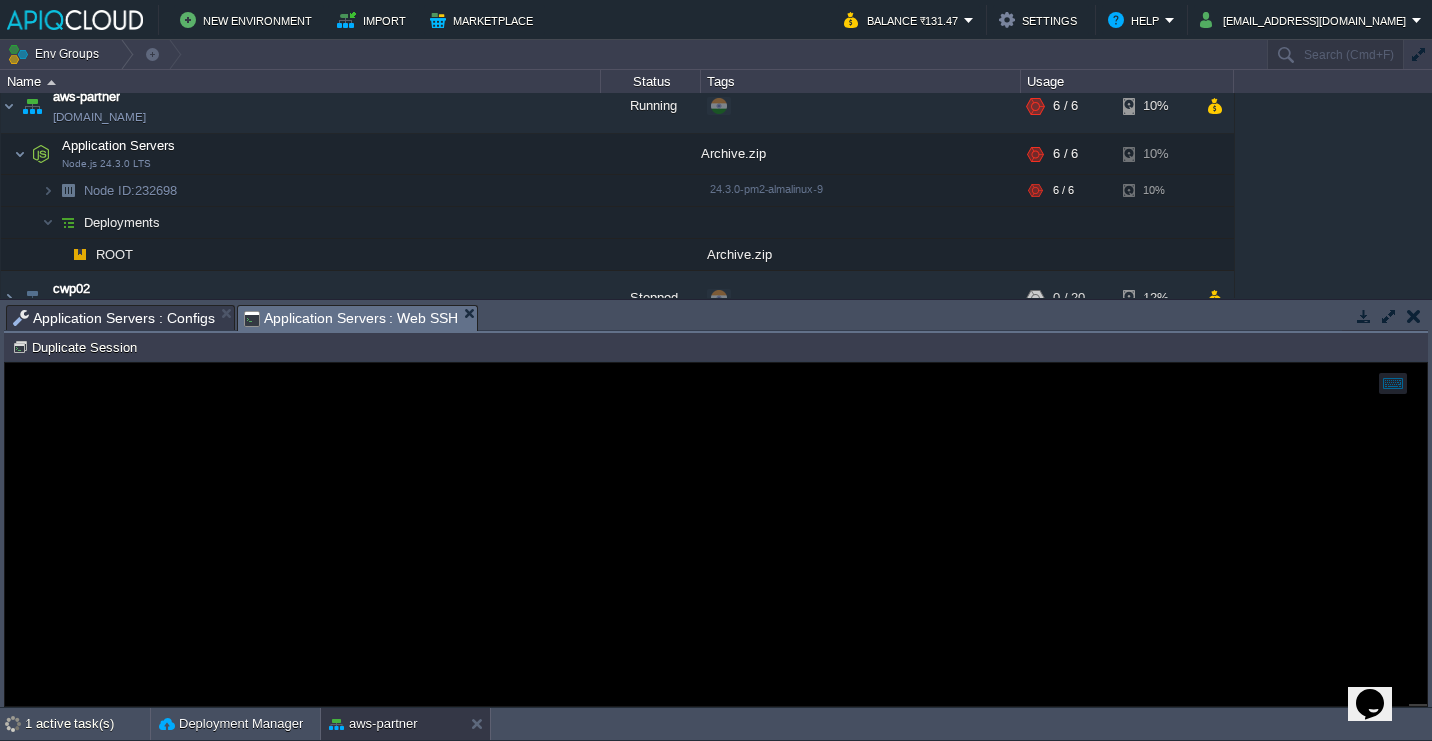click on "Application Servers : Web SSH" at bounding box center (351, 318) 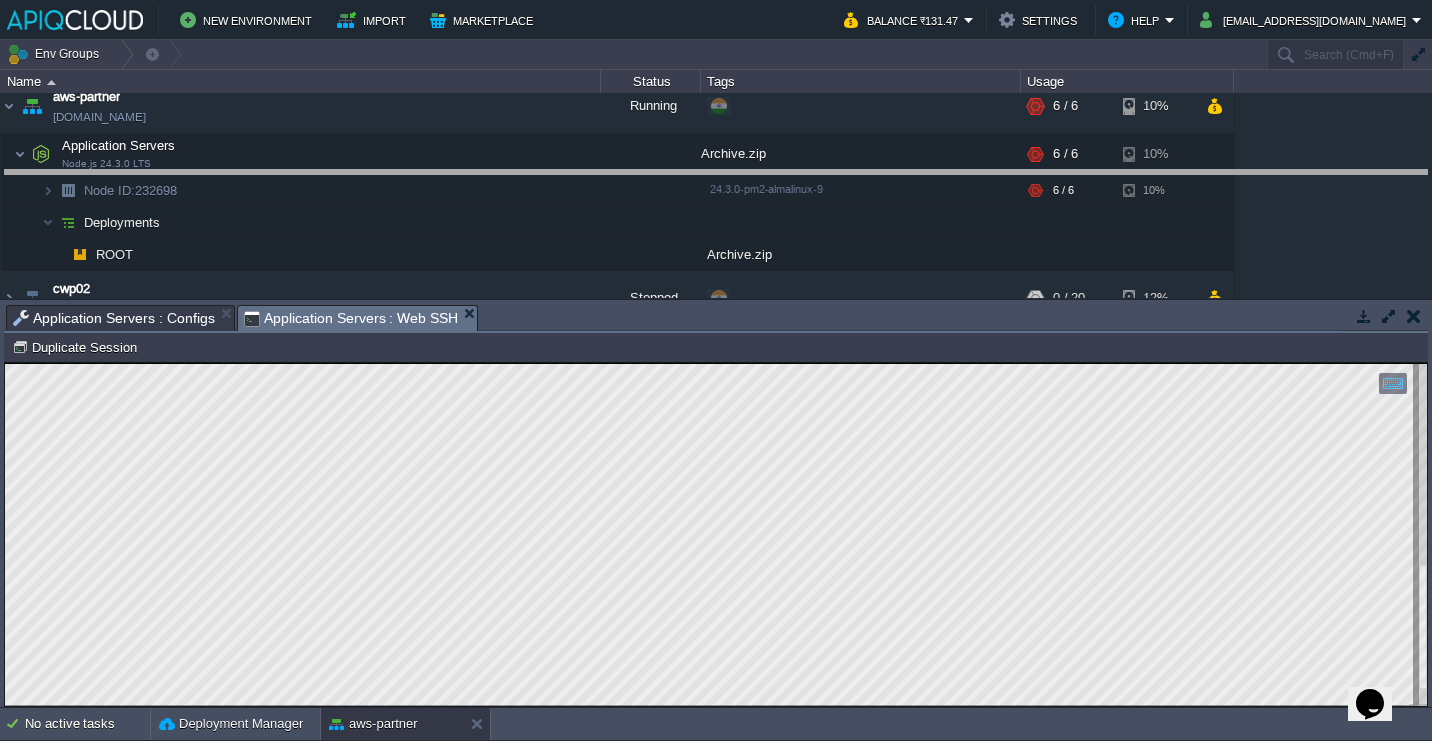 drag, startPoint x: 574, startPoint y: 308, endPoint x: 587, endPoint y: 141, distance: 167.50522 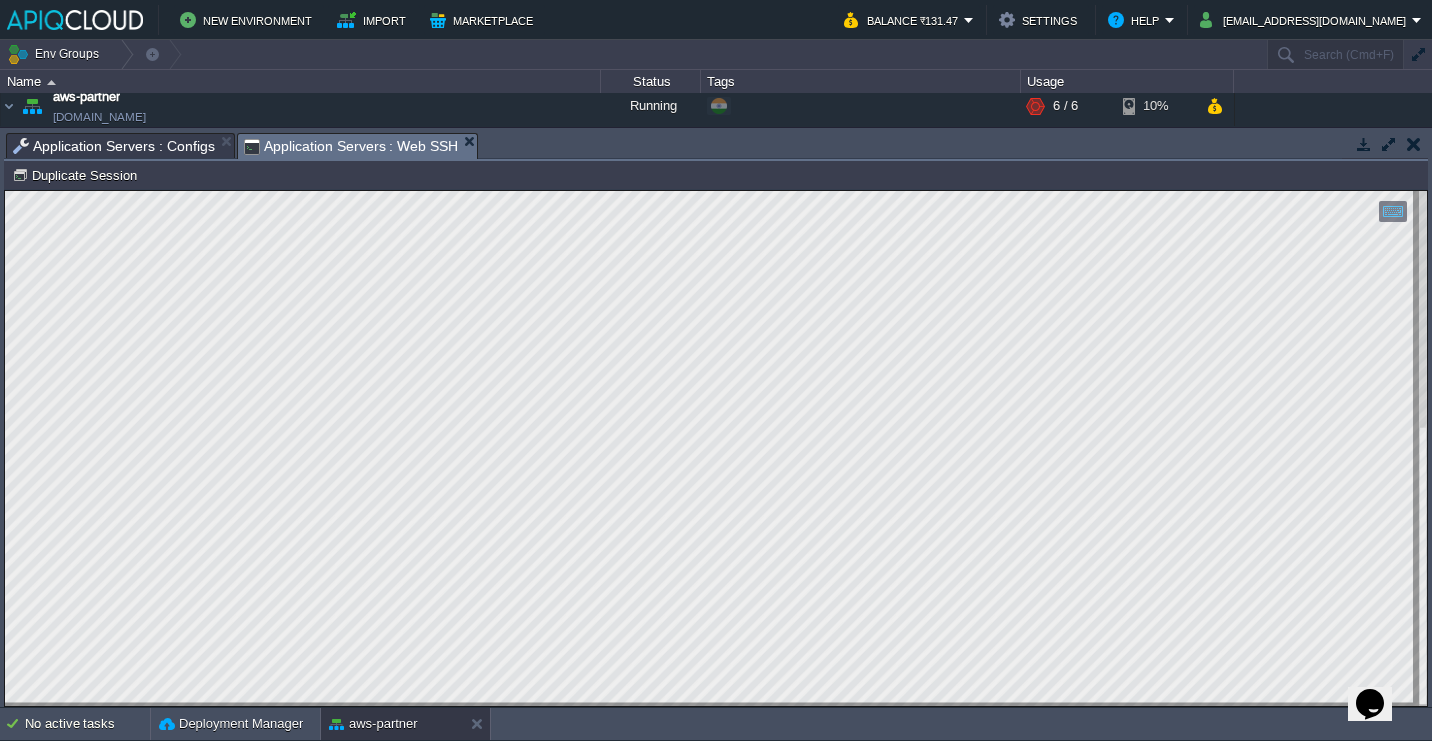 type on "> node server.js
node:internal/modules/cjs/loader:1372
throw err;
^
Error: Cannot find module 'dotenv'
Require stack:
- /home/jelastic/ROOT/server.js
at Module._resolveFilename (node:internal/modules/cjs/loader:1369:15)
at defaultResolveImpl (node:internal/modules/cjs/loader:1025:19)
at resolveForCJSWithHooks (node:internal/modules/cjs/loader:1030:22)
at Module._load (node:internal/modules/cjs/loader:1179:37)
at TracingChannel.traceSync (node:diagnostics_channel:322:14)
at wrapModuleLoad (node:internal/modules/cjs/loader:235:24)
at Module.require (node:internal/modules/cjs/loader:1449:12)
at require (node:internal/modules/helpers:135:16)
at Object.<anonymous> (/home/jelastic/ROOT/server.js:1:1)
at Module._compile (node:internal/modules/cjs/loader:1692:14) {
code: 'MODULE_NOT_FOUND',
requireStack: [ '/home/jelastic/ROOT/server.js' ]
}
Node.js v24.3.0" 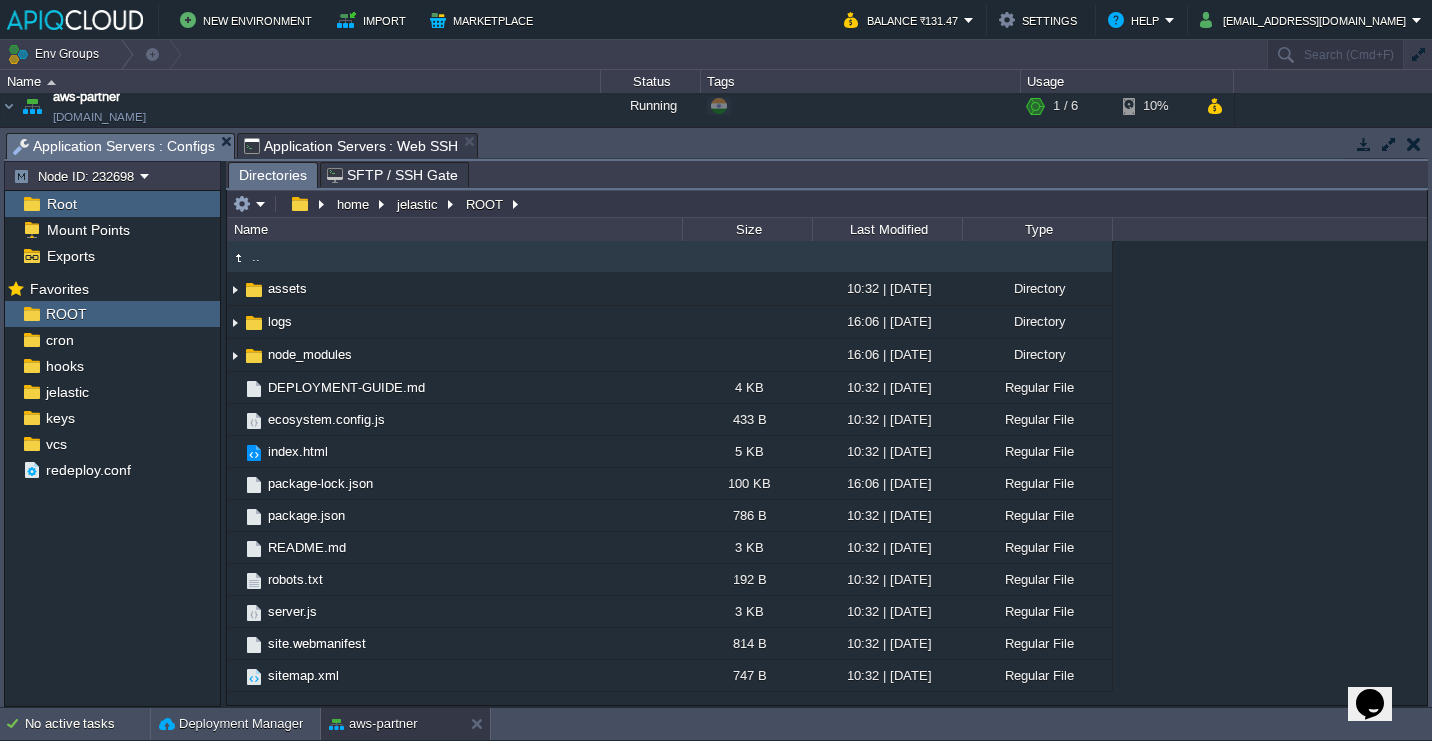 click on "Application Servers : Configs" at bounding box center [114, 146] 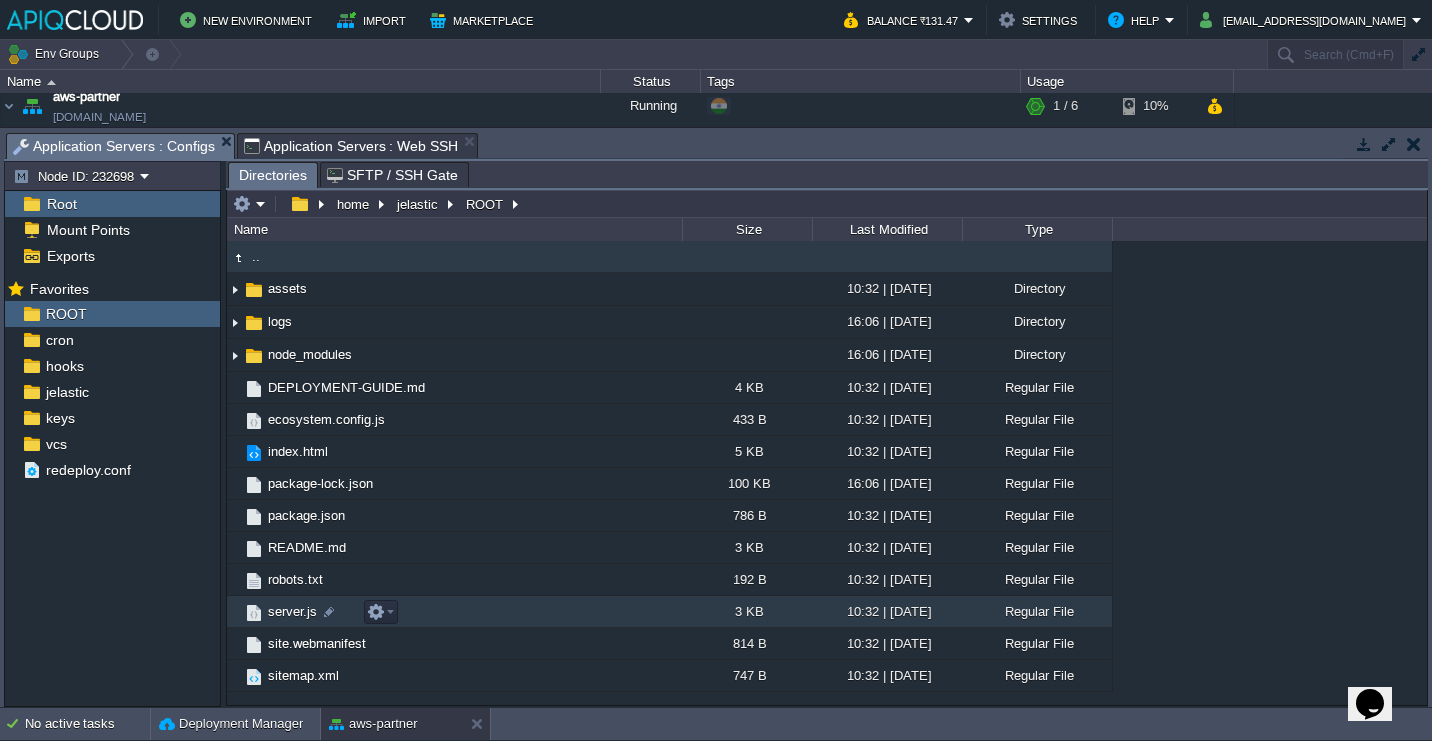 click on "server.js" at bounding box center (454, 612) 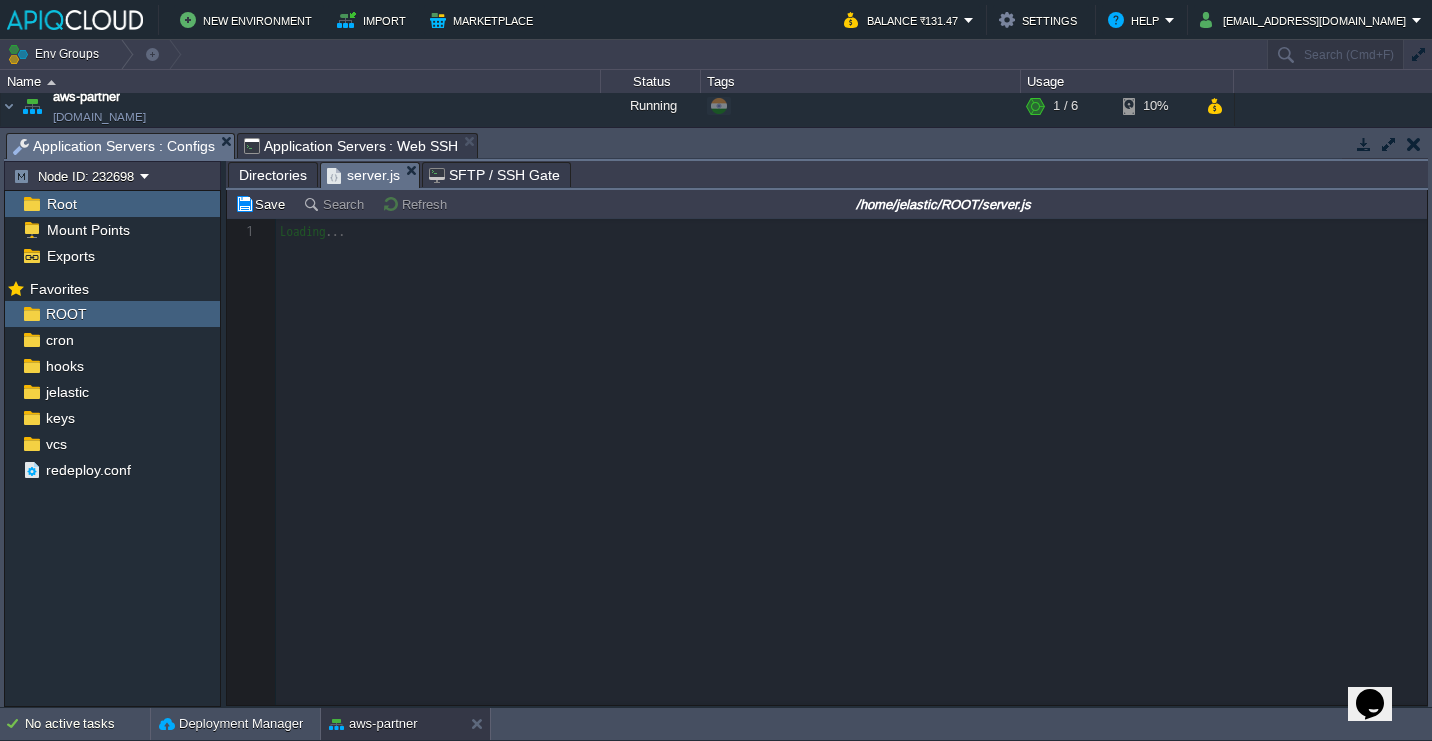 click on "Directories" at bounding box center (273, 175) 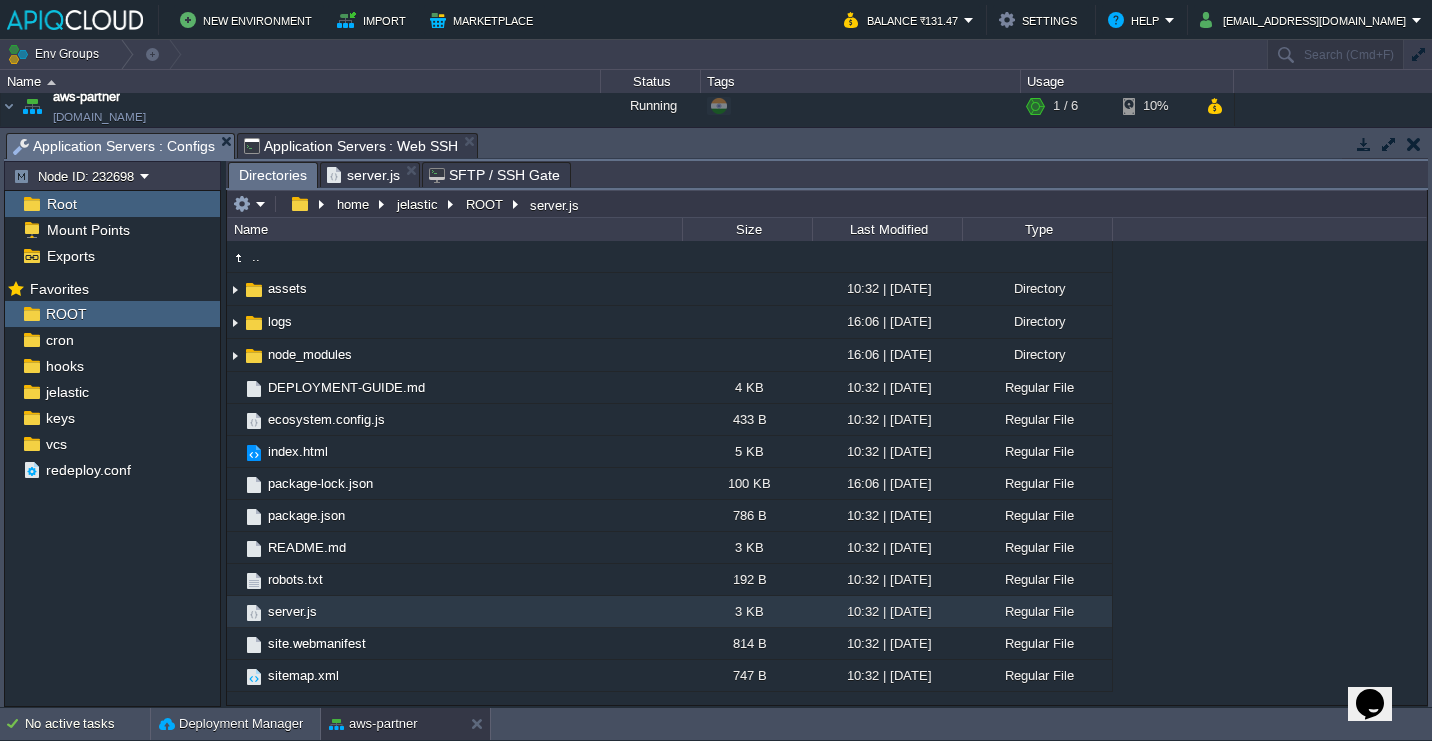 click on "server.js" at bounding box center [363, 175] 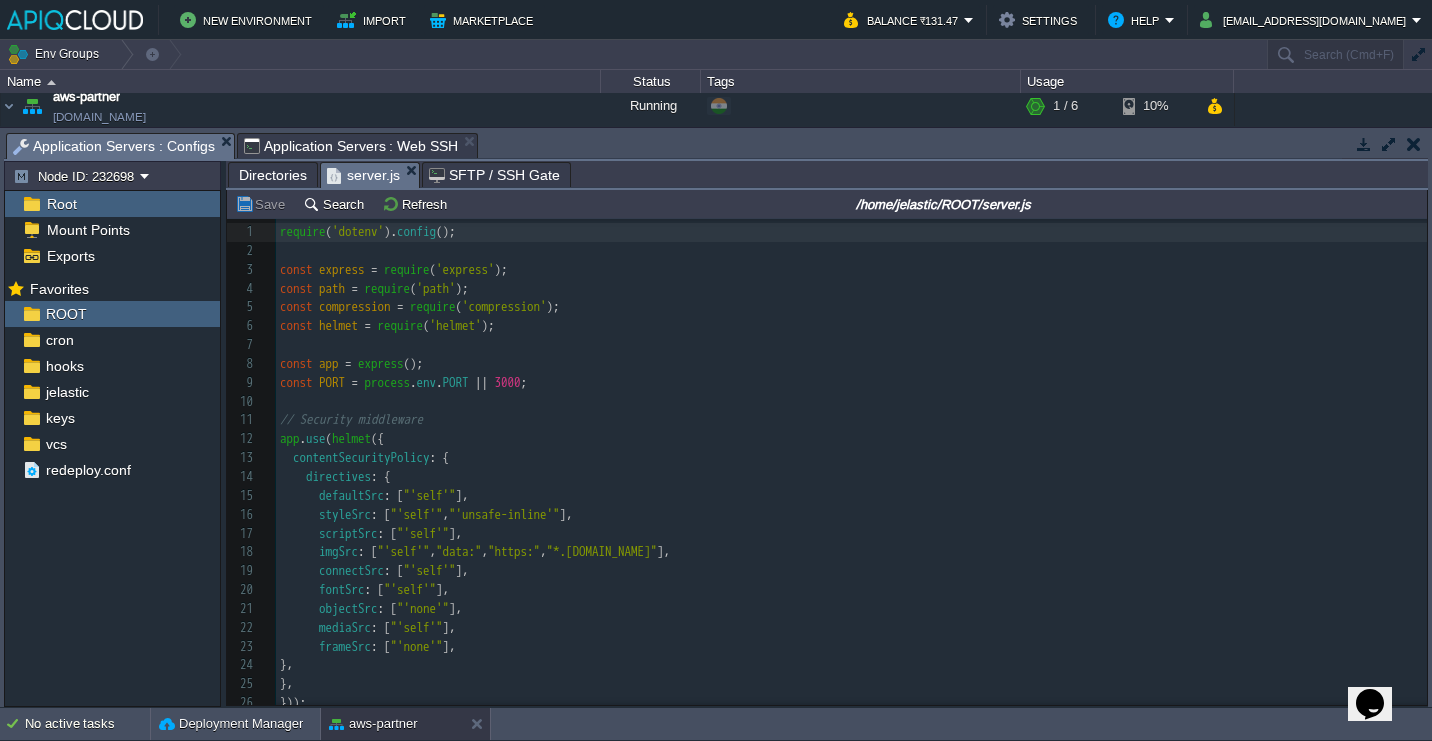 scroll, scrollTop: 6, scrollLeft: 0, axis: vertical 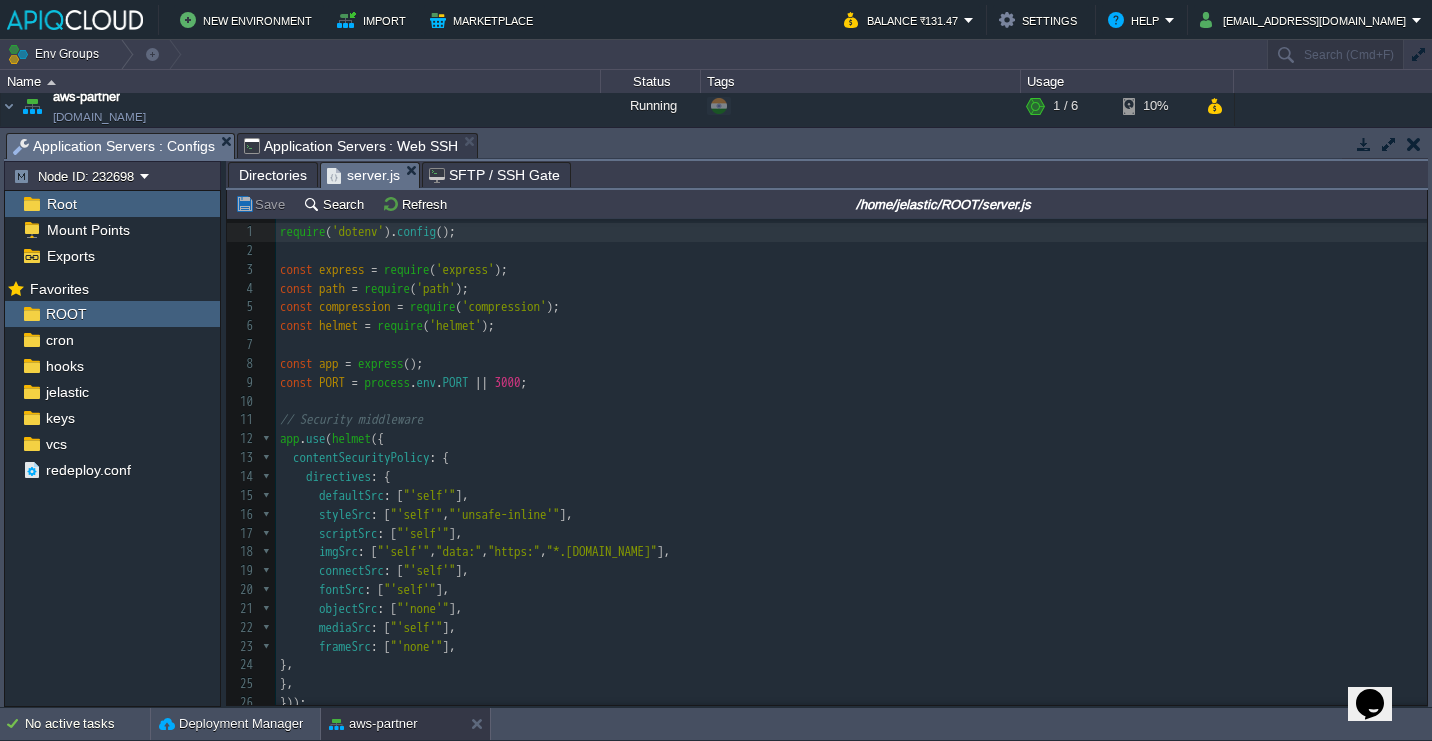 click on "​" at bounding box center (851, 251) 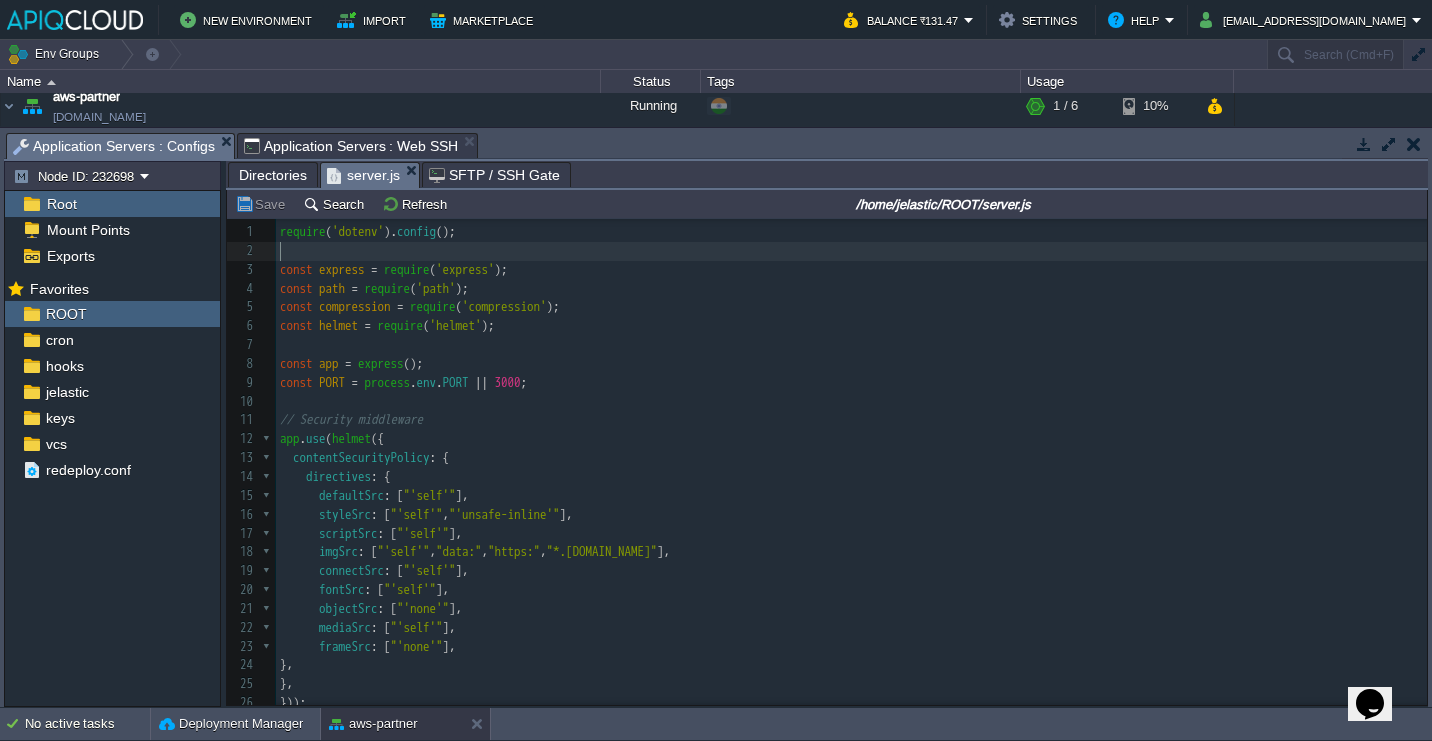 click on "require ( 'dotenv' ). config ();" at bounding box center (851, 232) 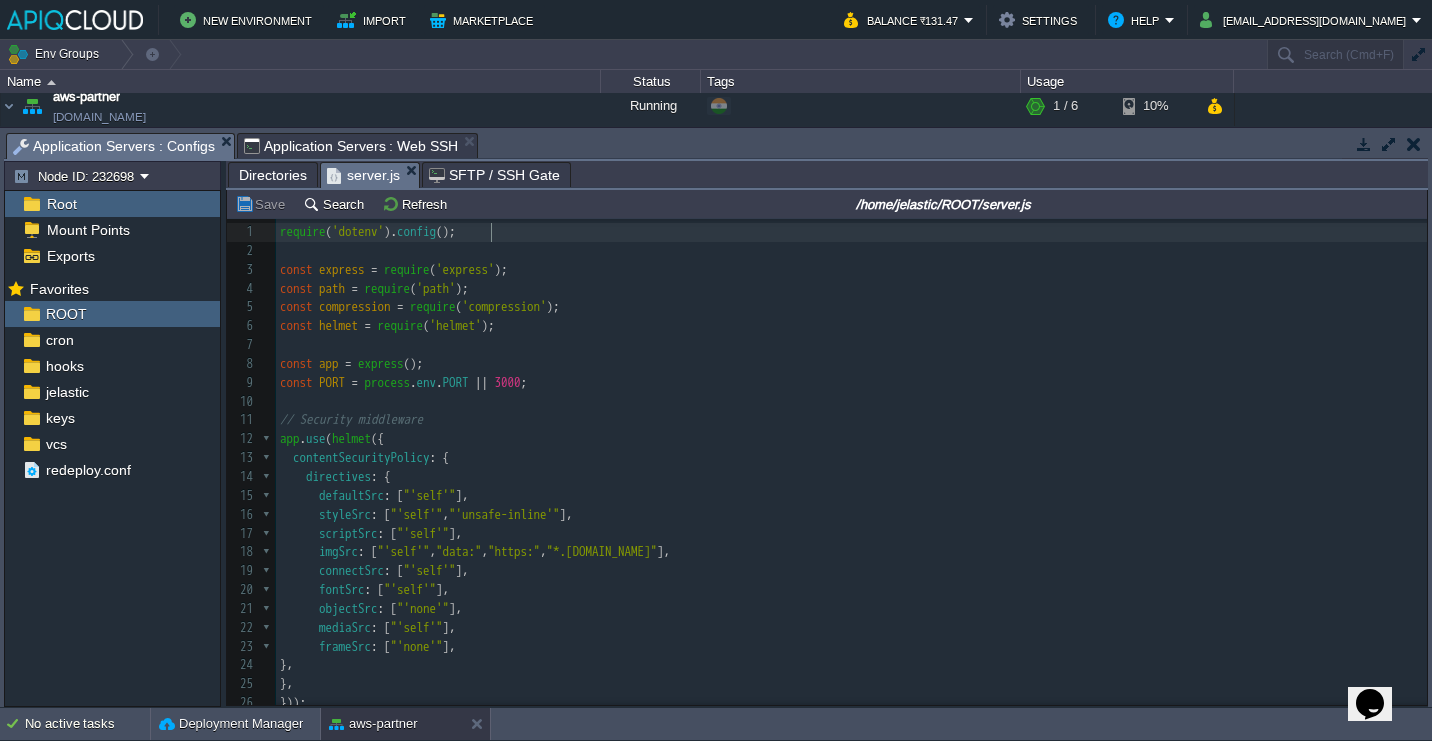 type on "require('dotenv').config();" 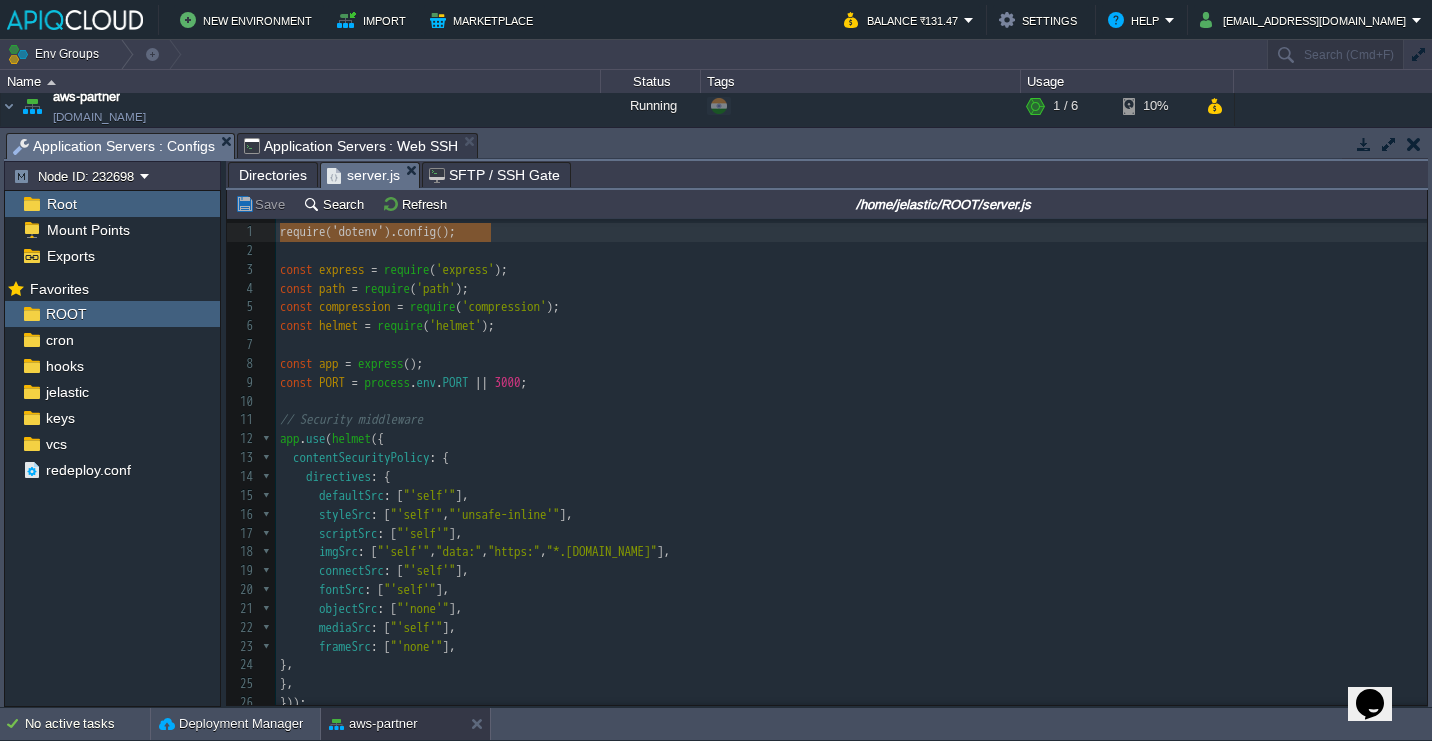 type 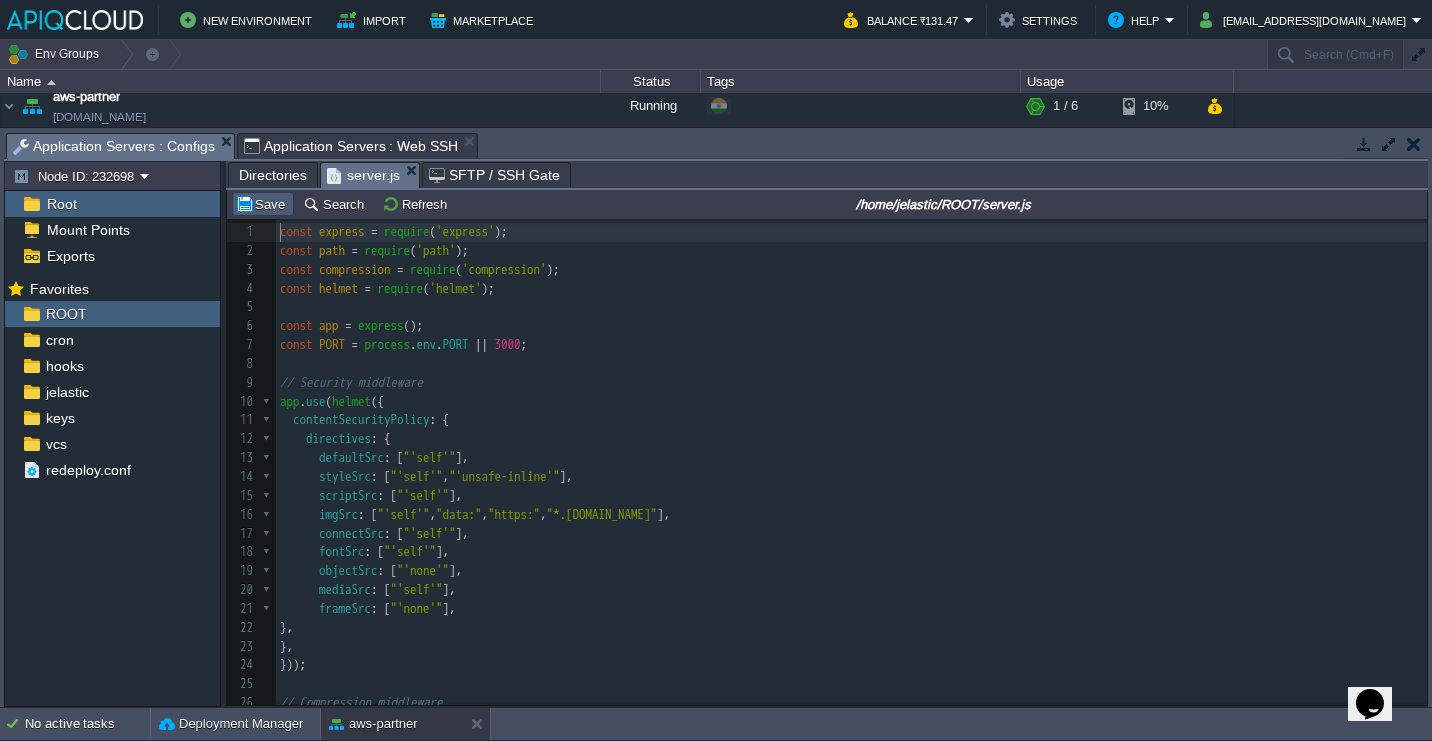click on "Save" at bounding box center [263, 204] 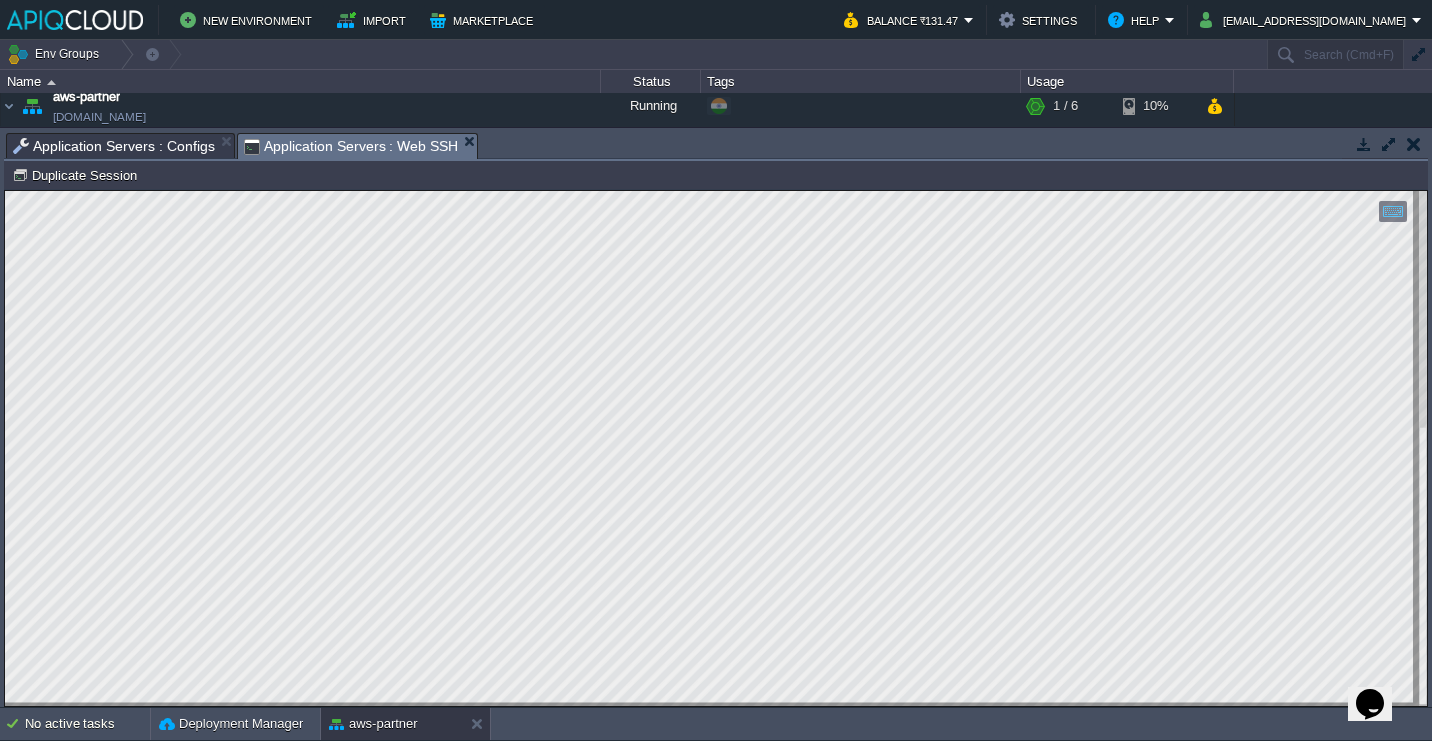 click on "Application Servers : Web SSH" at bounding box center [351, 146] 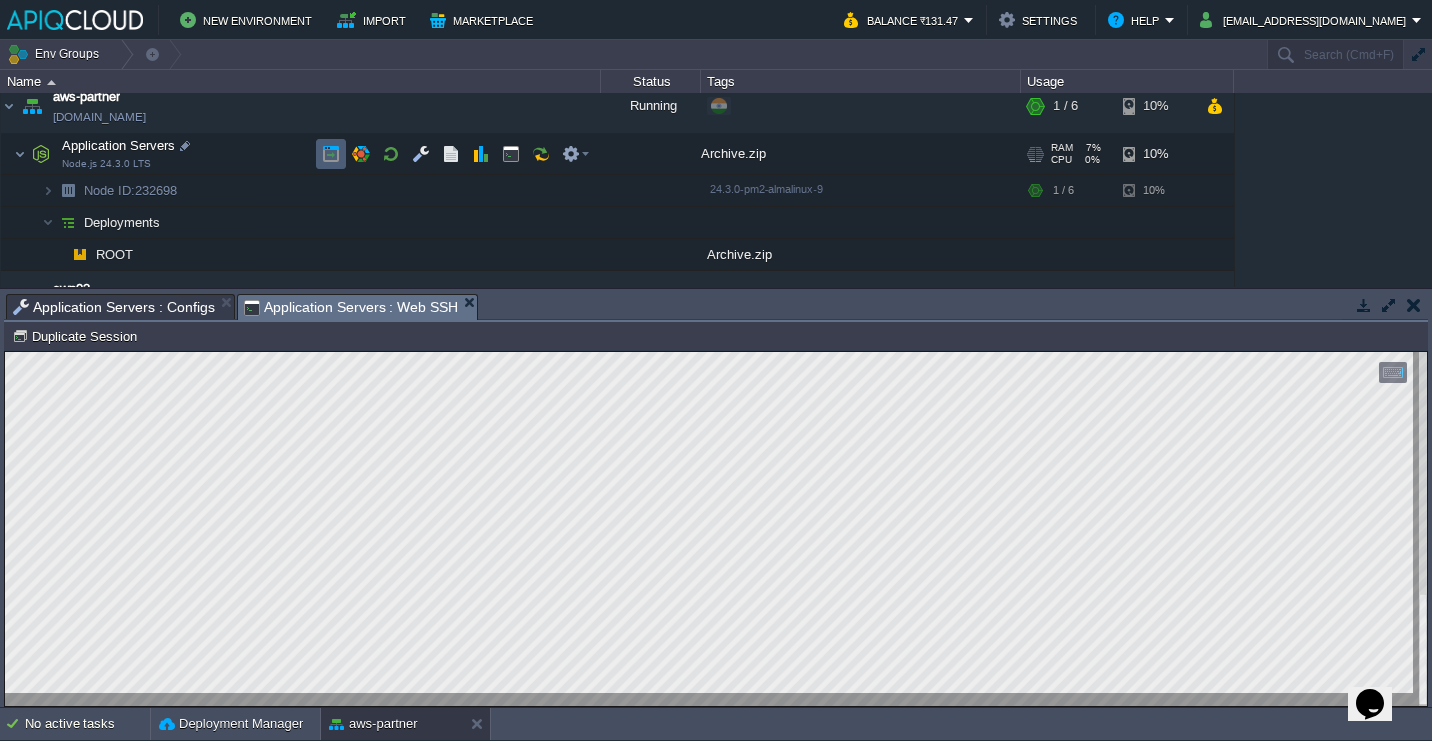 click at bounding box center (331, 154) 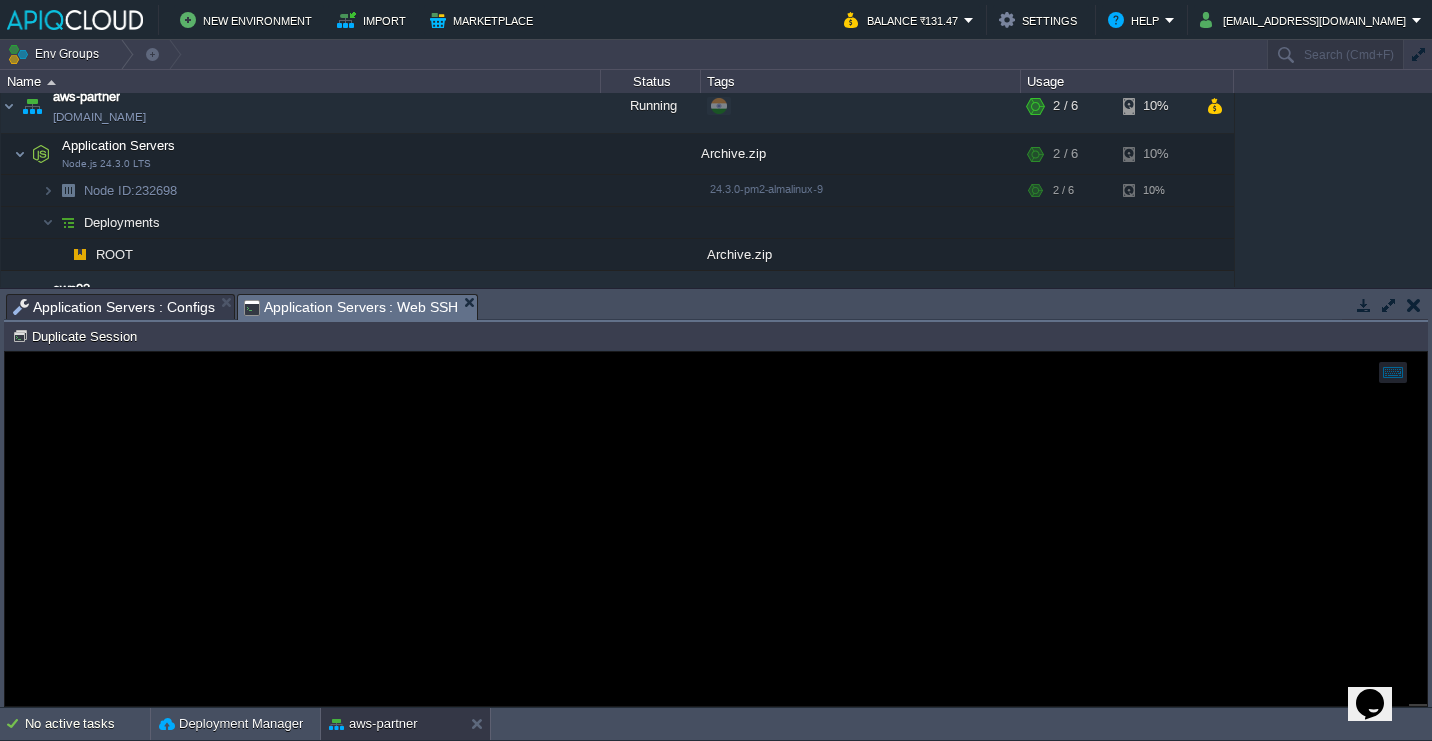 click on "Application Servers : Configs" at bounding box center (114, 307) 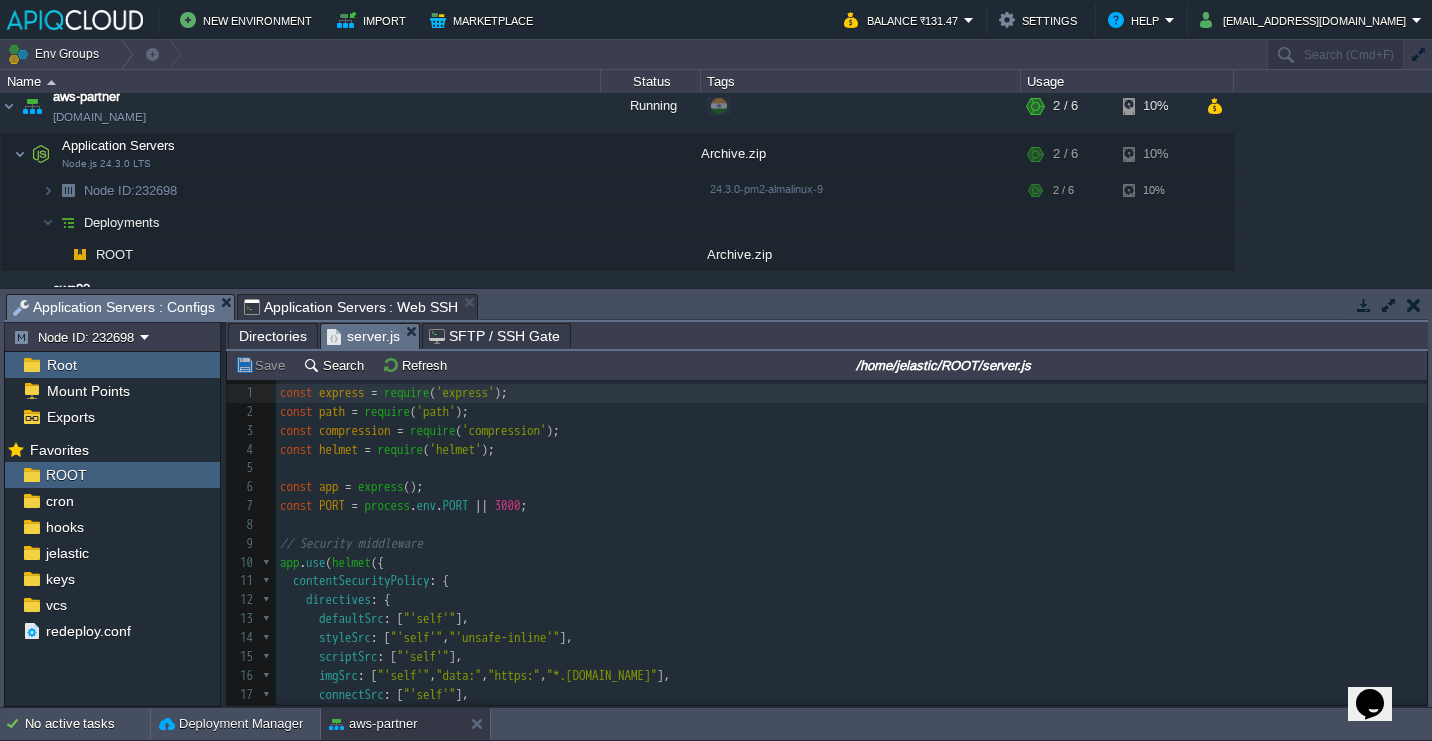 click on "Directories" at bounding box center [273, 336] 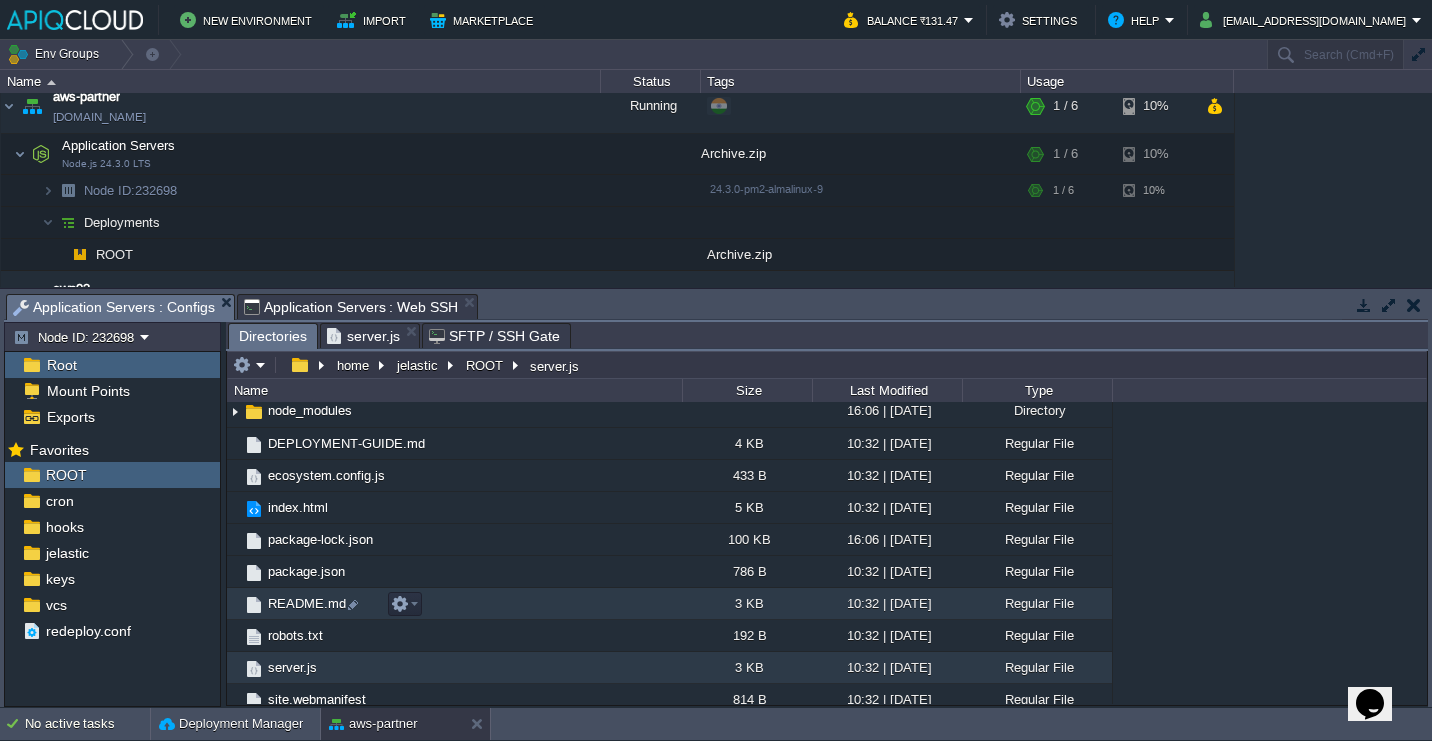 scroll, scrollTop: 104, scrollLeft: 0, axis: vertical 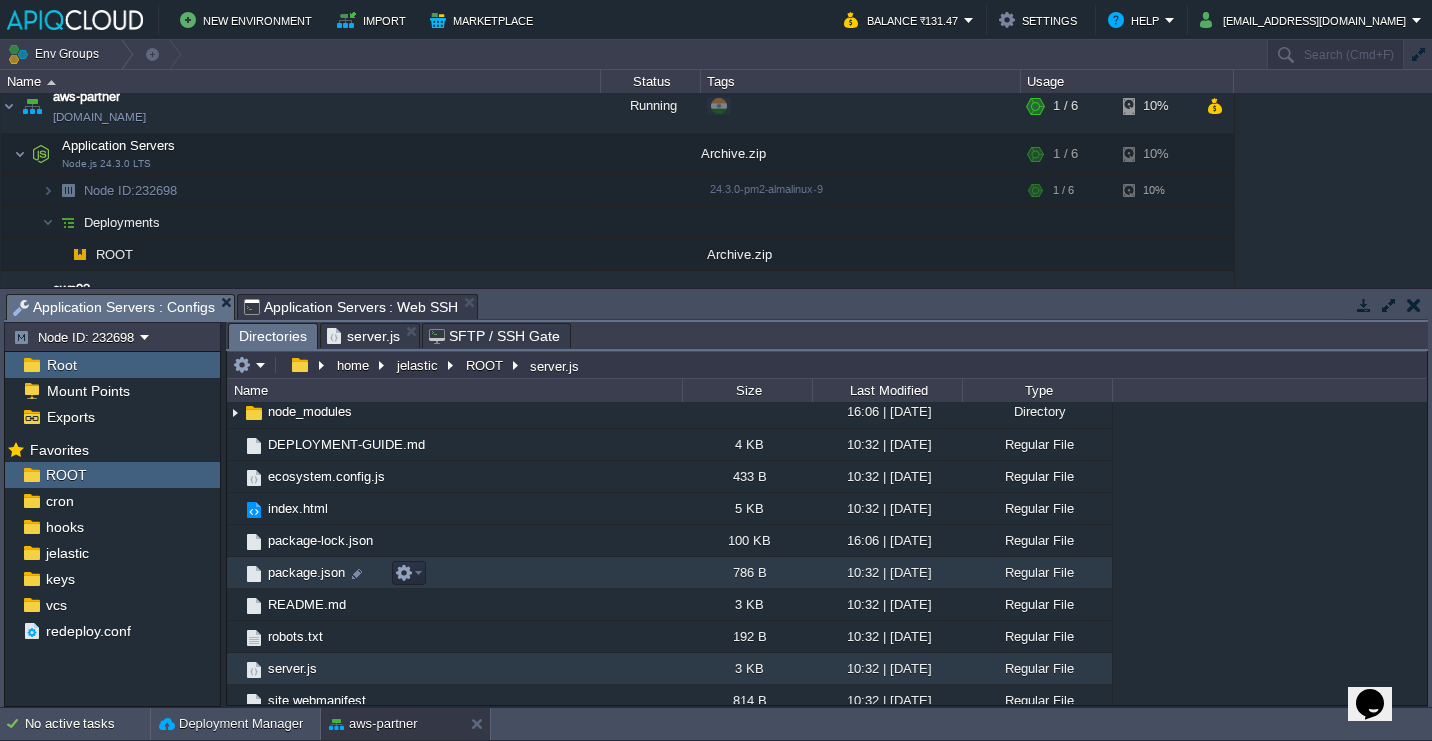 click on "package.json" at bounding box center [454, 573] 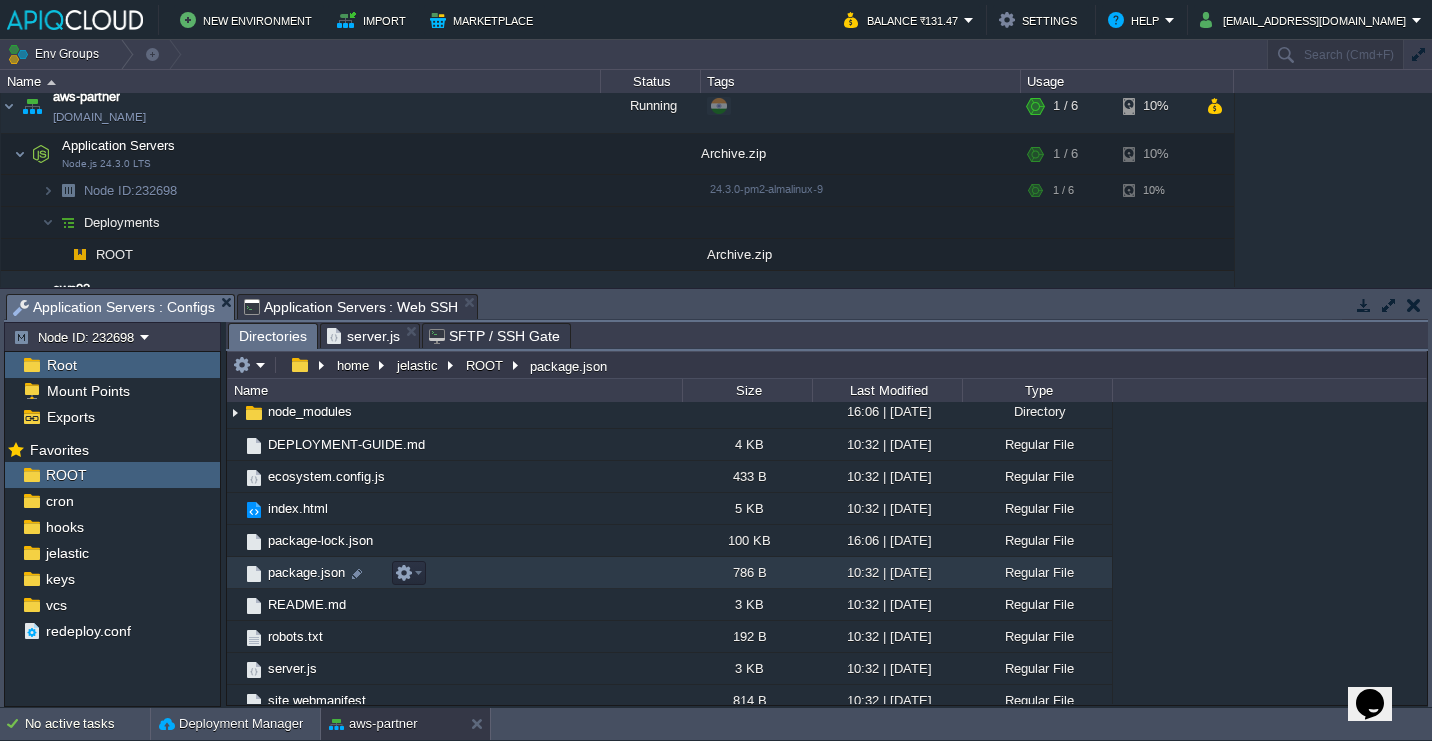 click on "package.json" at bounding box center (454, 573) 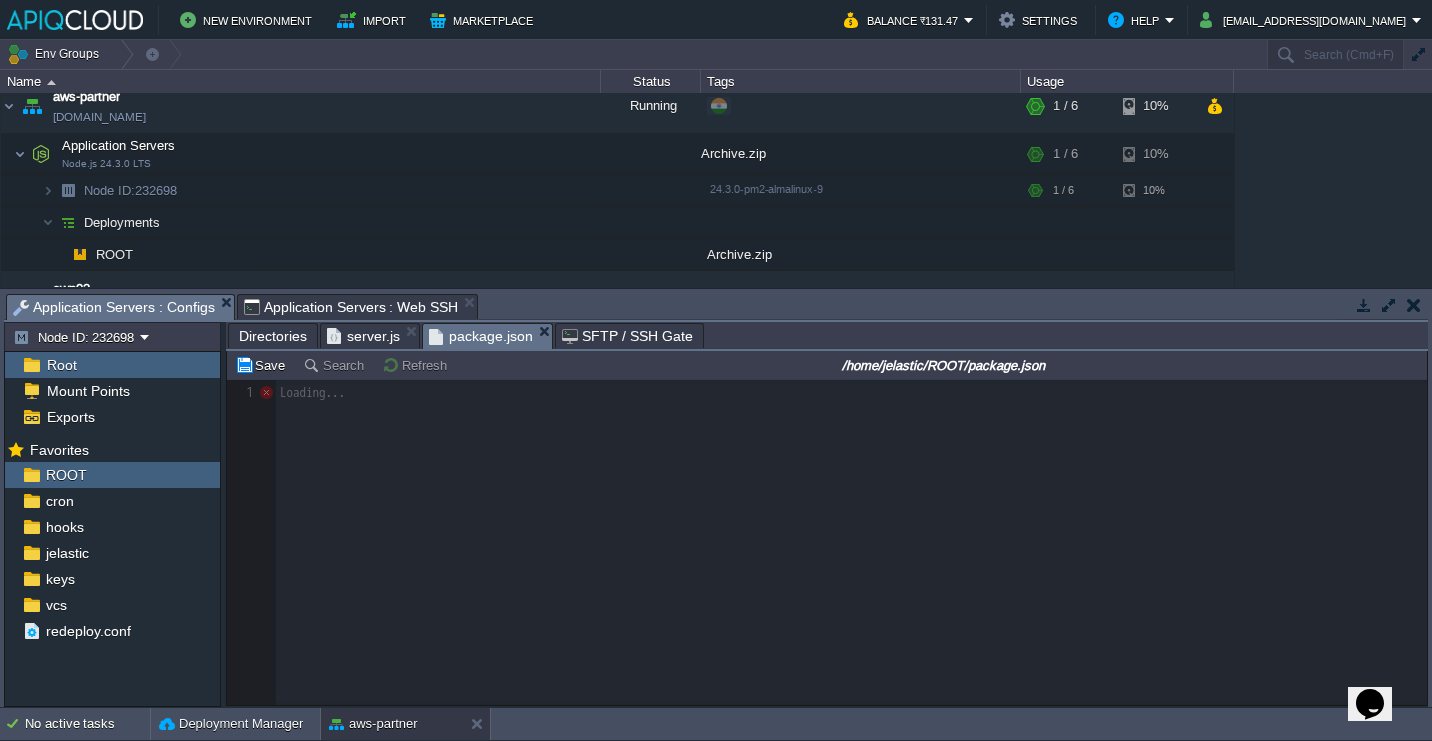 click on "Directories" at bounding box center [273, 336] 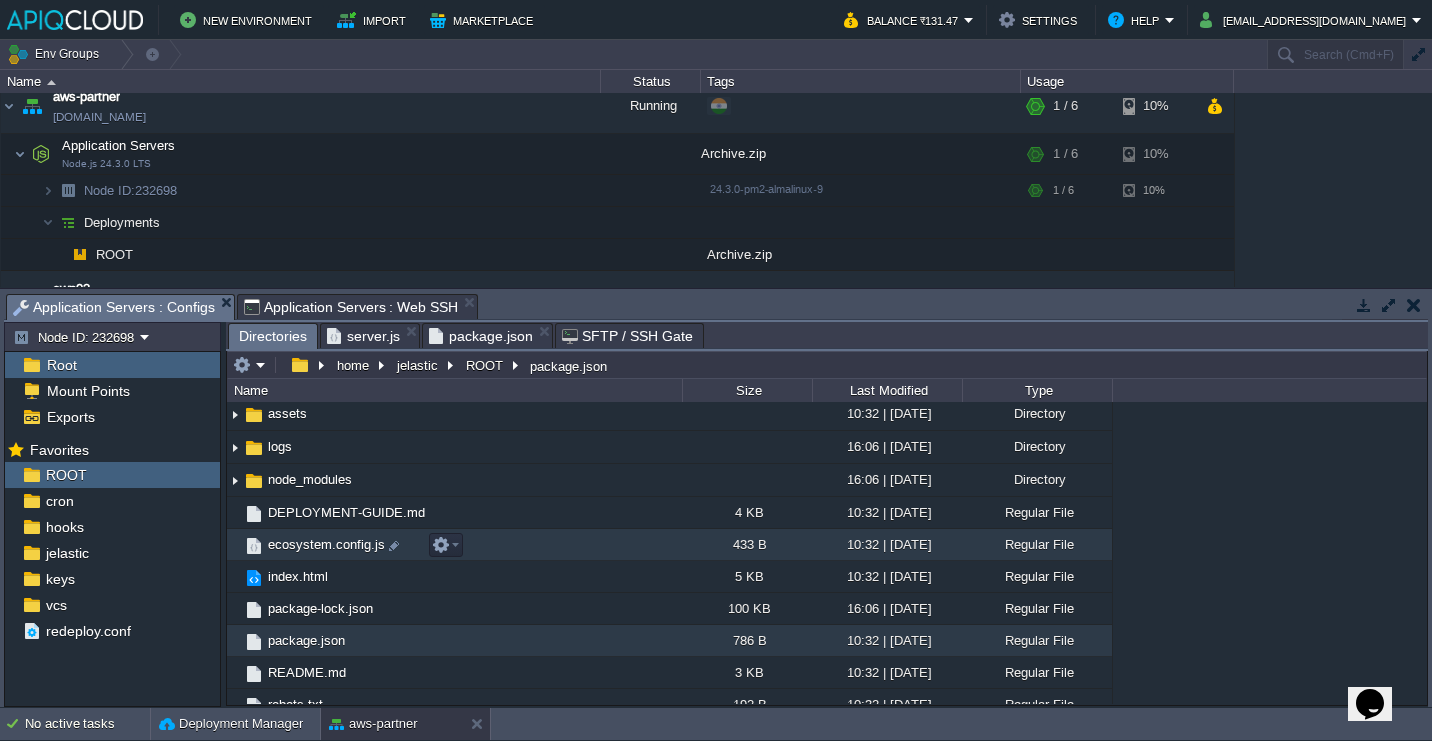 scroll, scrollTop: 32, scrollLeft: 0, axis: vertical 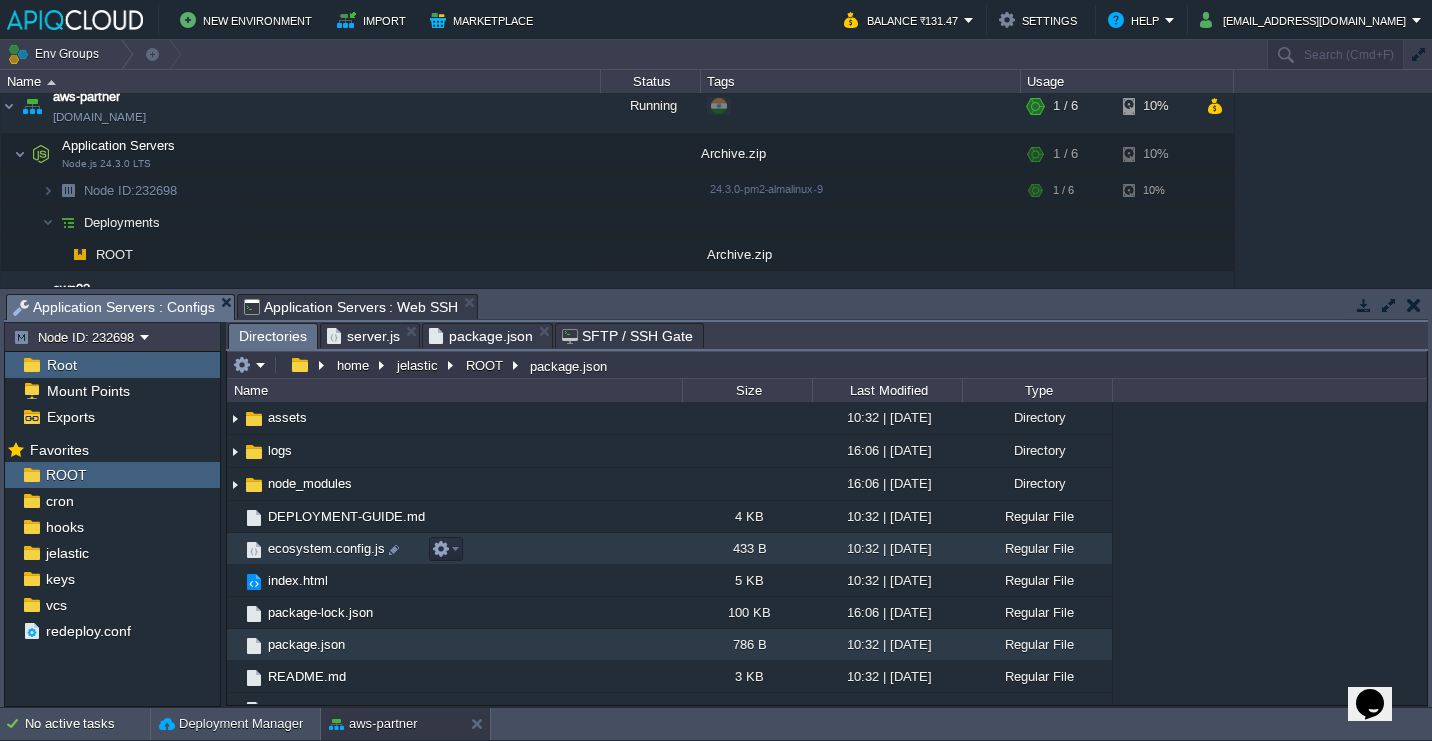 click on "ecosystem.config.js" at bounding box center (454, 549) 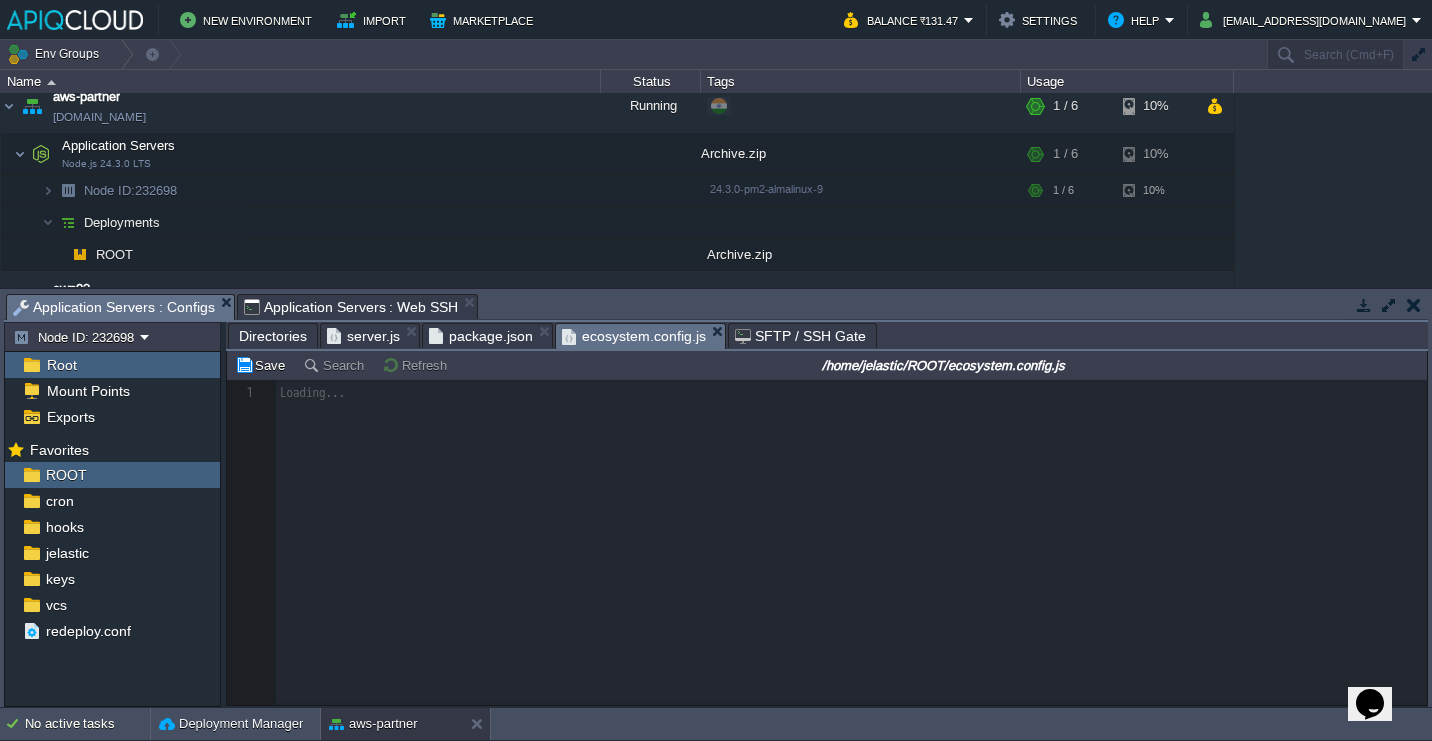 click on "package.json" at bounding box center (481, 336) 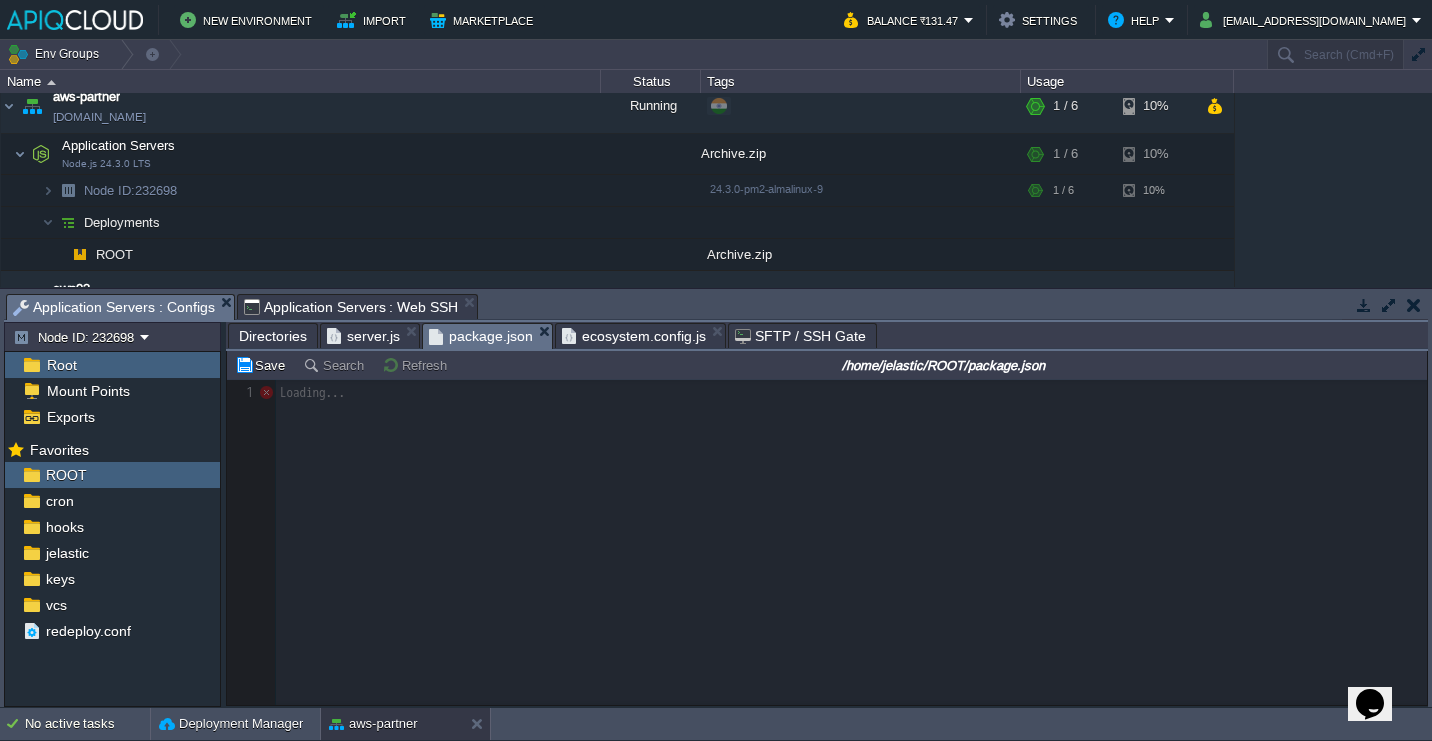 click on "server.js" at bounding box center (363, 336) 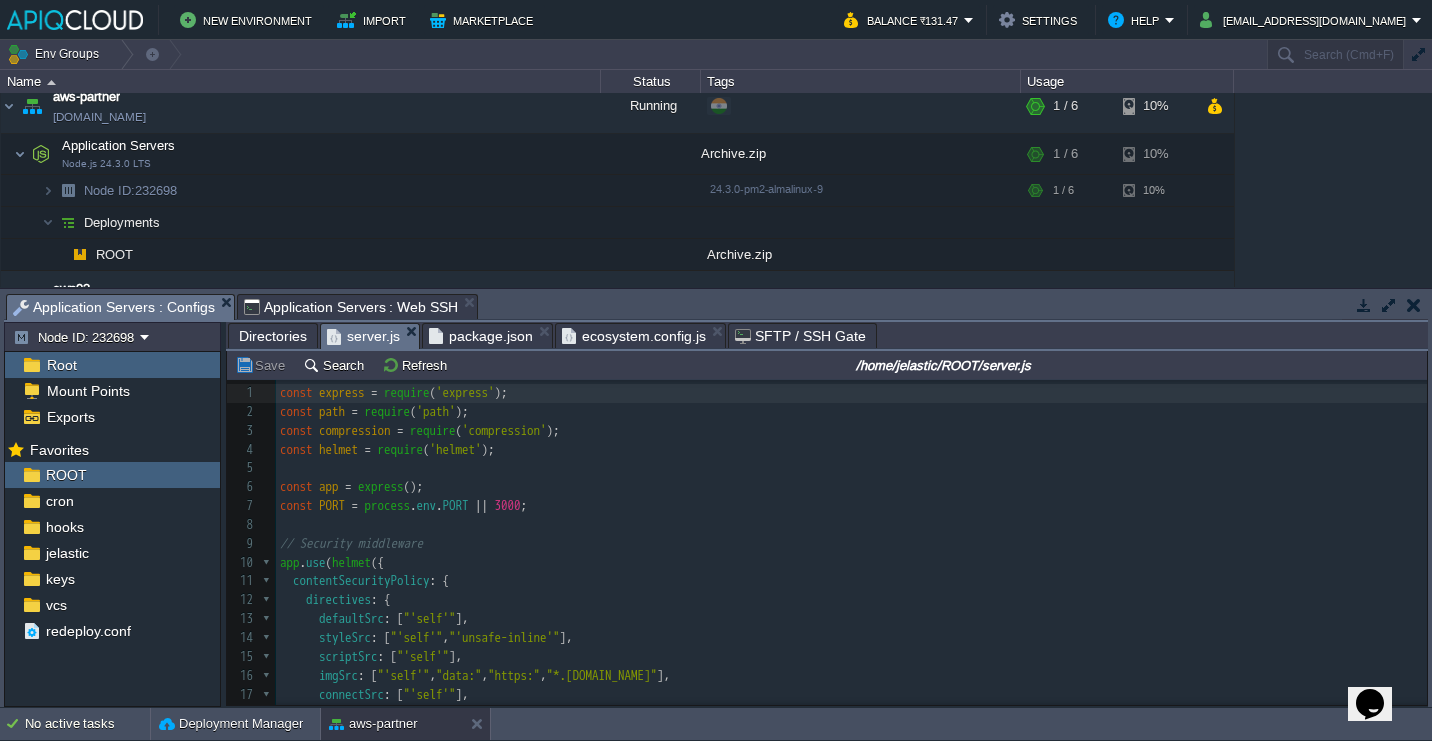 scroll, scrollTop: 239, scrollLeft: 0, axis: vertical 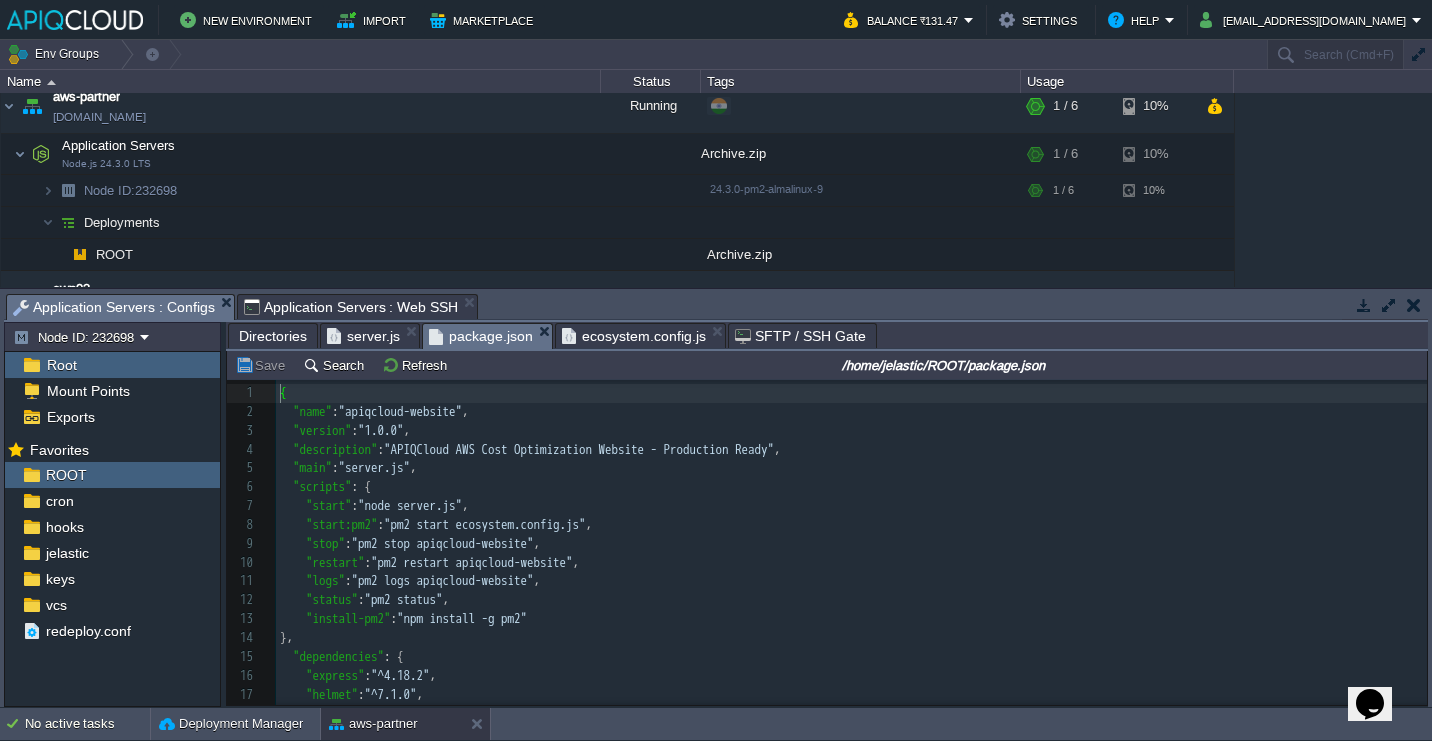 click on "package.json" at bounding box center [481, 336] 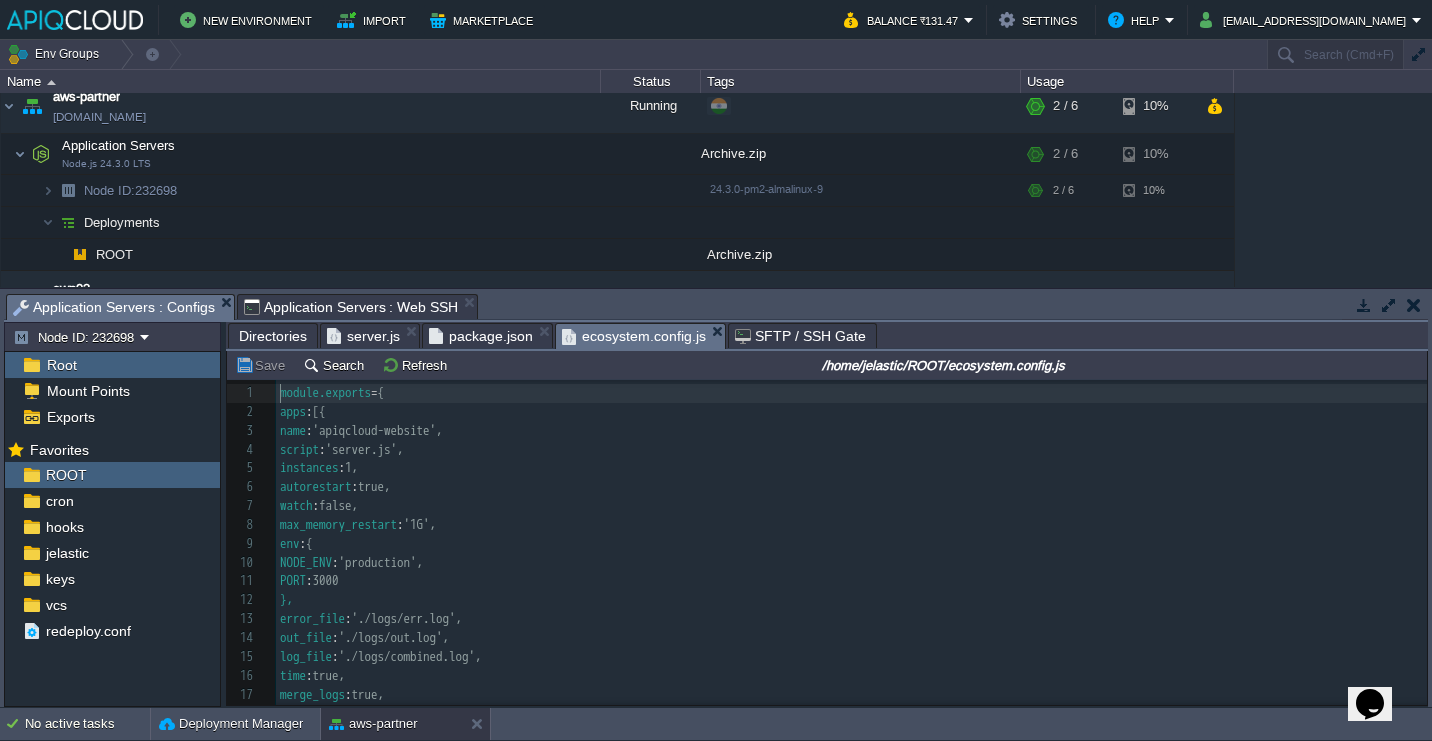 click on "ecosystem.config.js" at bounding box center (634, 336) 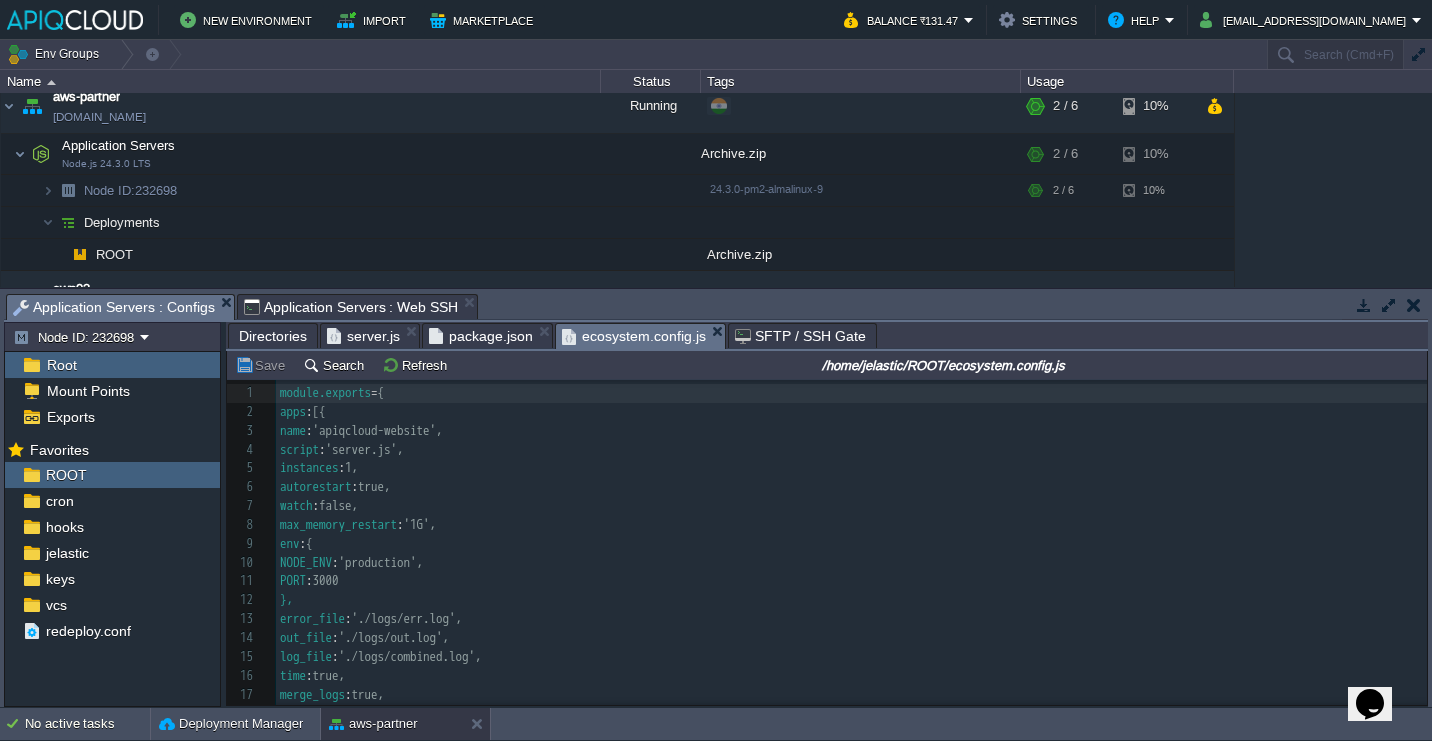 click on "package.json" at bounding box center (481, 336) 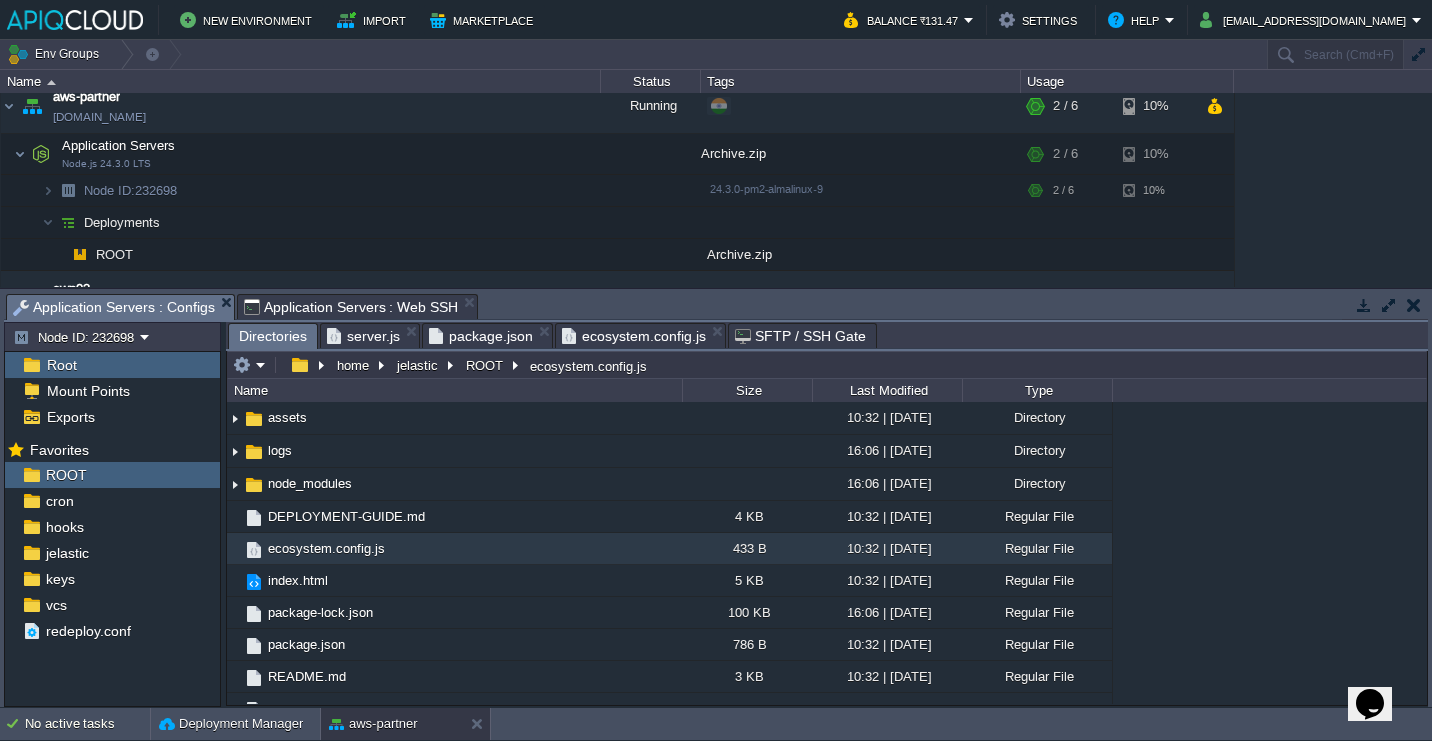 click on "Directories" at bounding box center (273, 336) 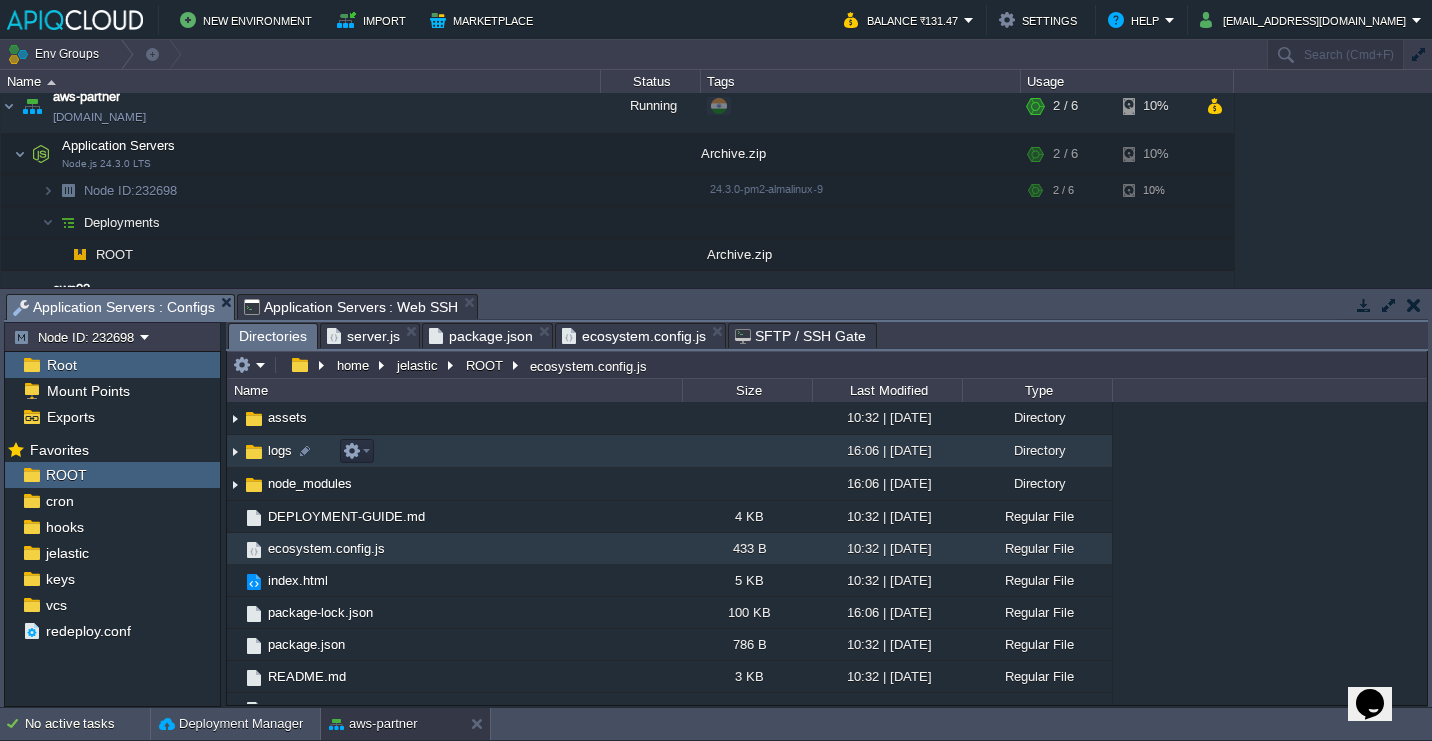 click at bounding box center [235, 451] 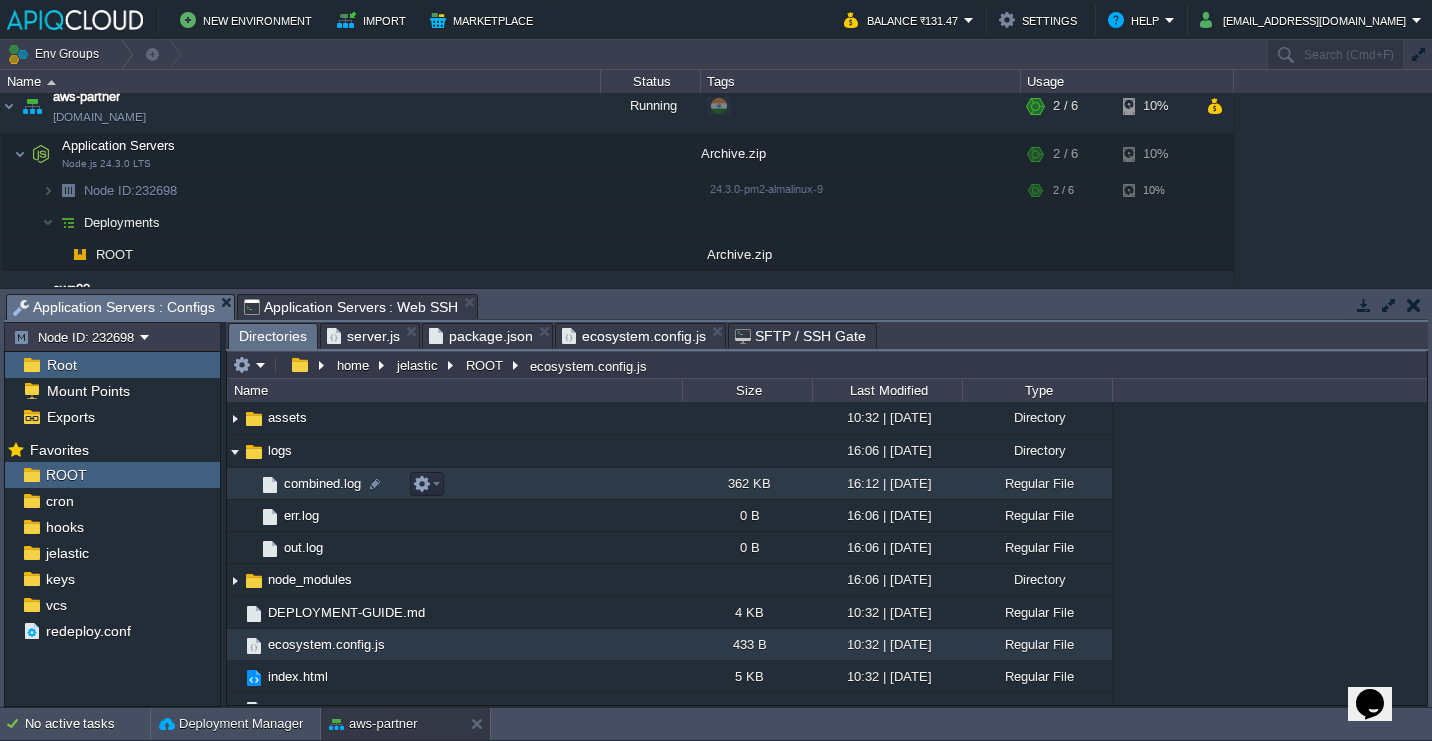 click on "combined.log" at bounding box center (454, 484) 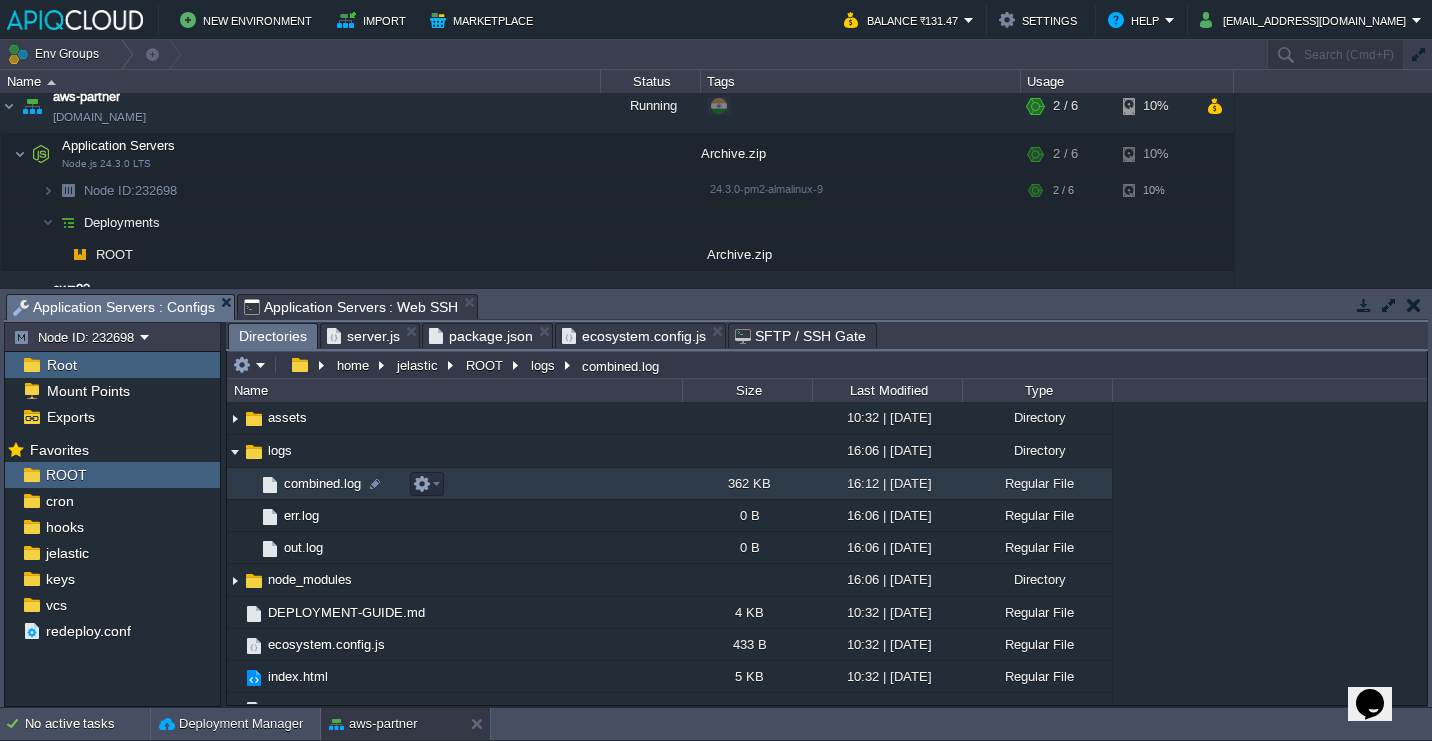 click on "combined.log" at bounding box center (454, 484) 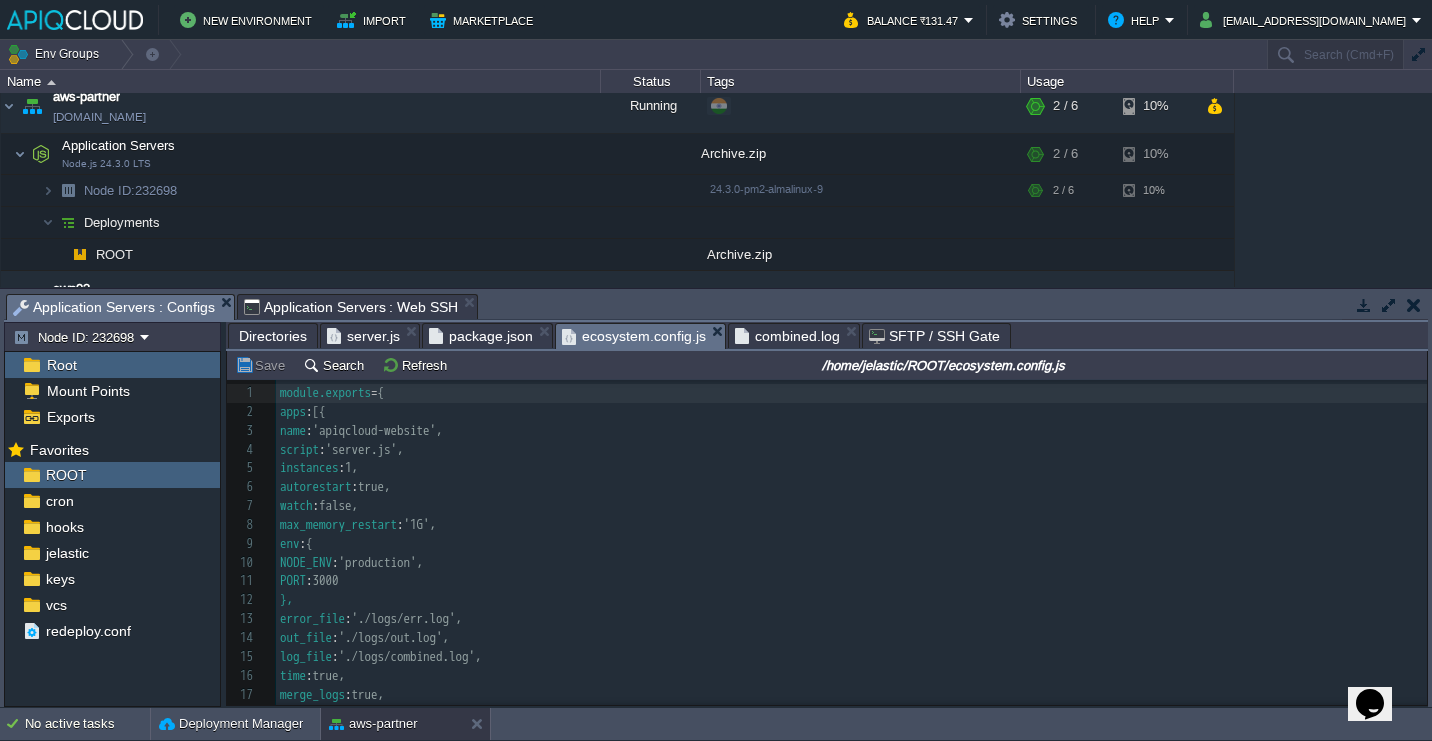 click on "ecosystem.config.js" at bounding box center [634, 336] 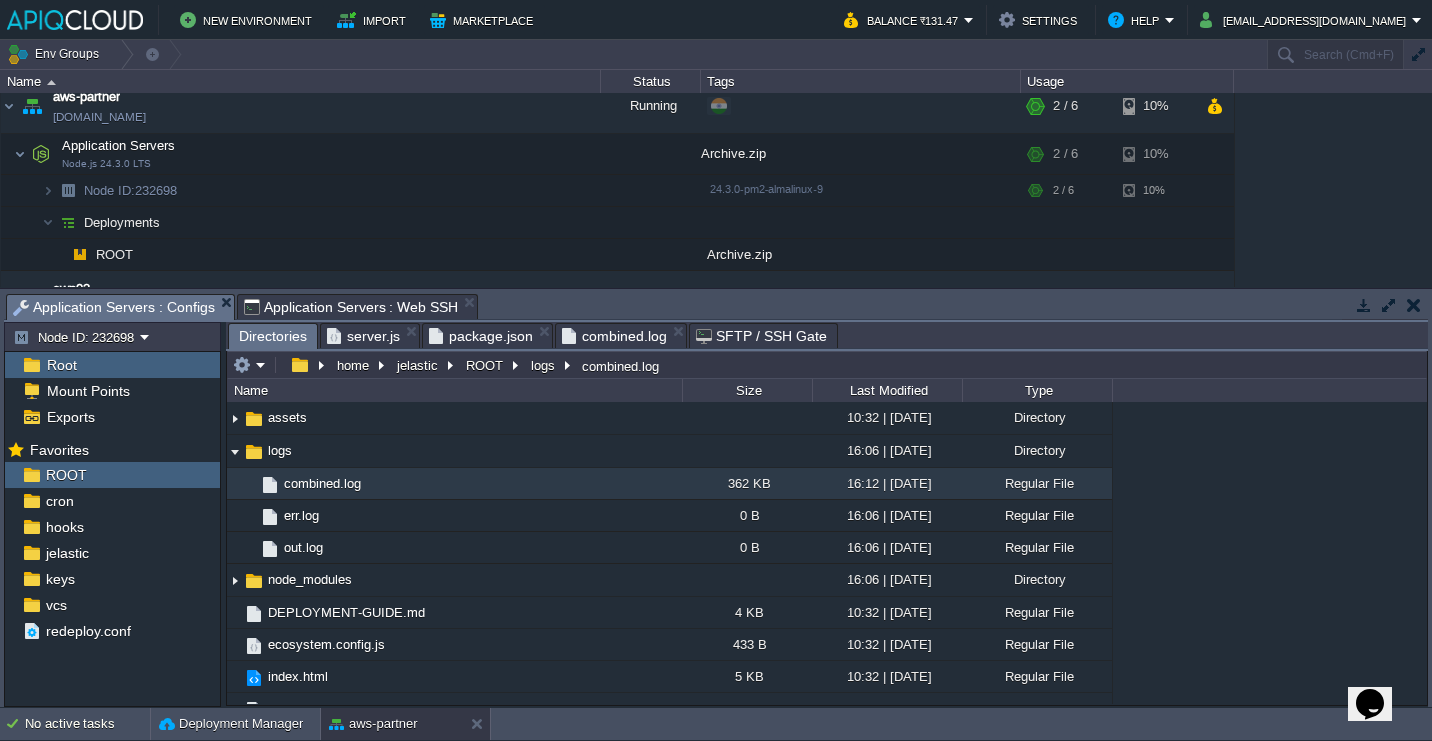 click on "combined.log" at bounding box center [614, 336] 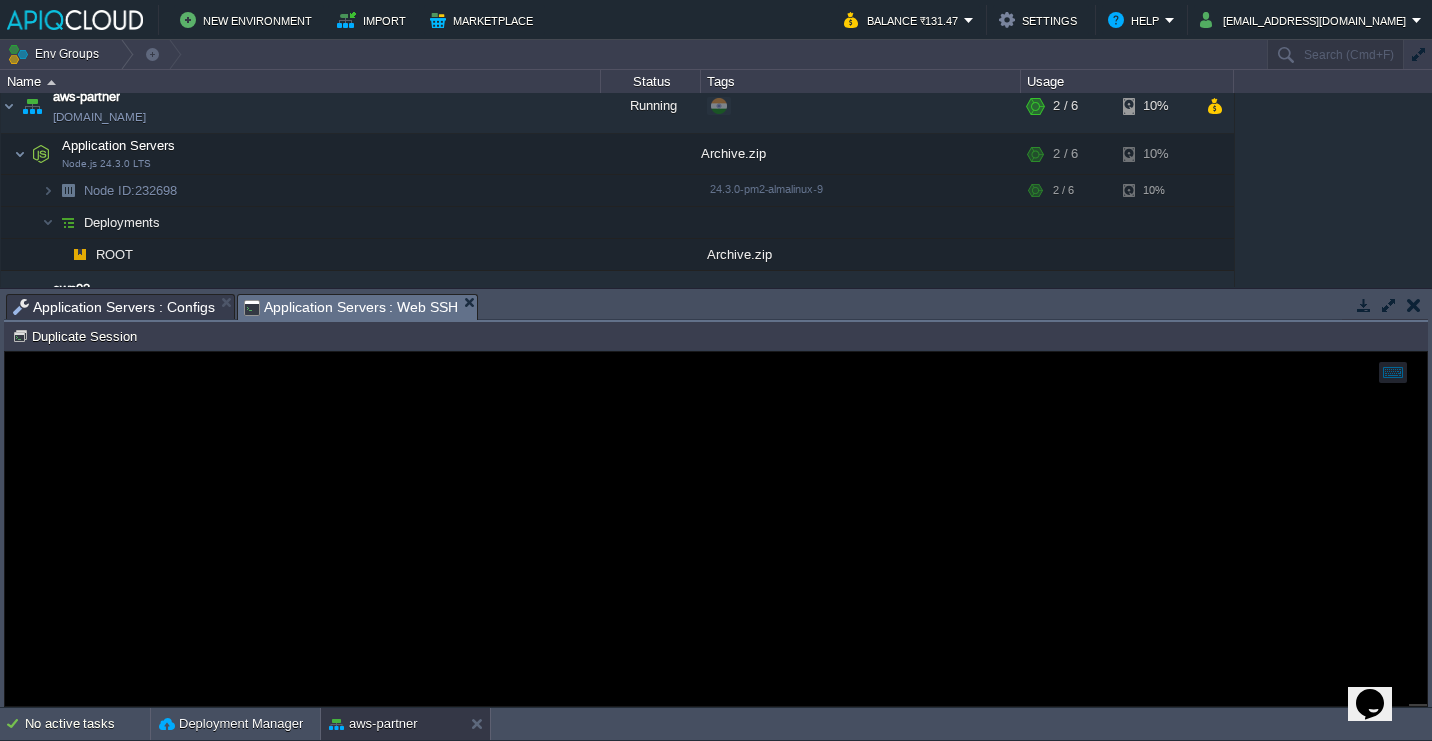 click on "Application Servers : Web SSH" at bounding box center (351, 307) 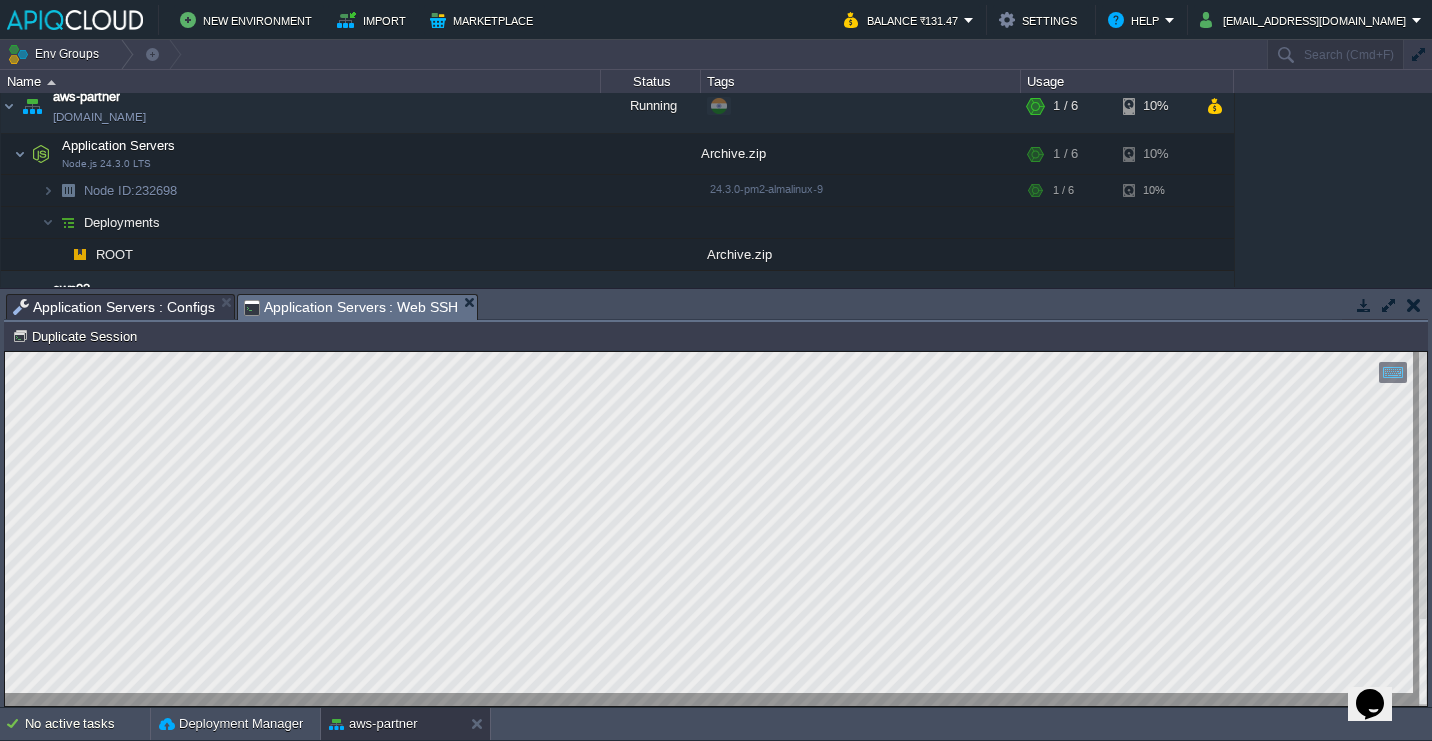 click on "Application Servers : Configs" at bounding box center (114, 307) 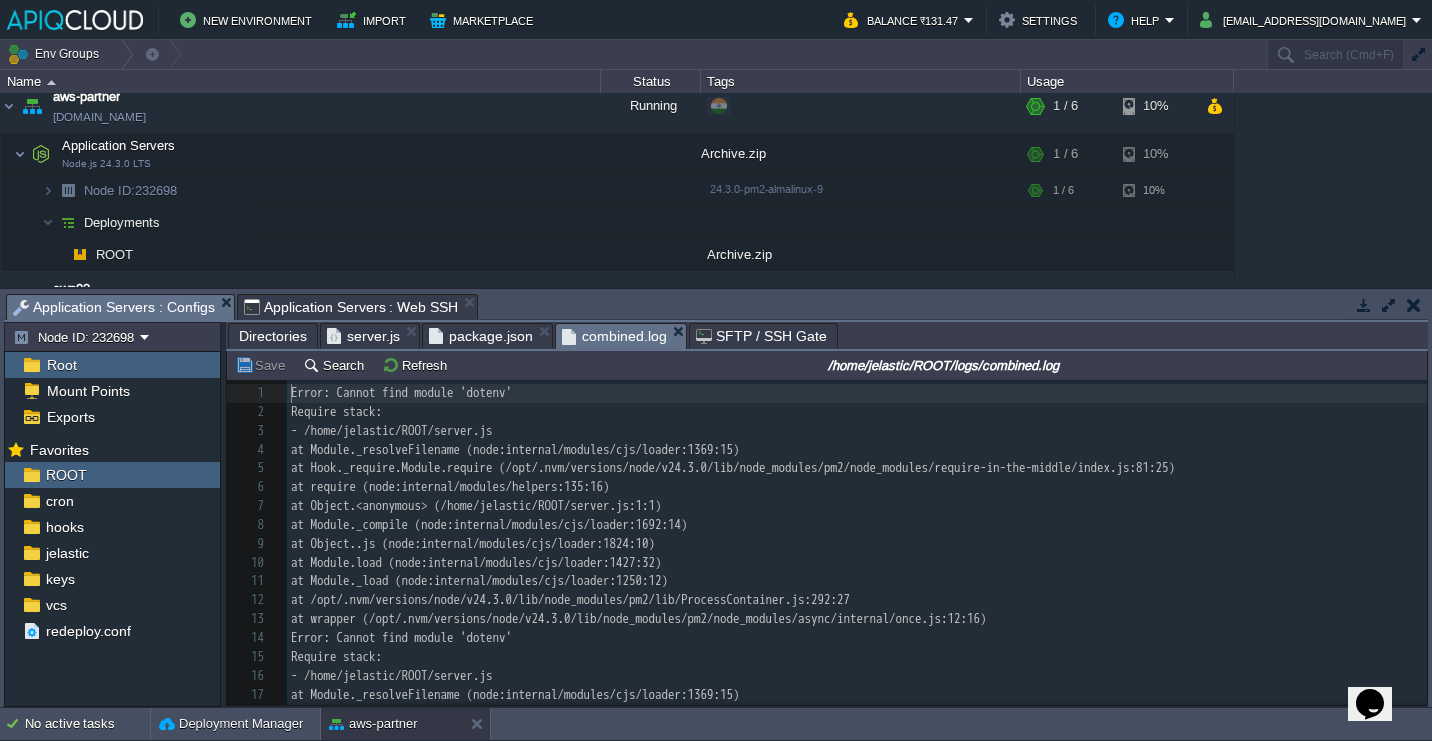 scroll, scrollTop: 93, scrollLeft: 0, axis: vertical 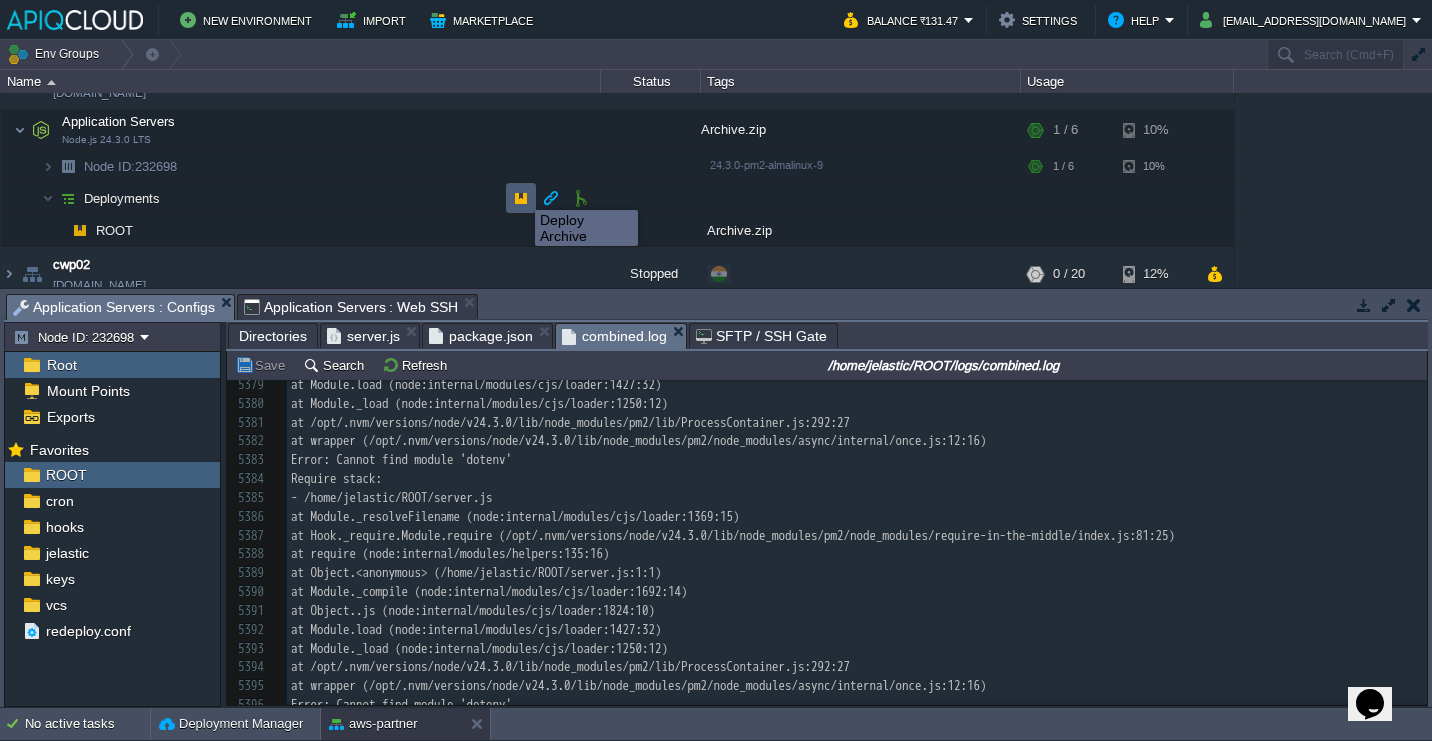 click at bounding box center [521, 198] 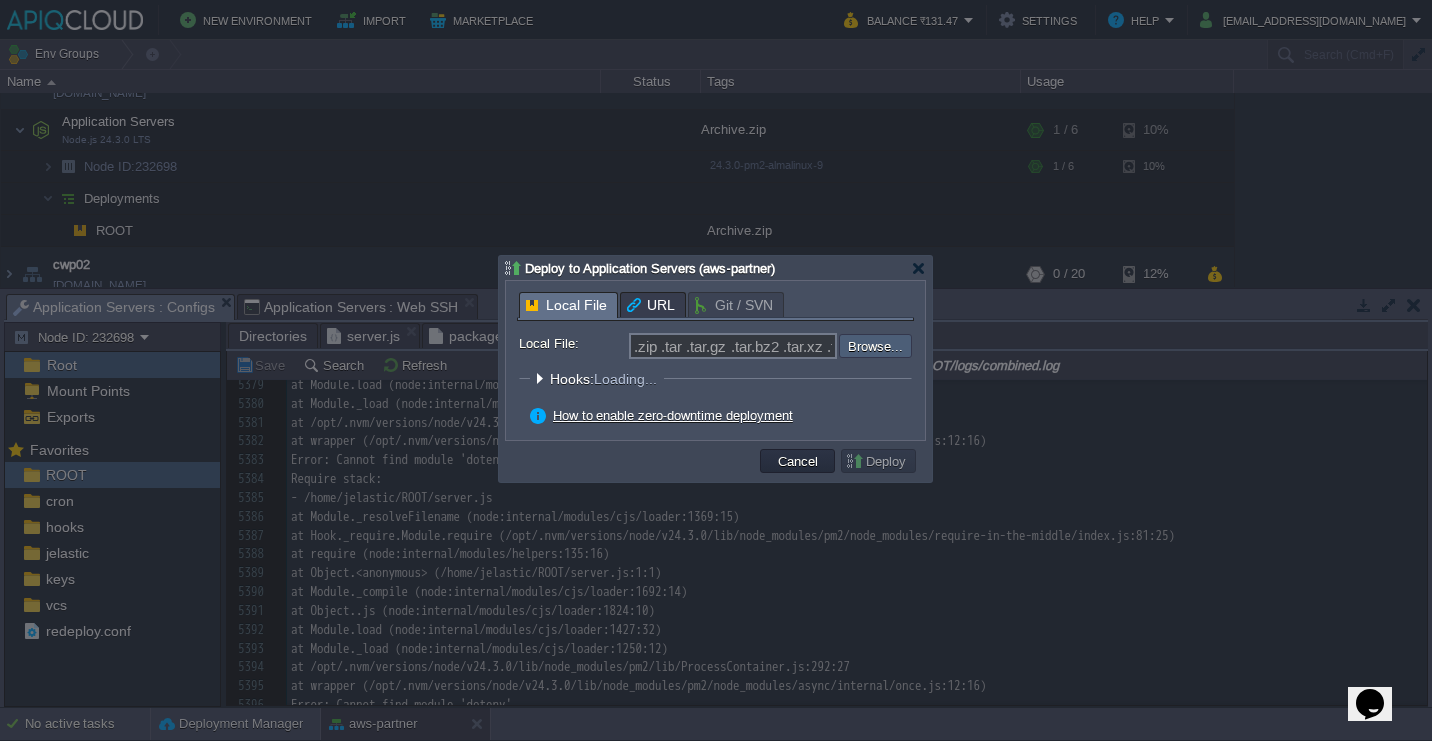 click at bounding box center [785, 346] 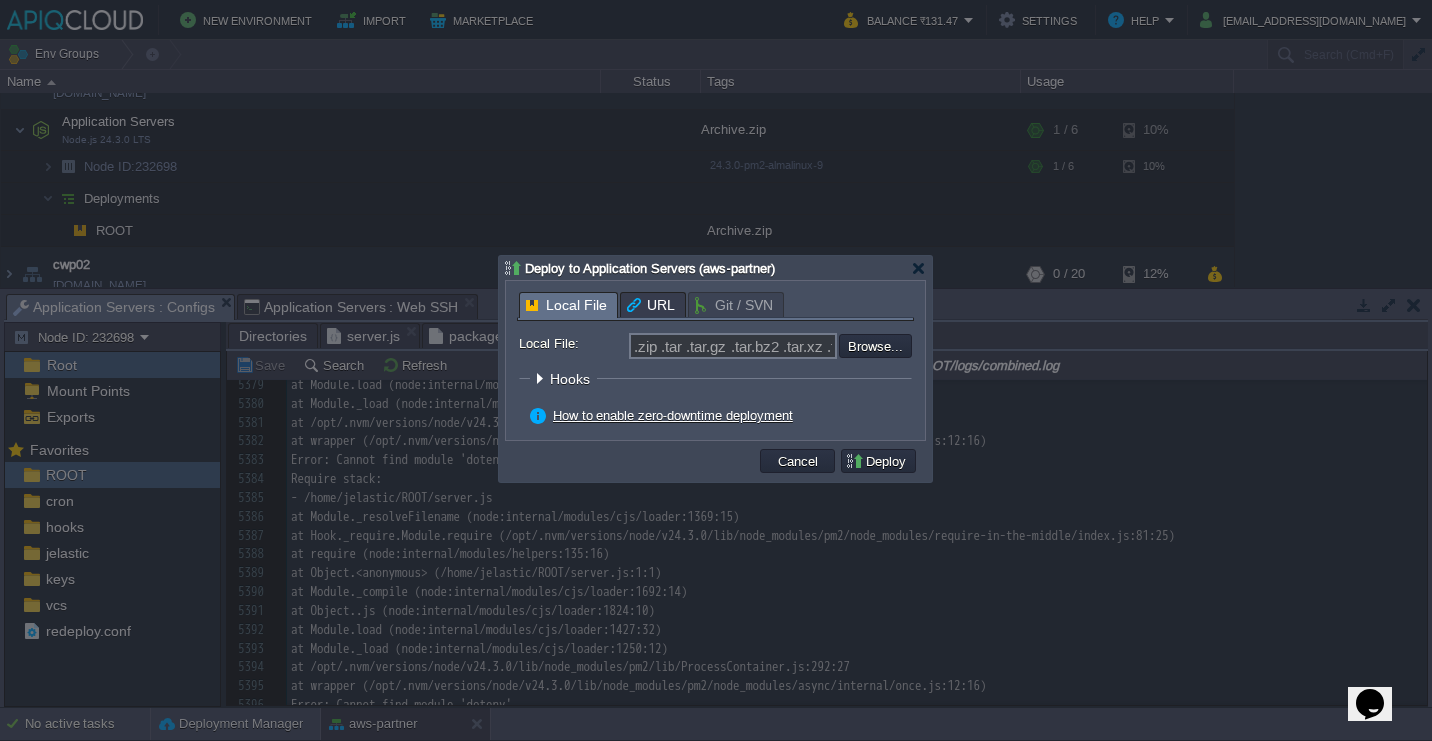 type on "C:\fakepath\Archive.zip" 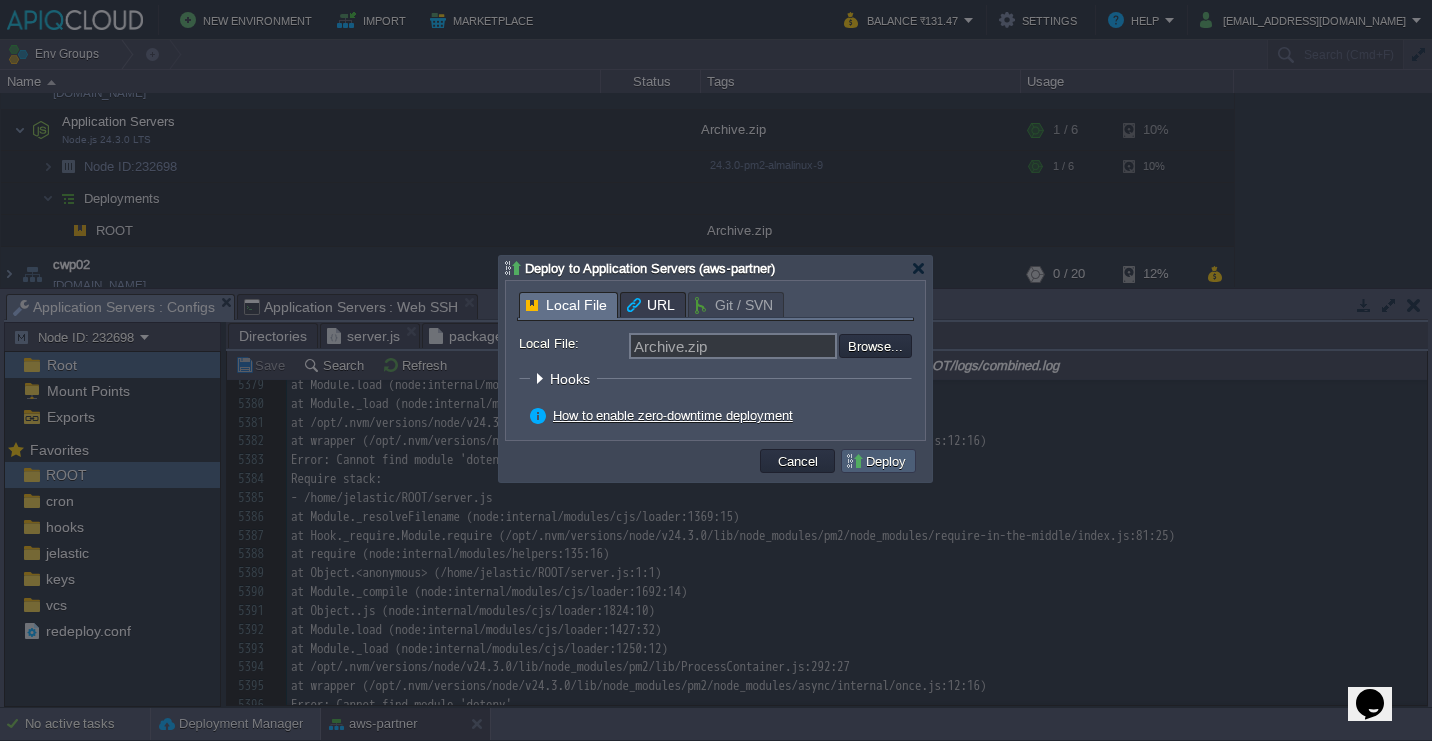 click on "Deploy" at bounding box center (878, 461) 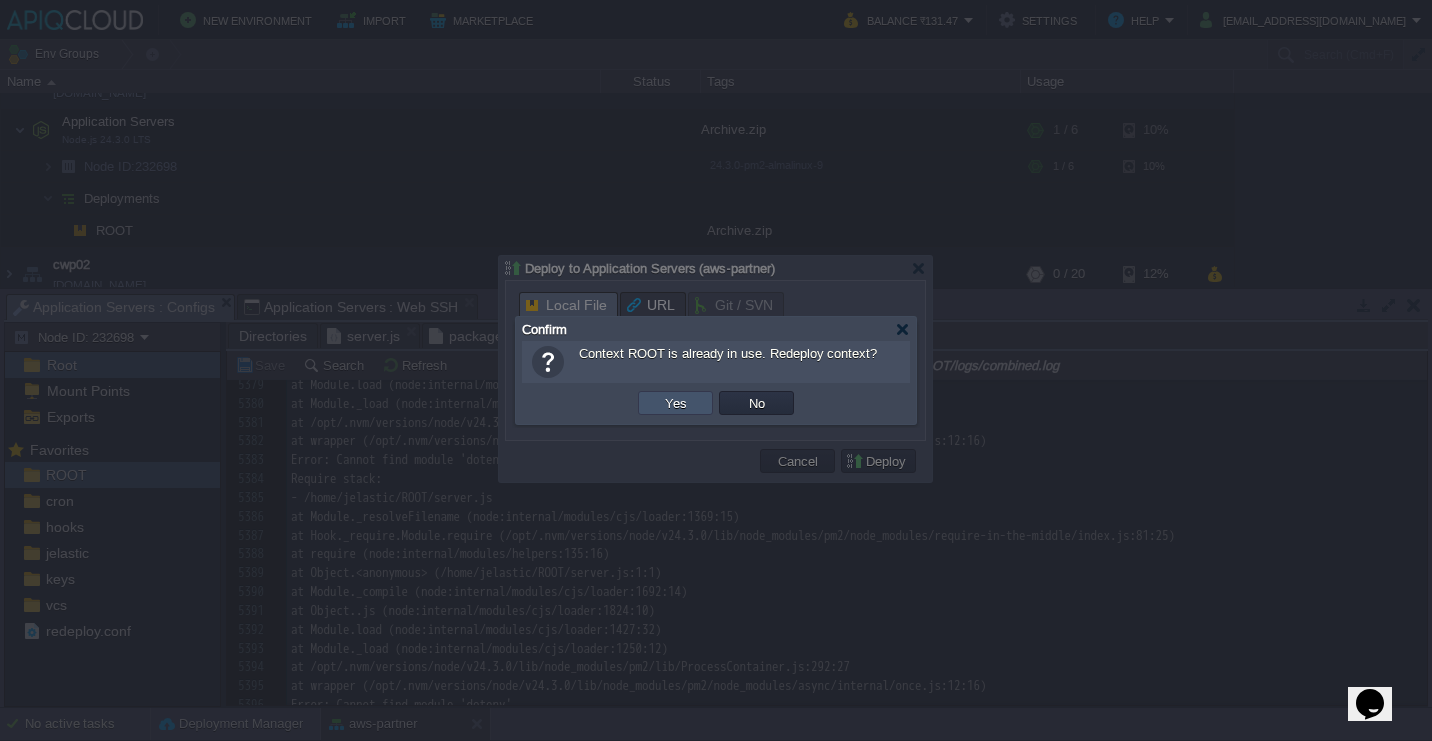 click on "Yes" at bounding box center [676, 403] 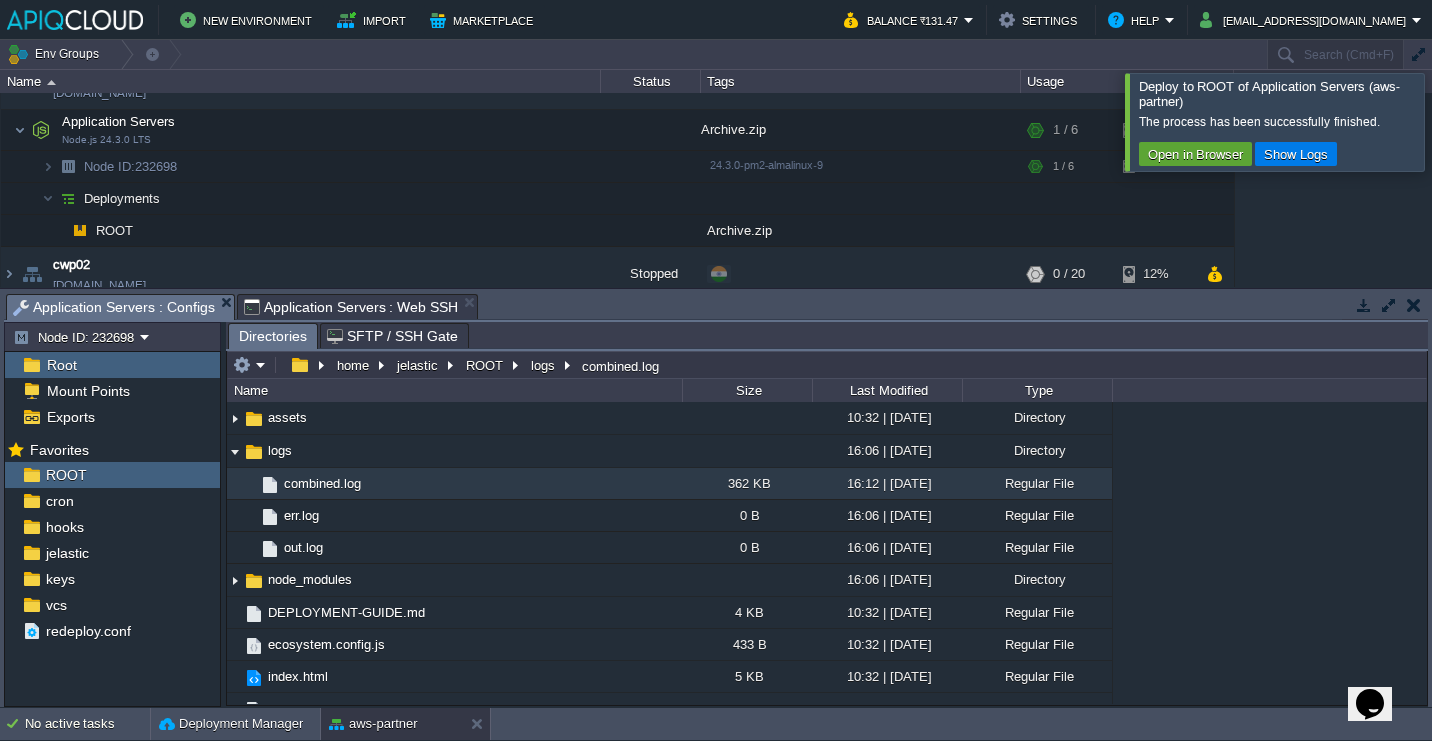 click on "Open in Browser Show Logs" at bounding box center [1281, 155] 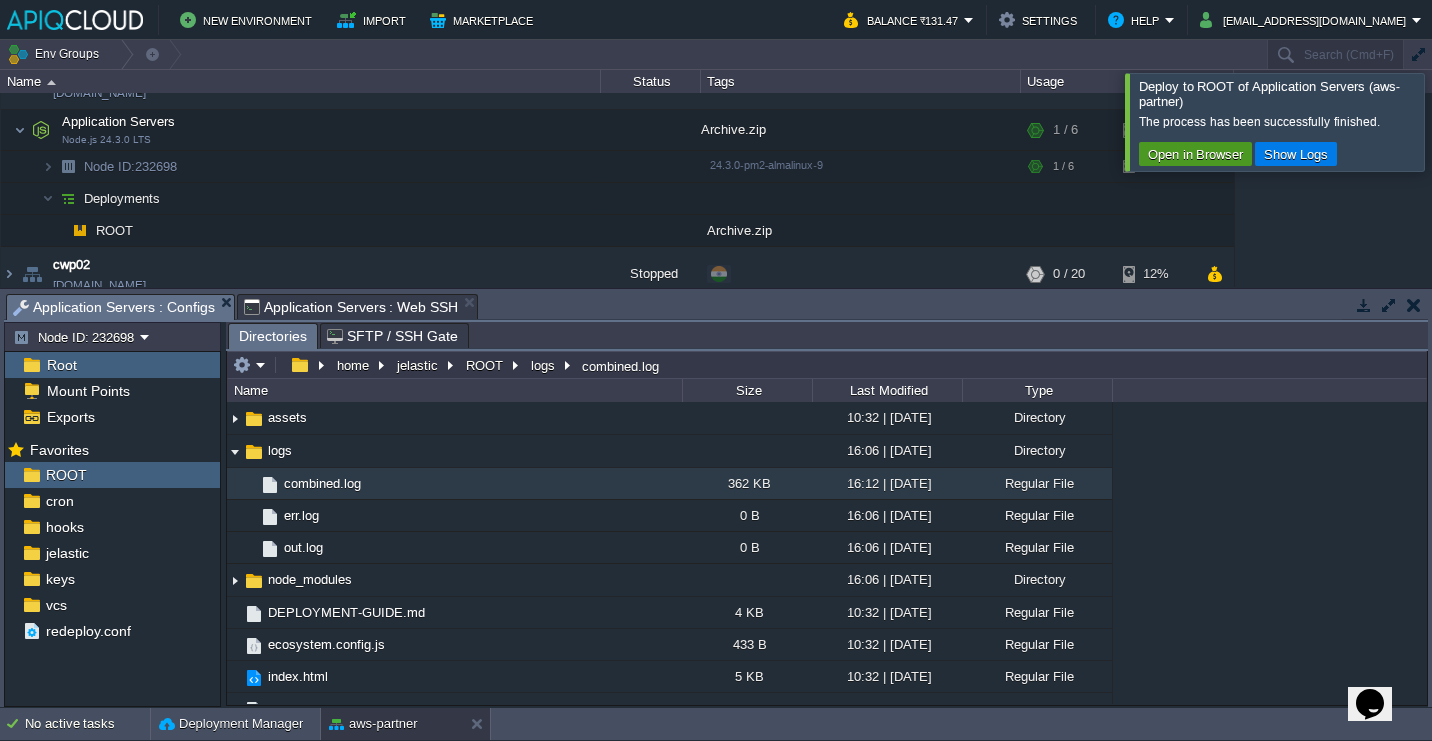 click on "Open in Browser" at bounding box center (1195, 154) 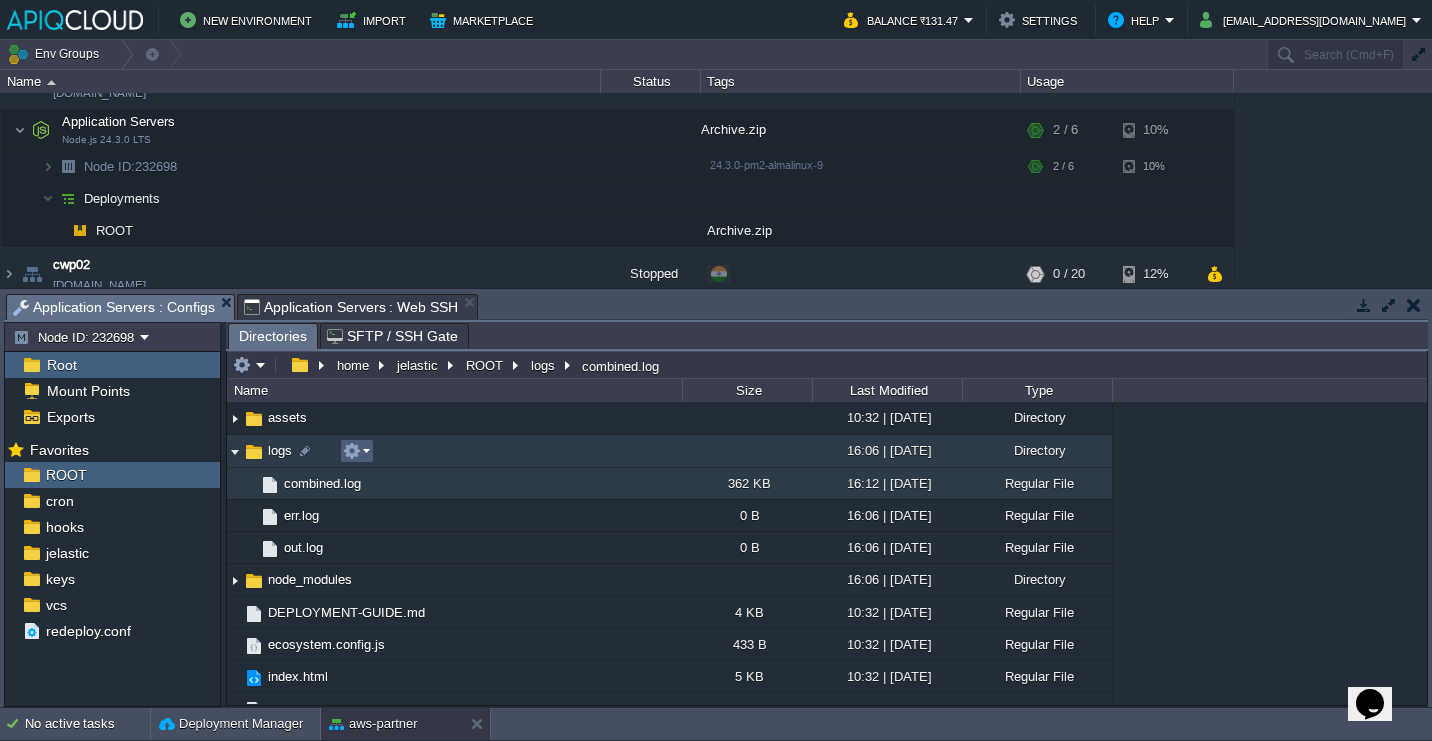 click at bounding box center [352, 451] 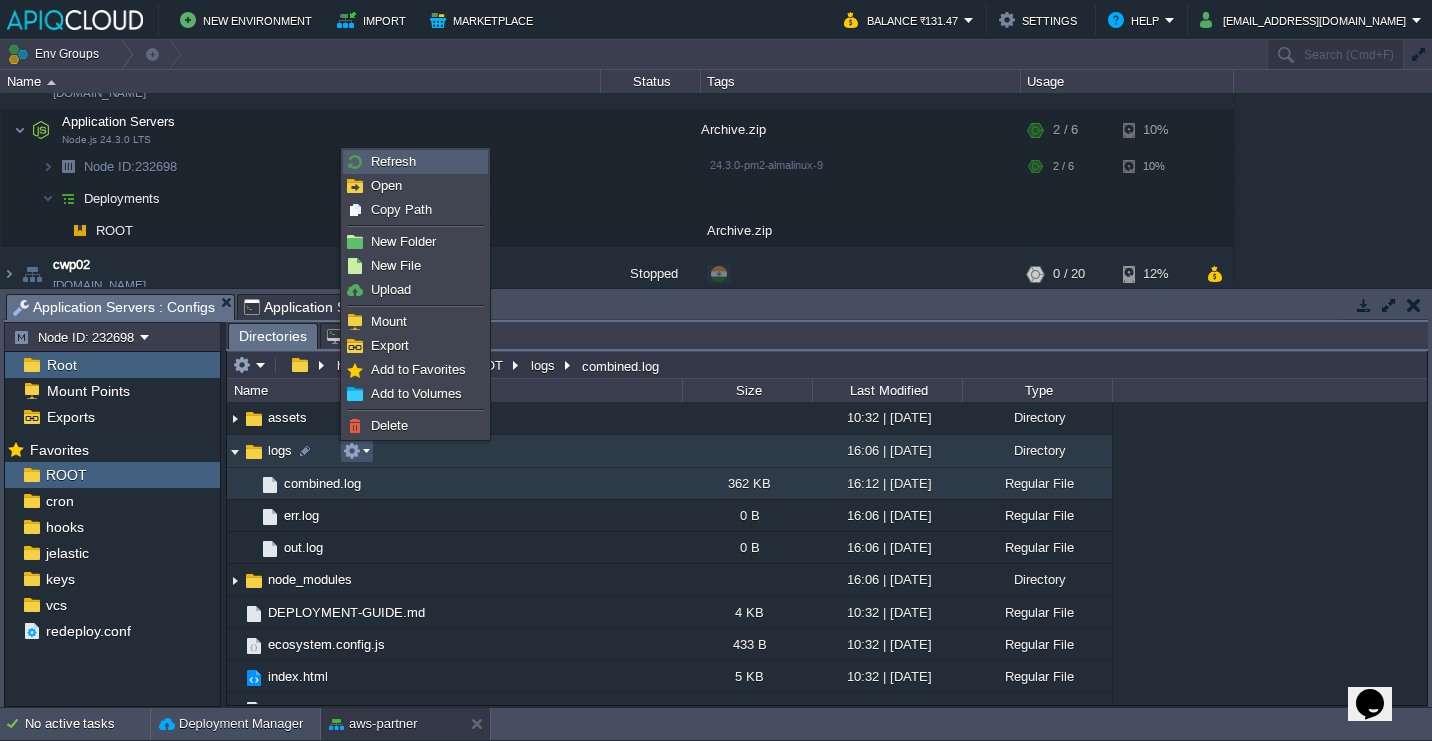 click on "Refresh" at bounding box center [393, 161] 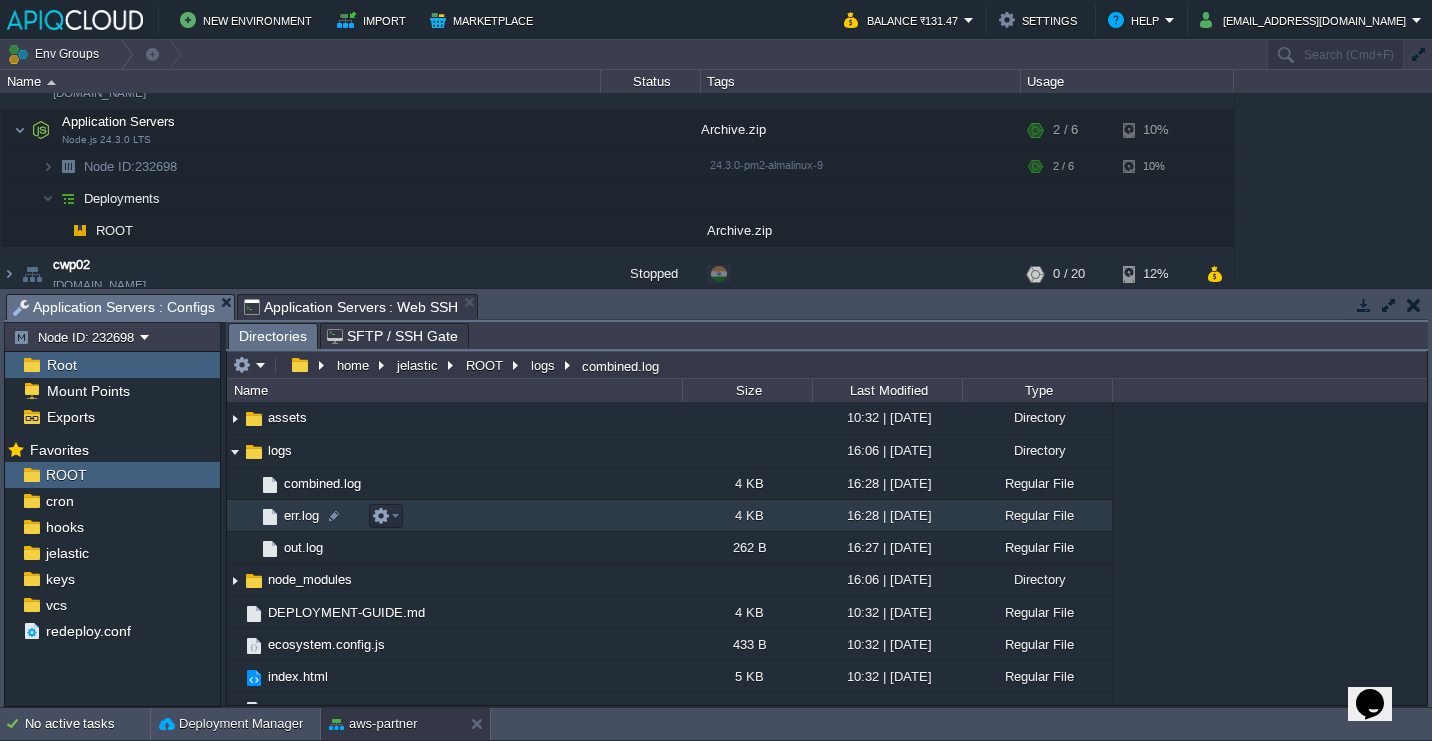 click on "err.log" at bounding box center (454, 516) 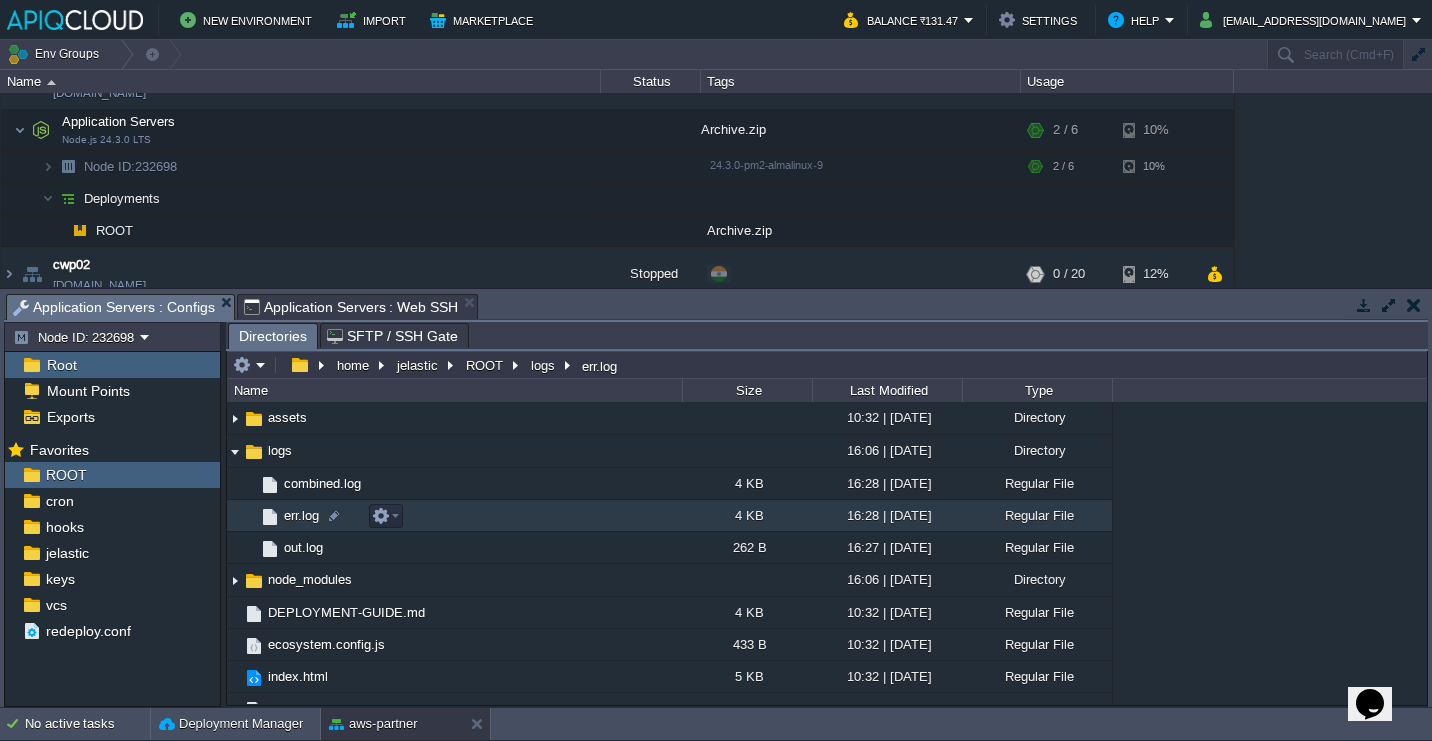 click on "err.log" at bounding box center (454, 516) 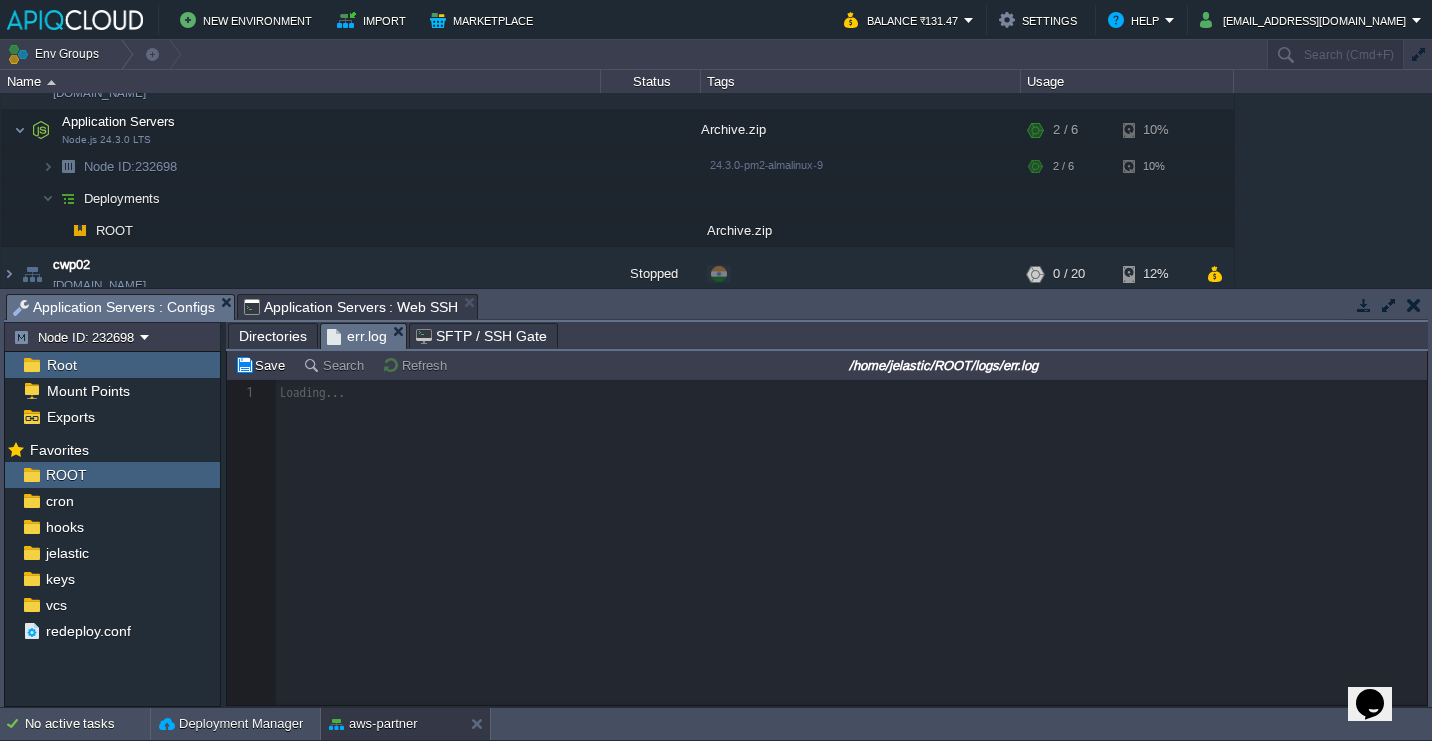 scroll, scrollTop: 6, scrollLeft: 0, axis: vertical 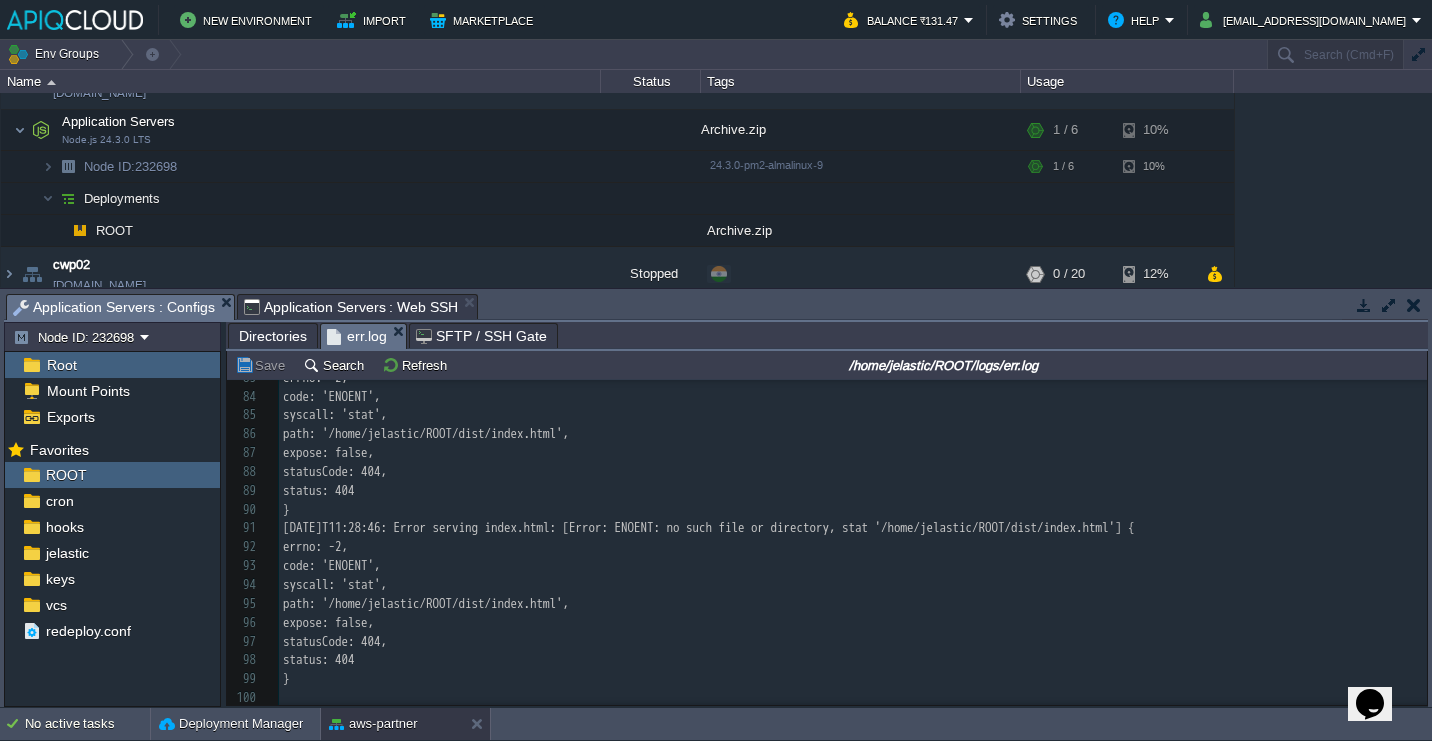 click on "Directories" at bounding box center [273, 336] 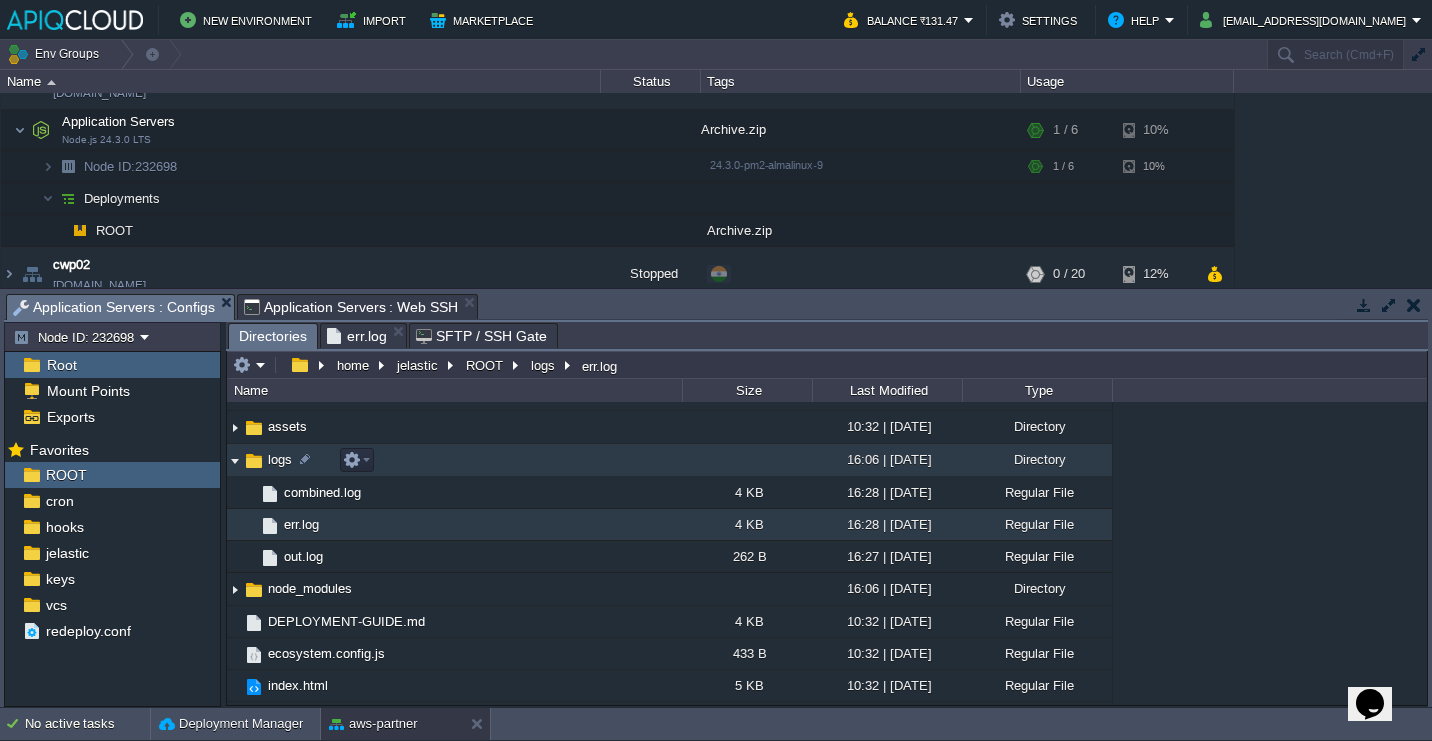 scroll, scrollTop: 0, scrollLeft: 0, axis: both 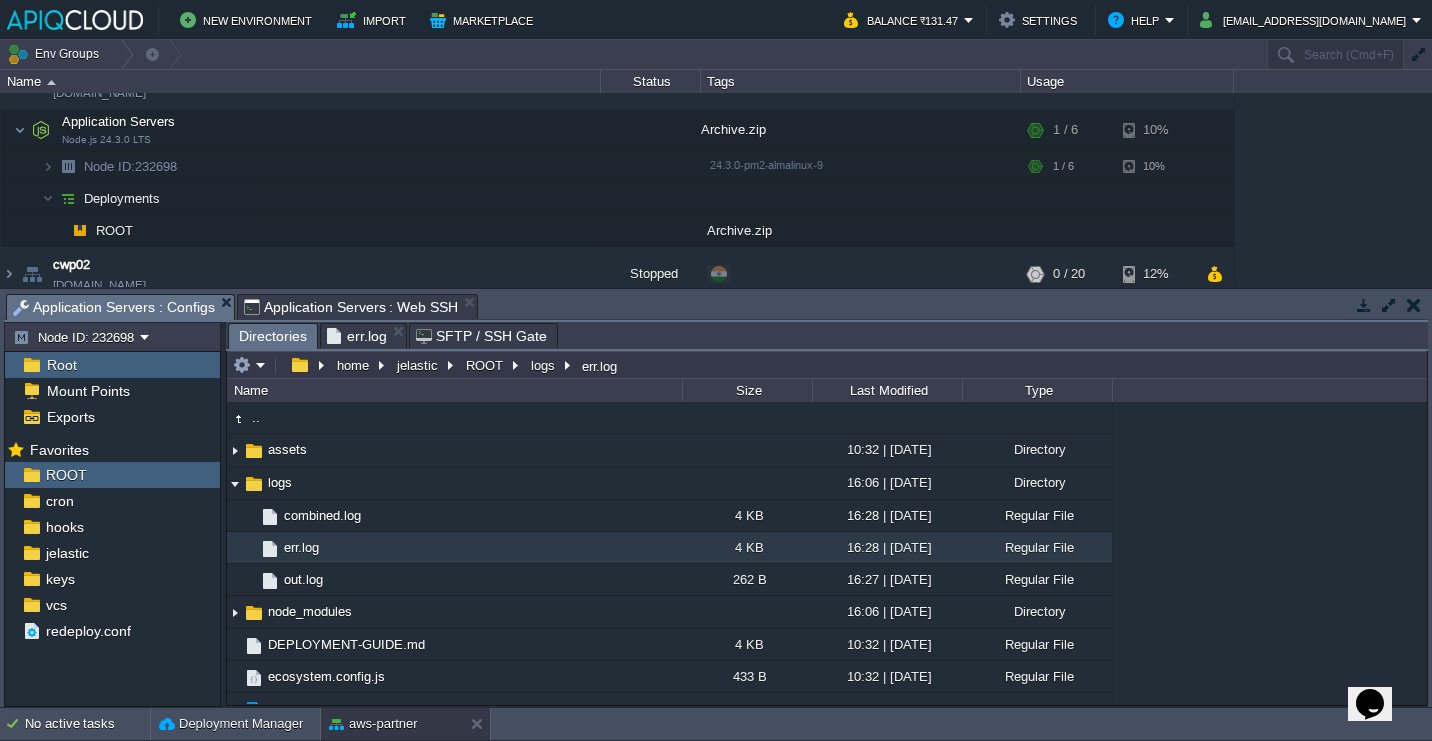 click on "err.log" at bounding box center (357, 336) 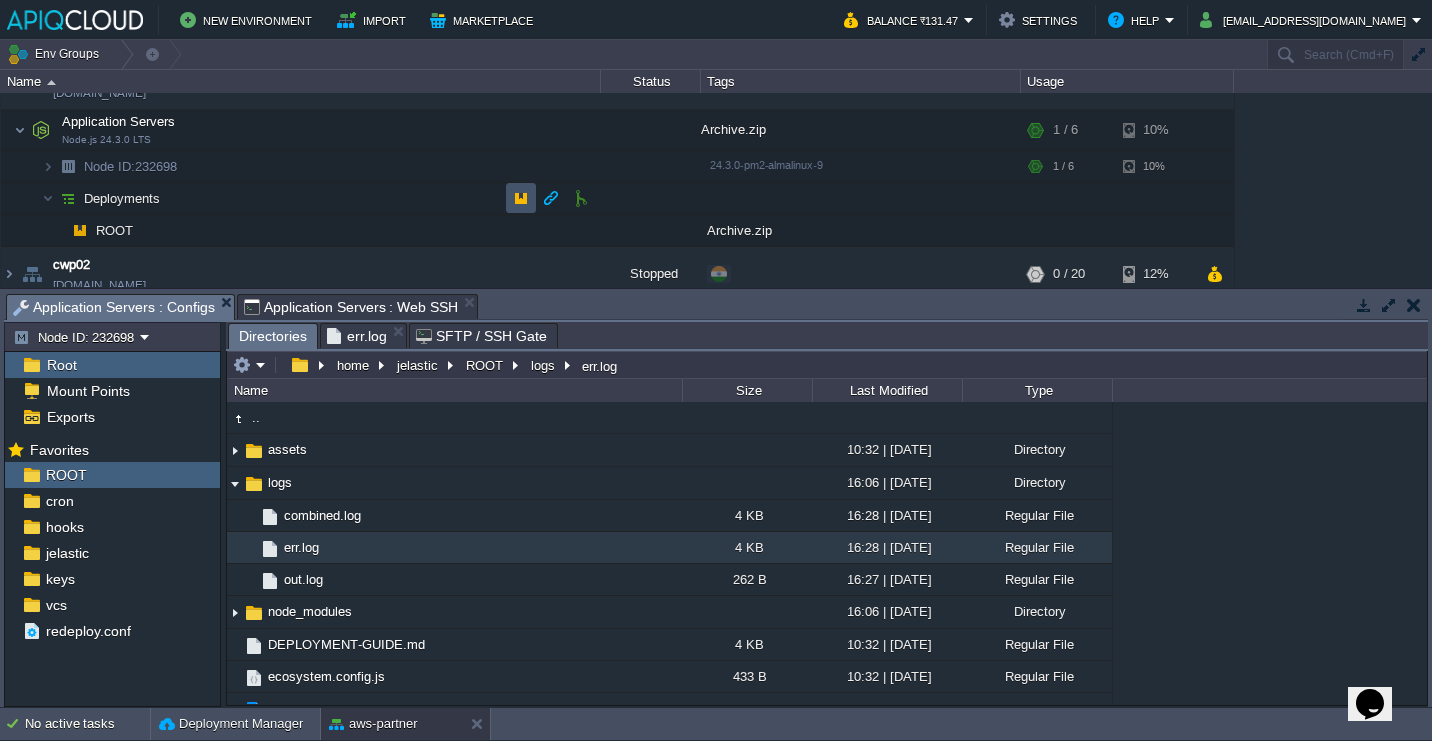 click at bounding box center [521, 198] 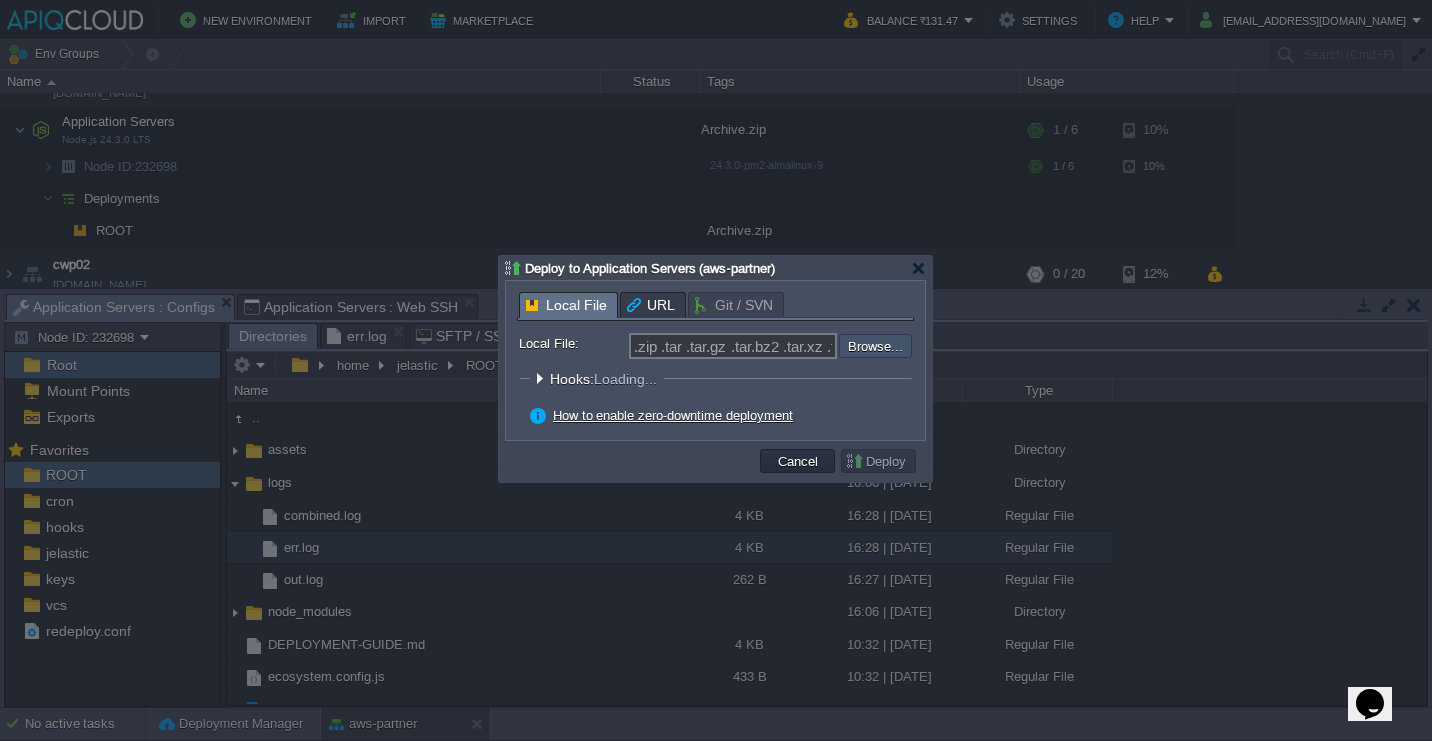 click at bounding box center [785, 346] 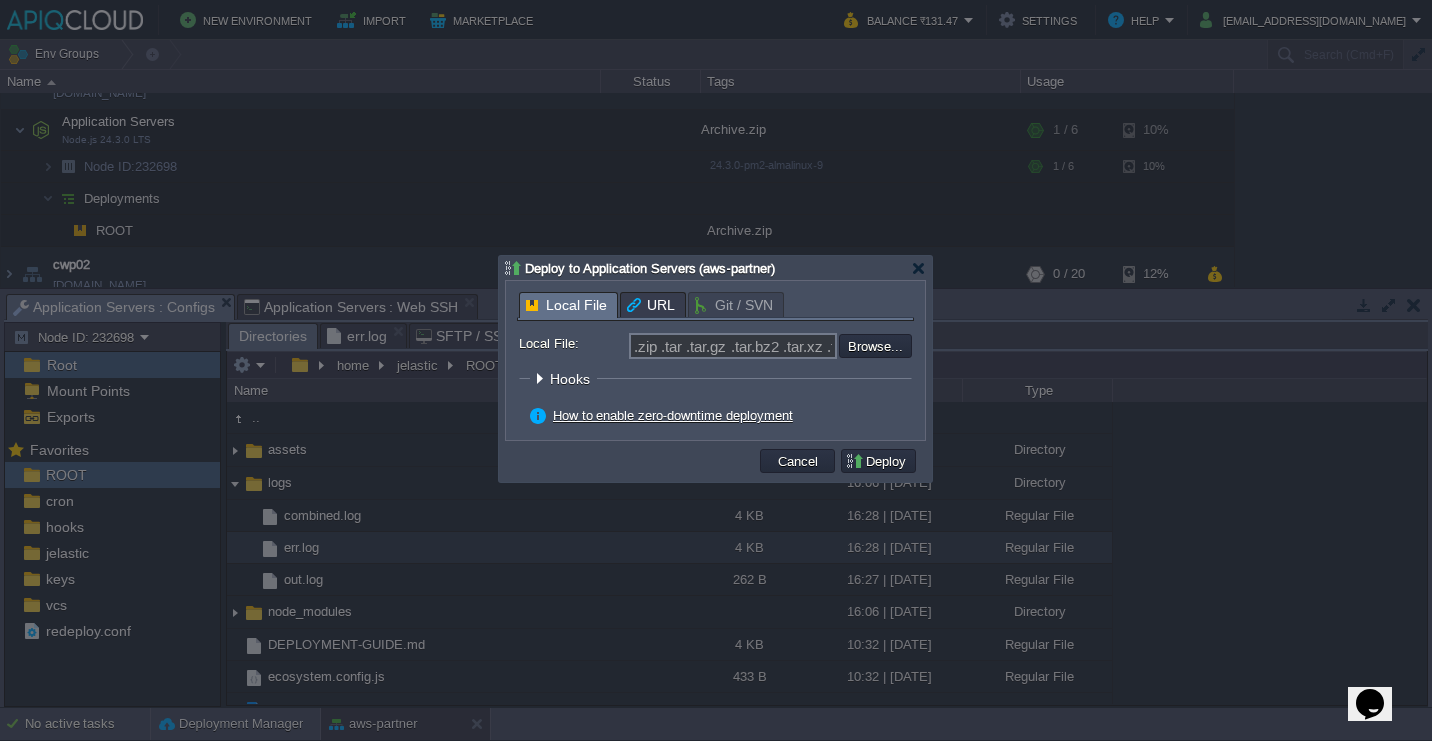 type on "C:\fakepath\Archive.zip" 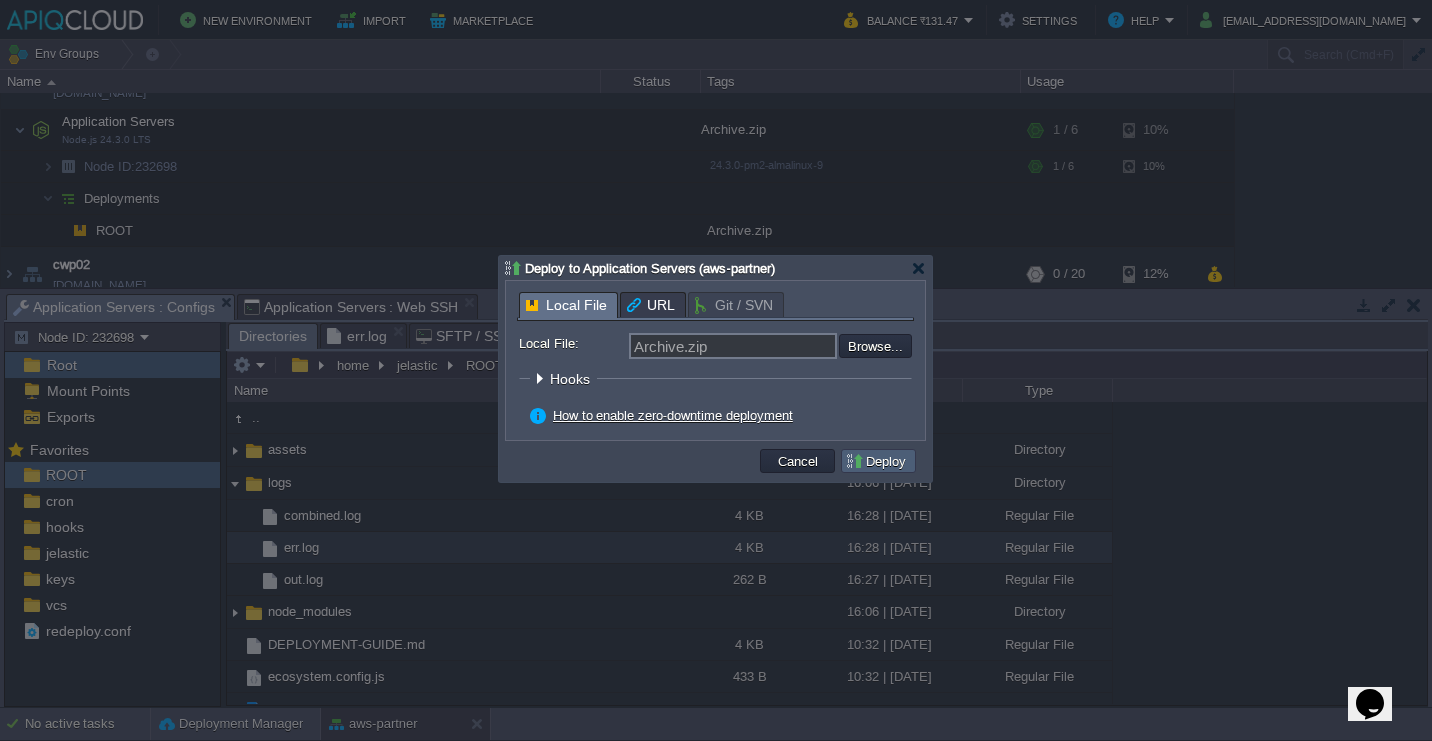 click on "Deploy" at bounding box center (878, 461) 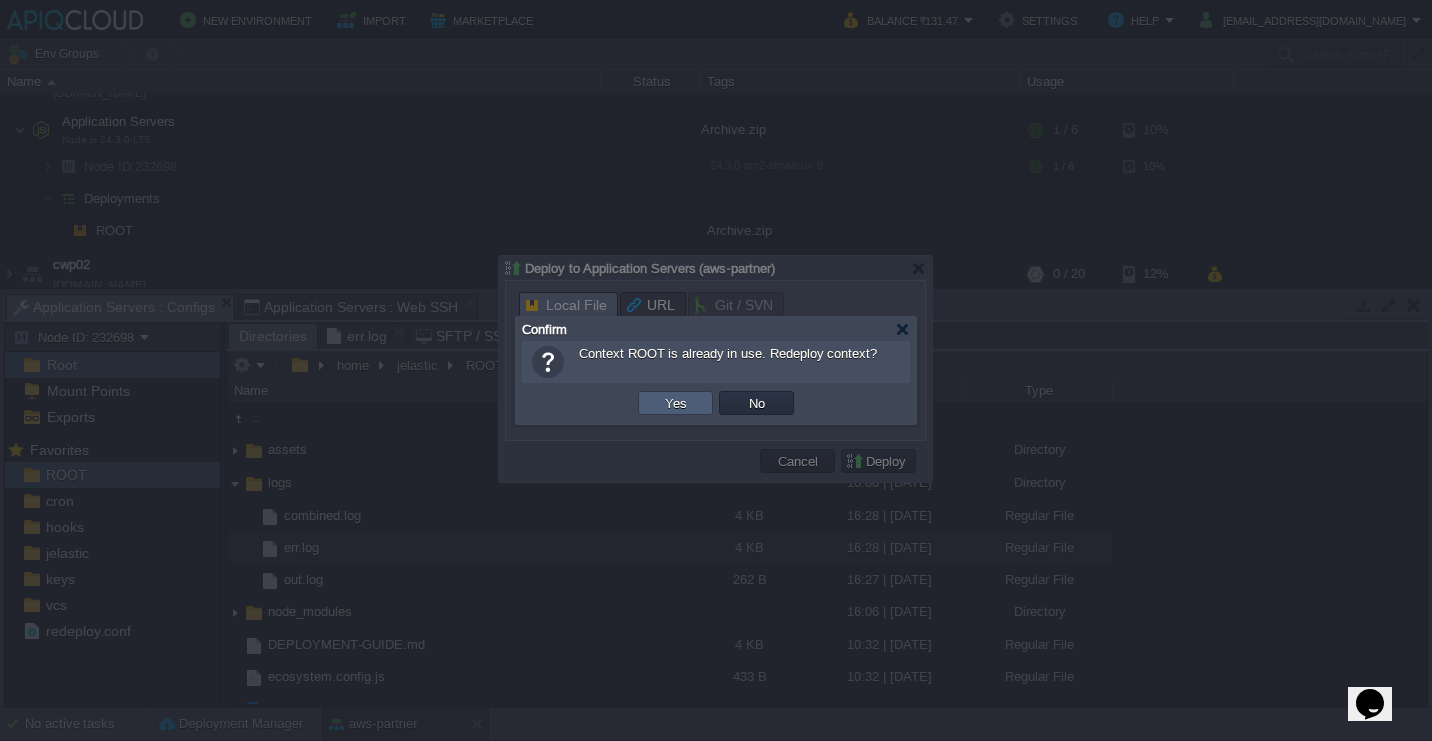 click on "Yes" at bounding box center (675, 403) 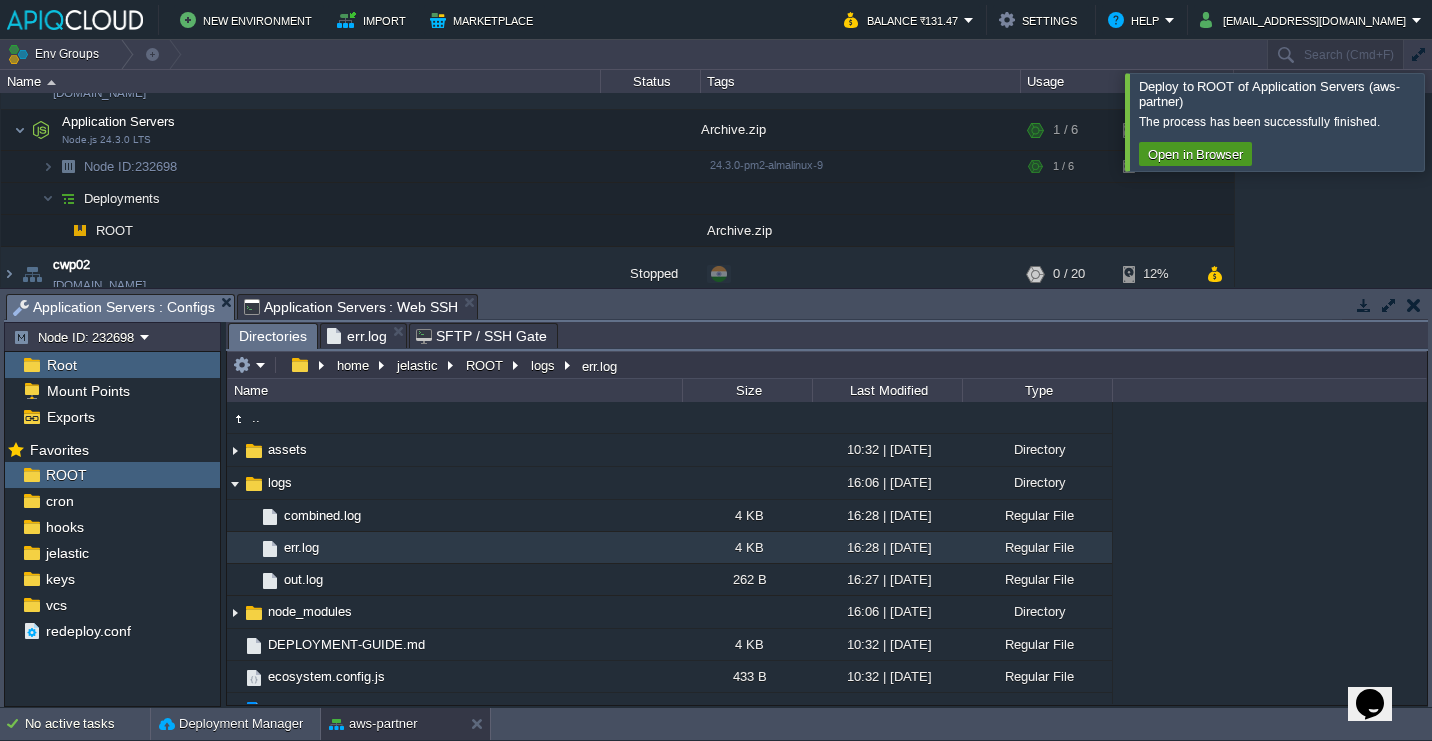 click on "Open in Browser" at bounding box center [1195, 154] 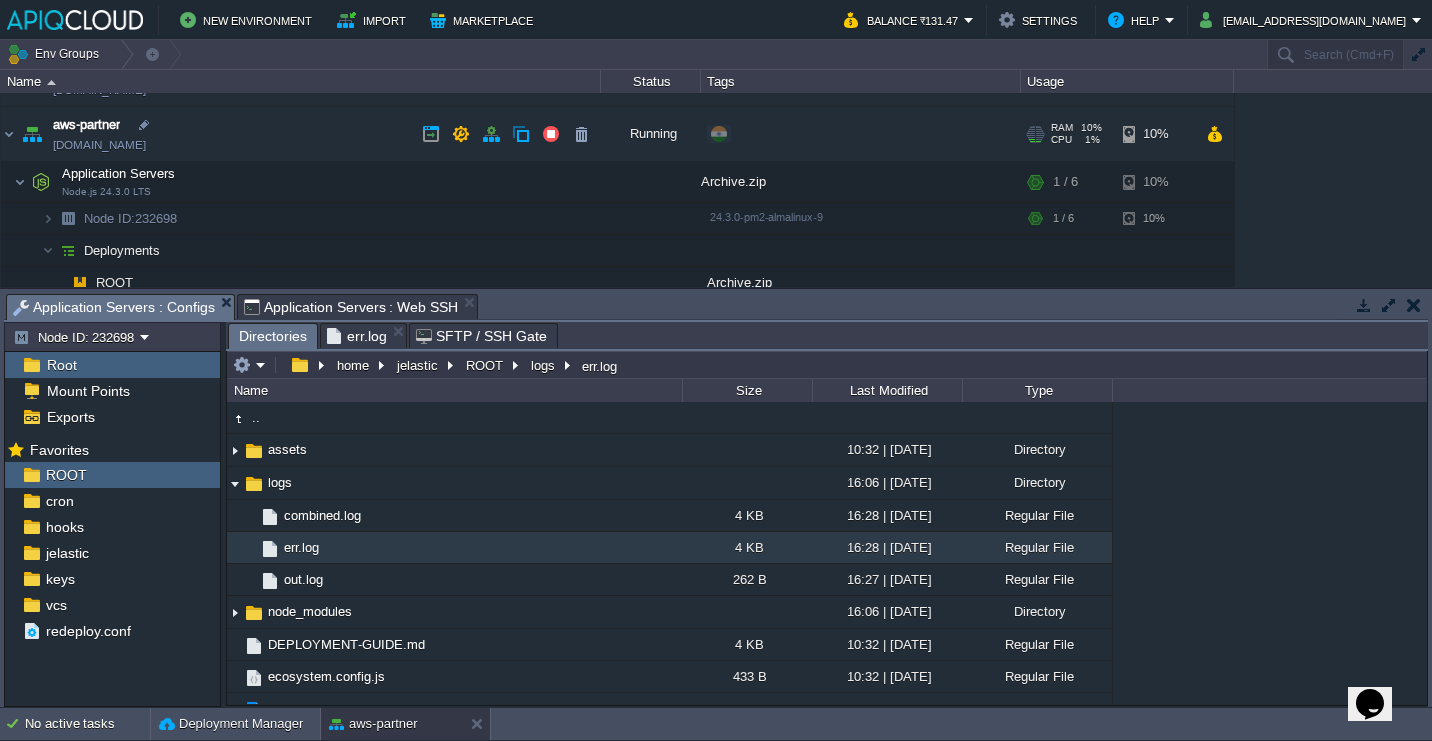 scroll, scrollTop: 85, scrollLeft: 0, axis: vertical 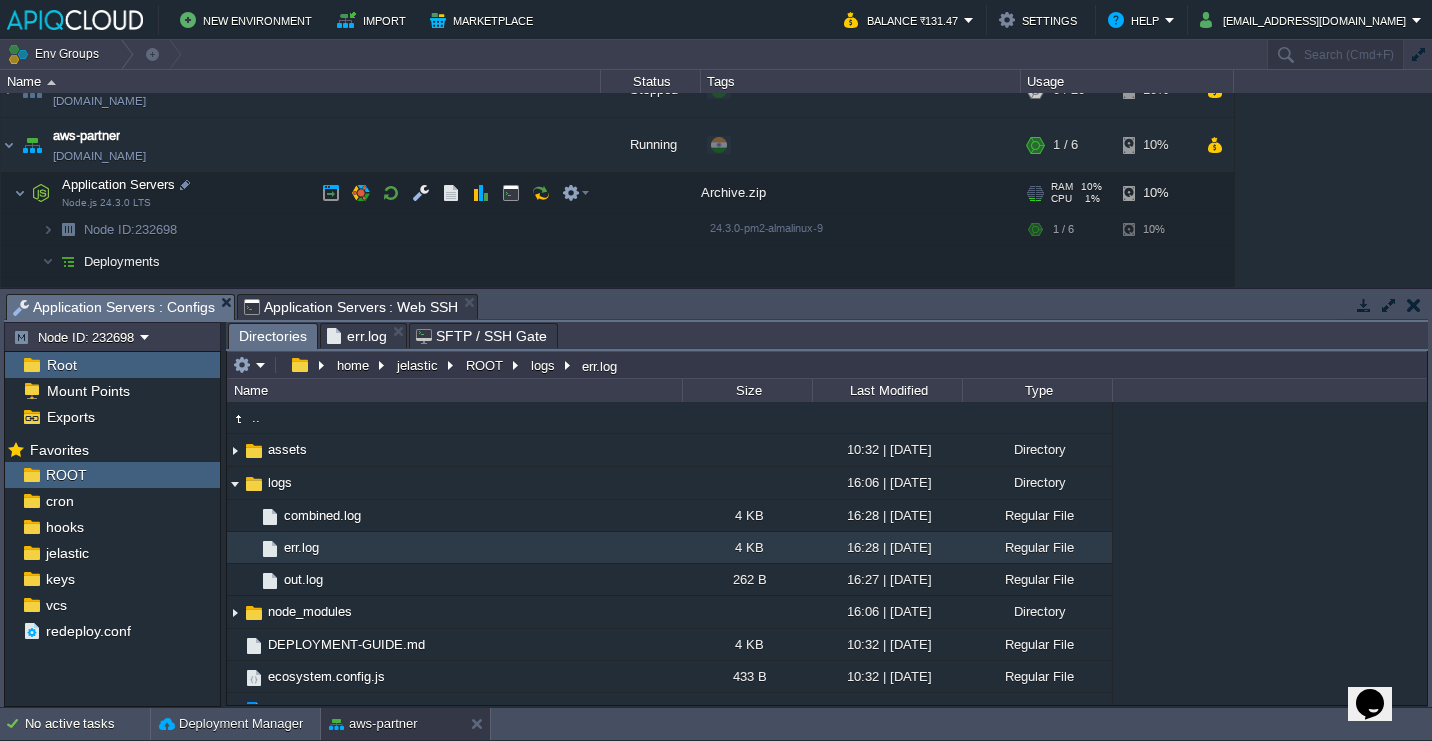 click on "Application Servers Node.js 24.3.0 LTS" at bounding box center (301, 193) 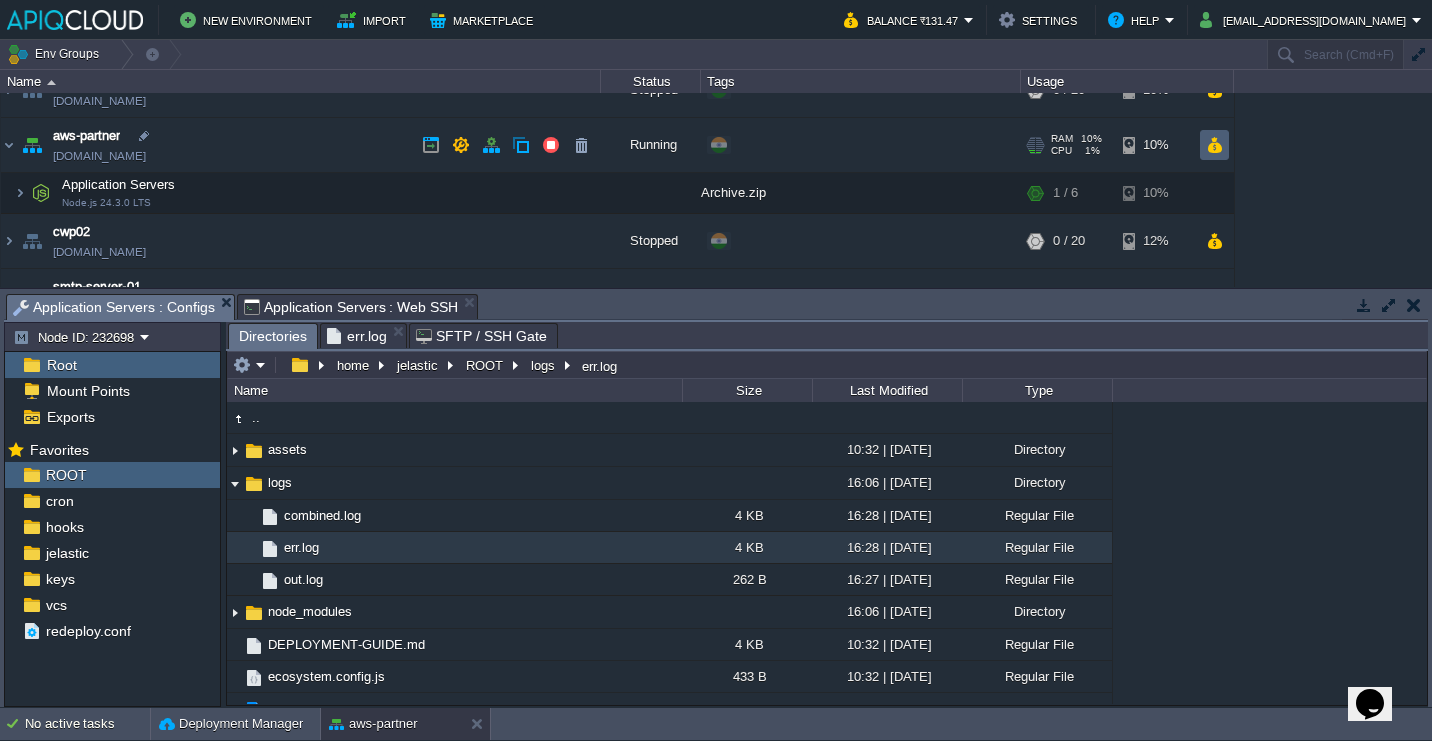 click at bounding box center [1214, 145] 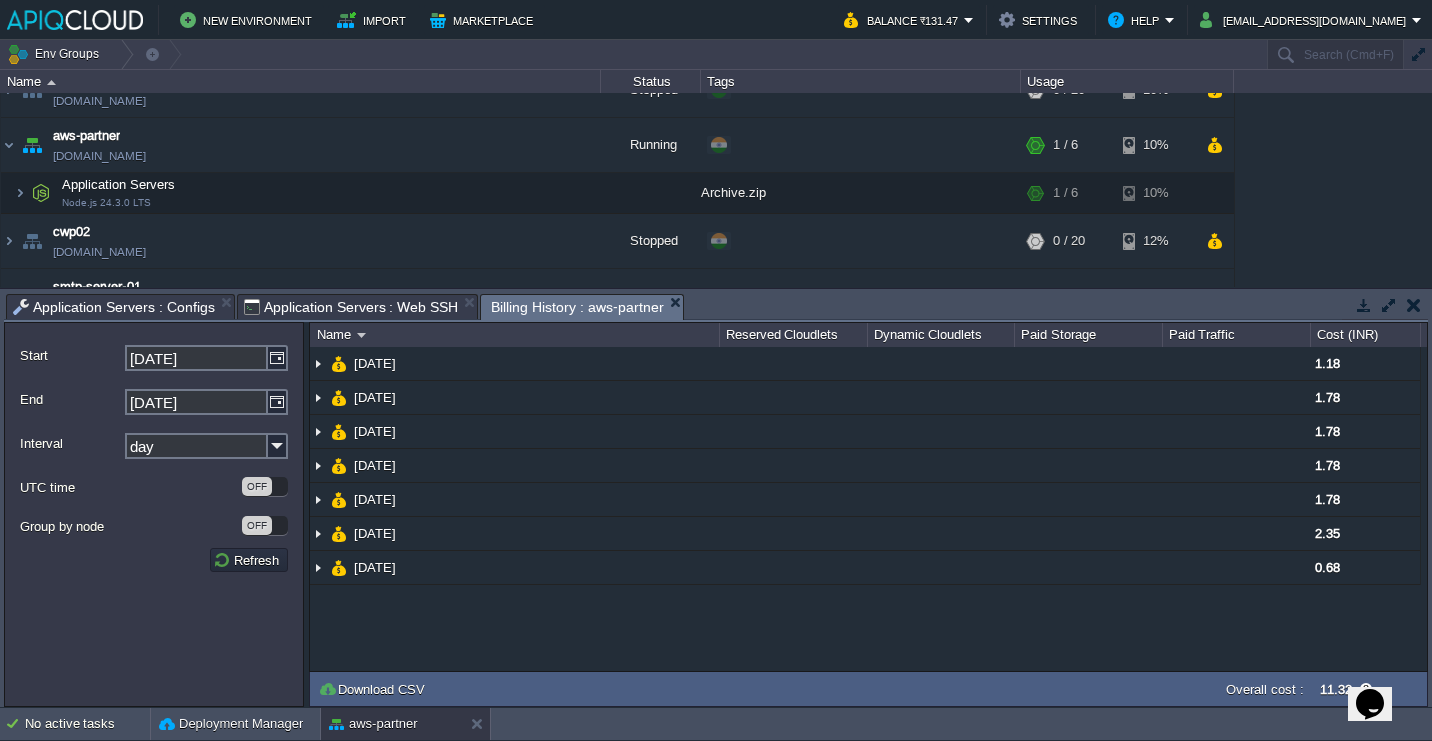 click at bounding box center (1414, 305) 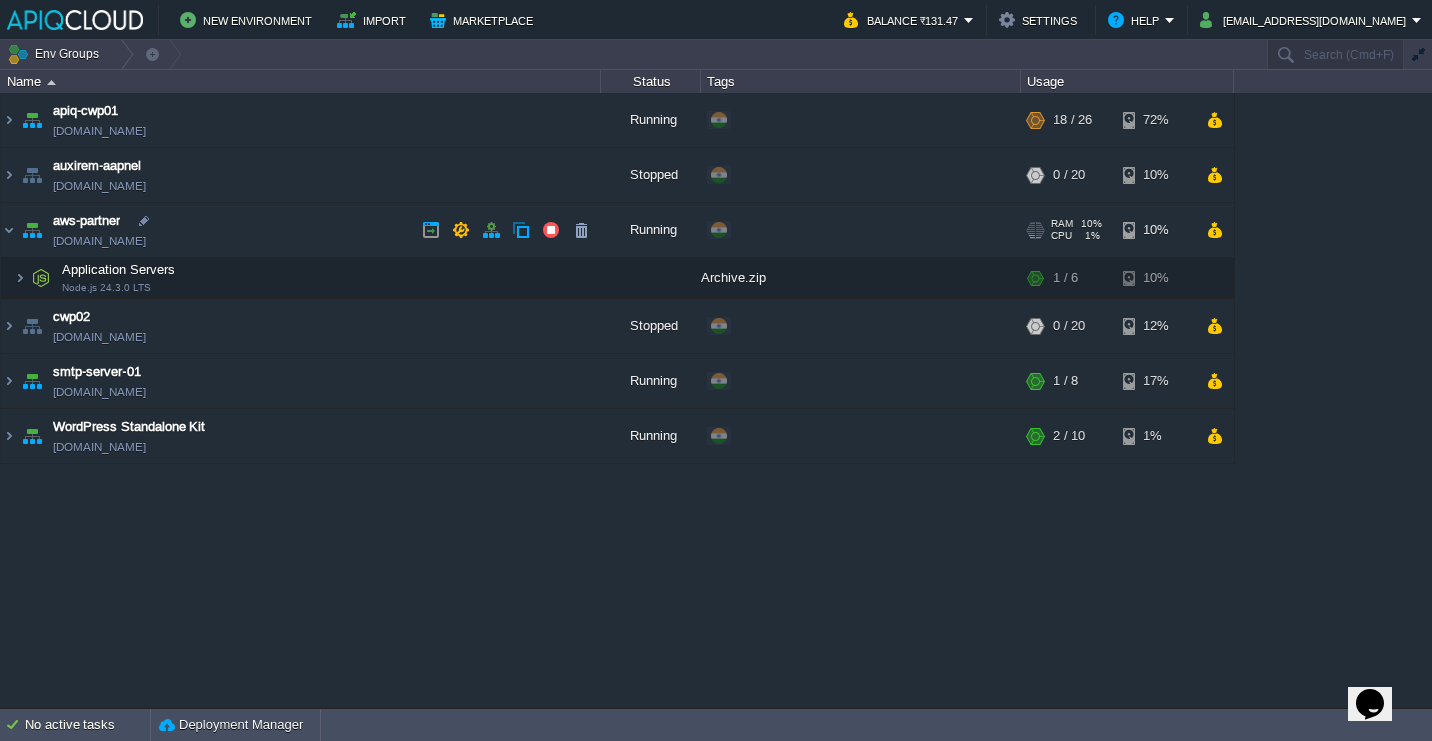 click on "aws-partner [DOMAIN_NAME]" at bounding box center [301, 230] 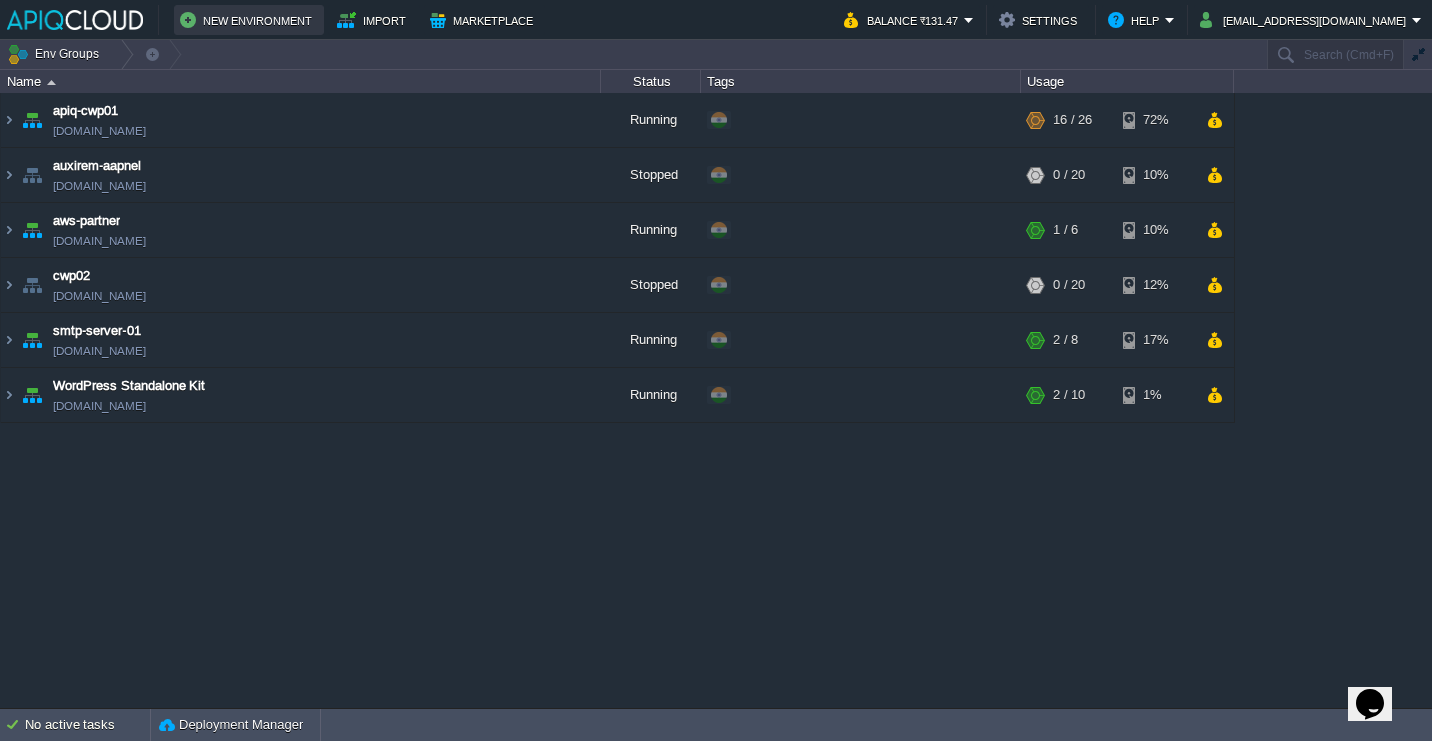 click on "New Environment" at bounding box center (249, 20) 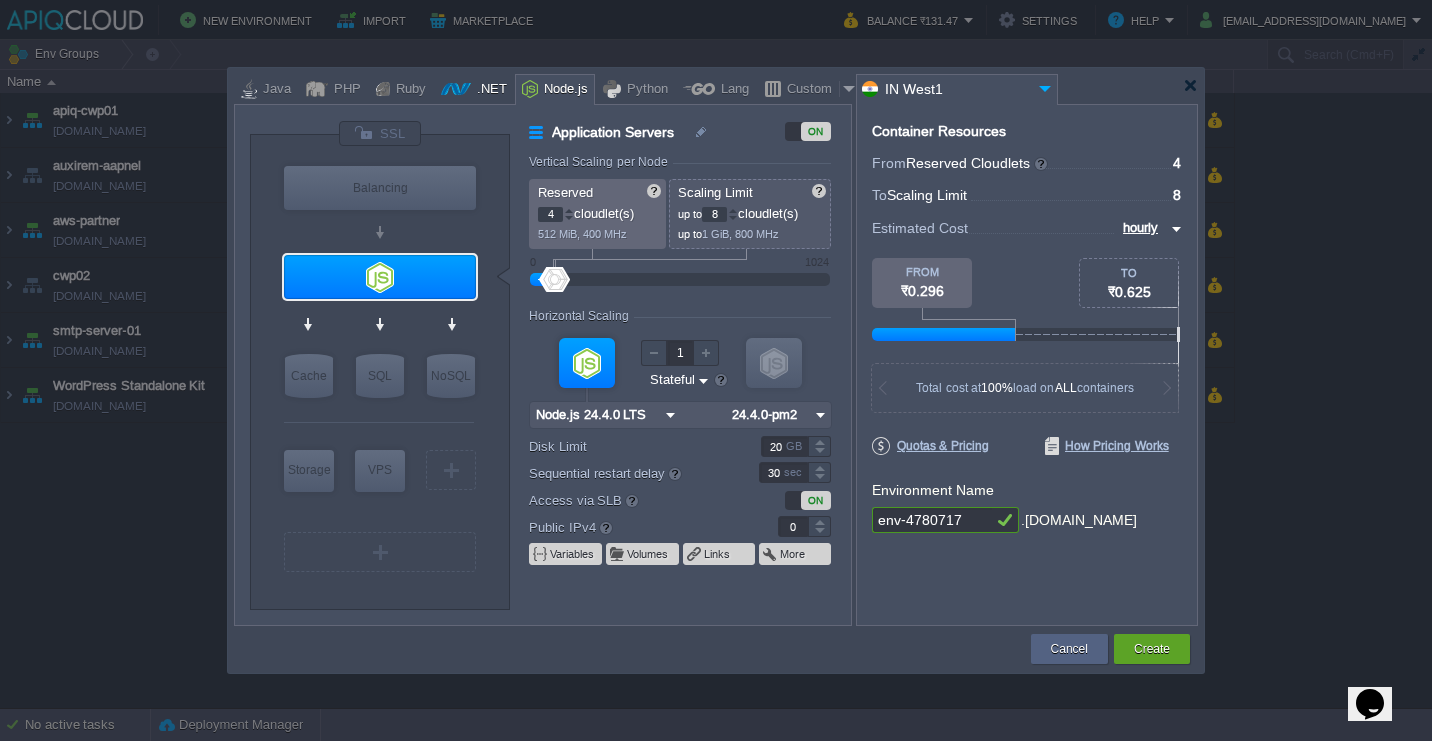 click on ".NET" at bounding box center [489, 90] 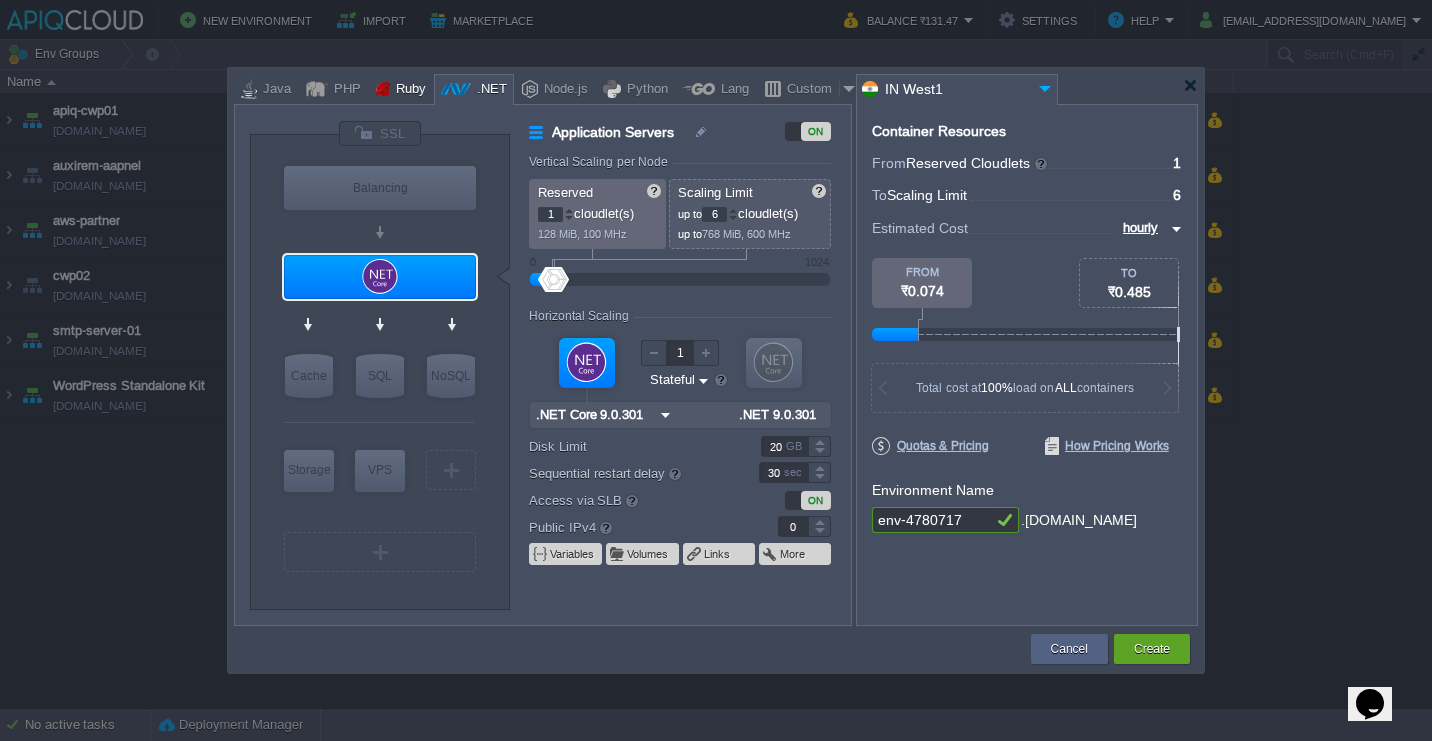 click on "Ruby" at bounding box center [408, 90] 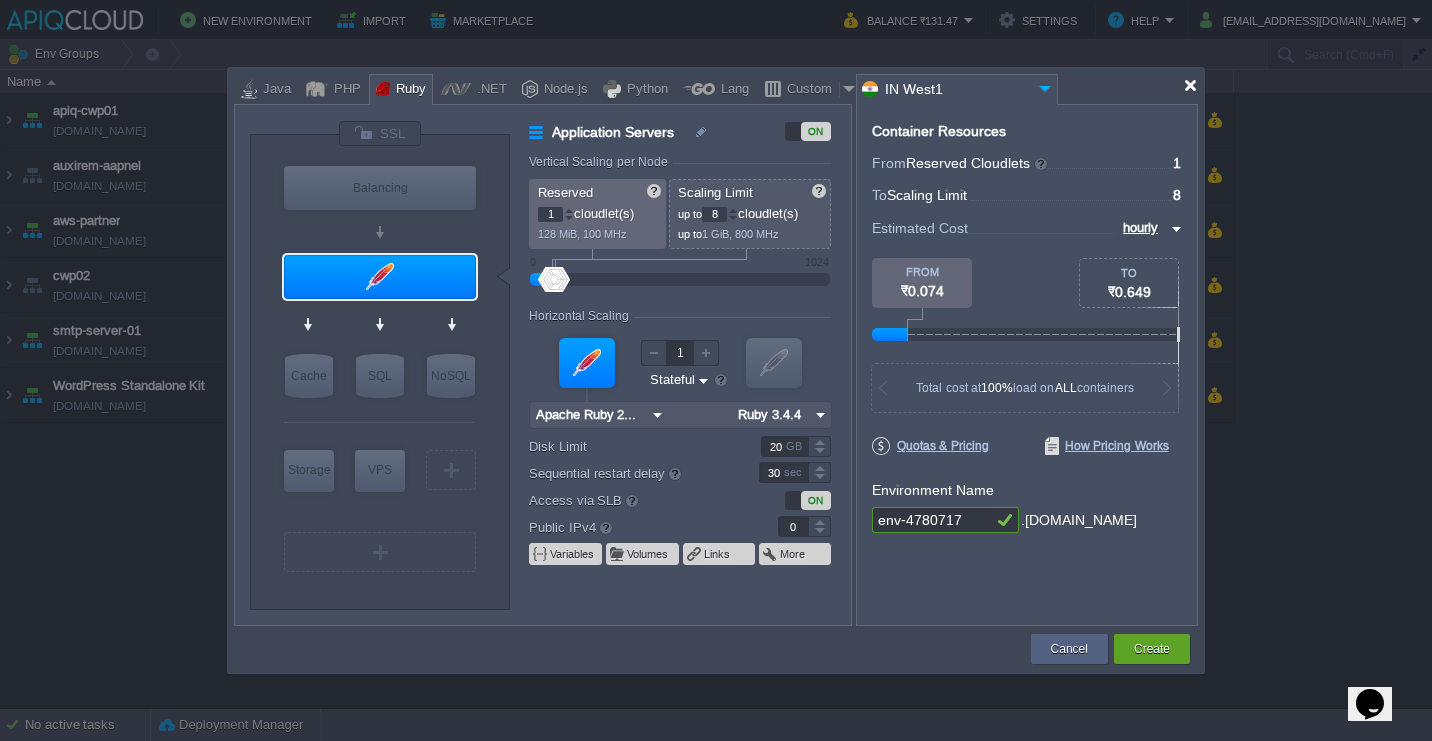 click at bounding box center [1190, 85] 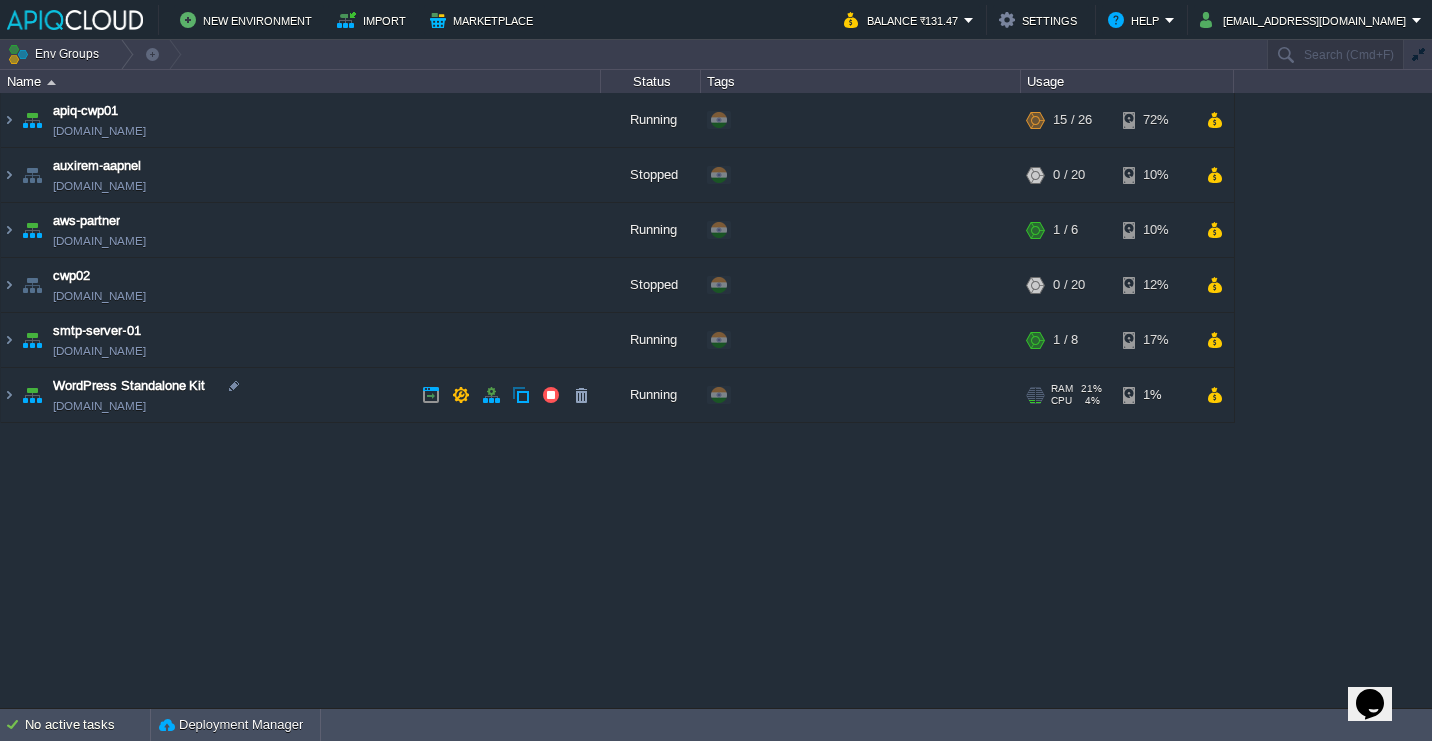 click on "WordPress Standalone Kit [DOMAIN_NAME]" at bounding box center [301, 395] 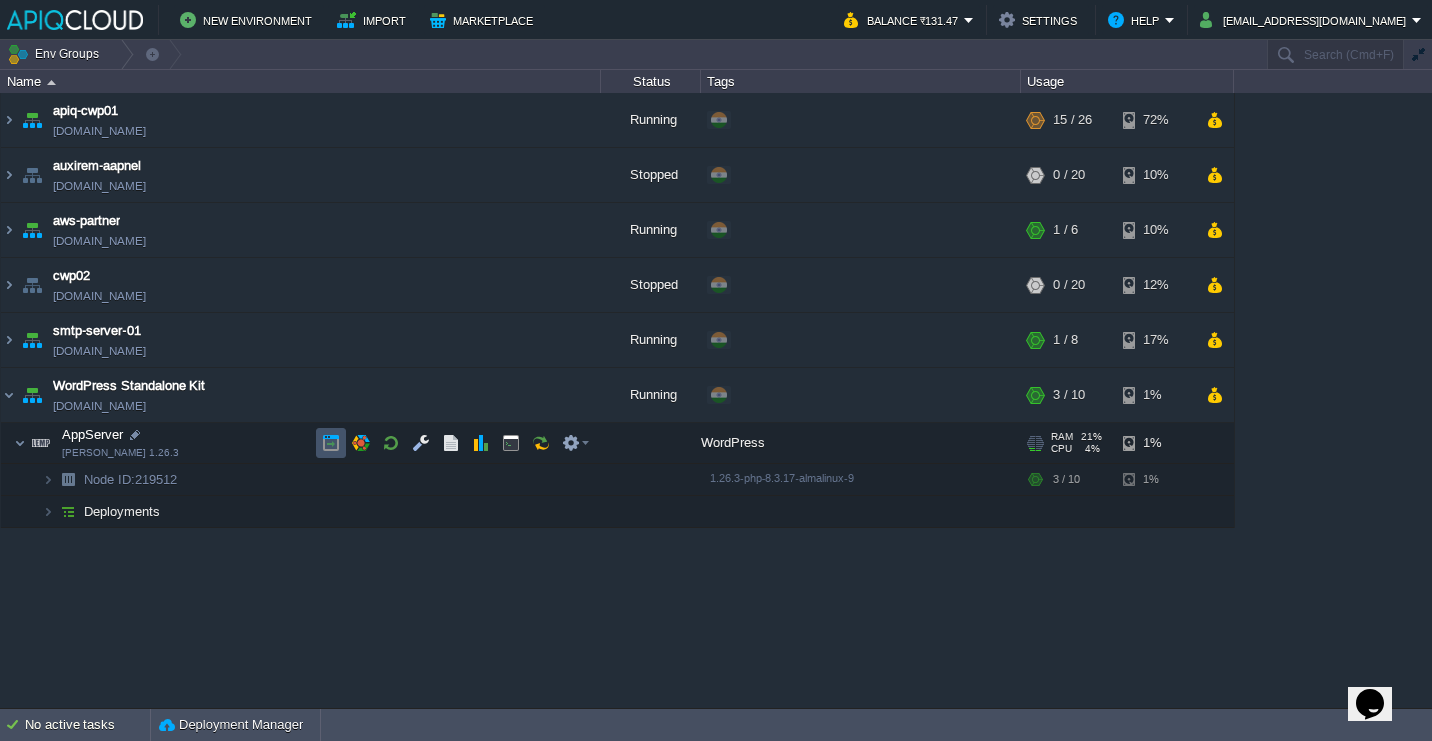 click at bounding box center (331, 443) 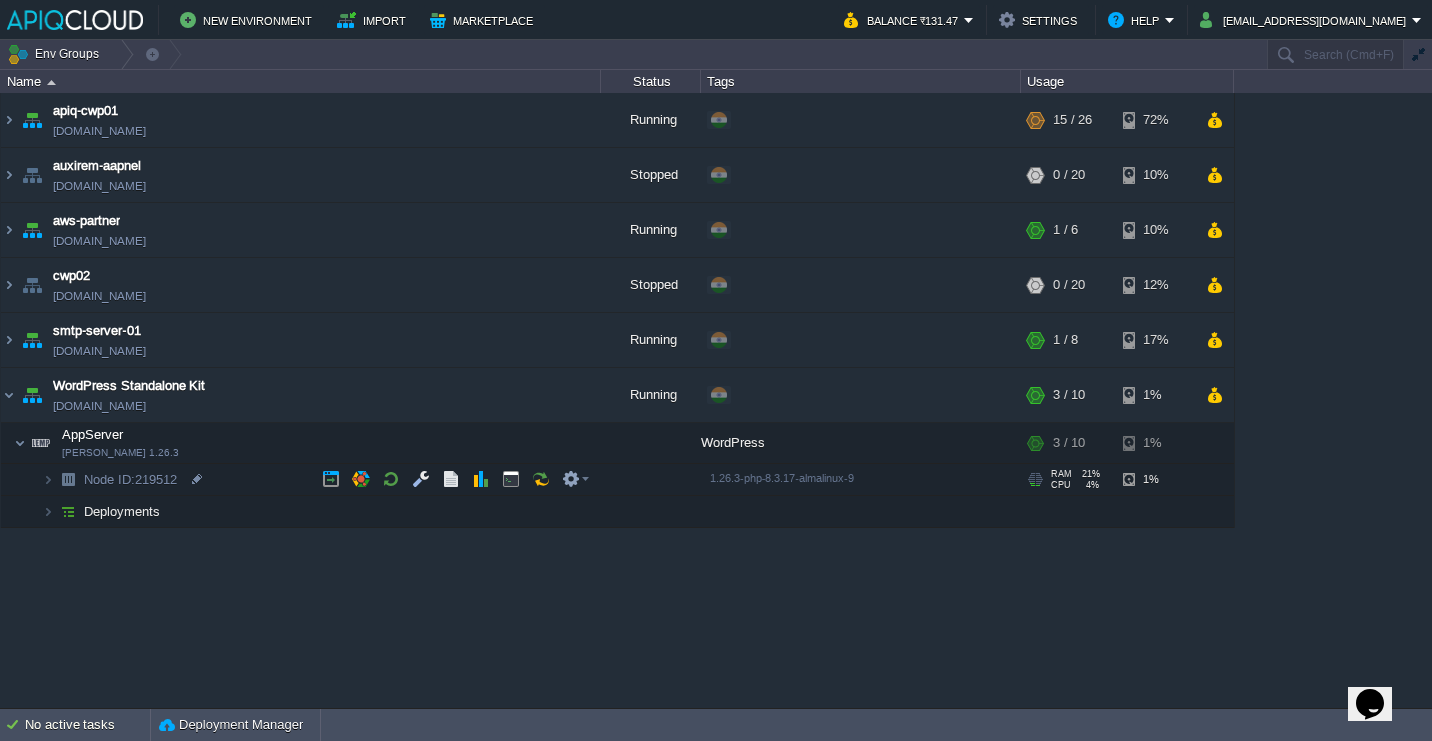 click on "Node ID:  219512" at bounding box center [301, 480] 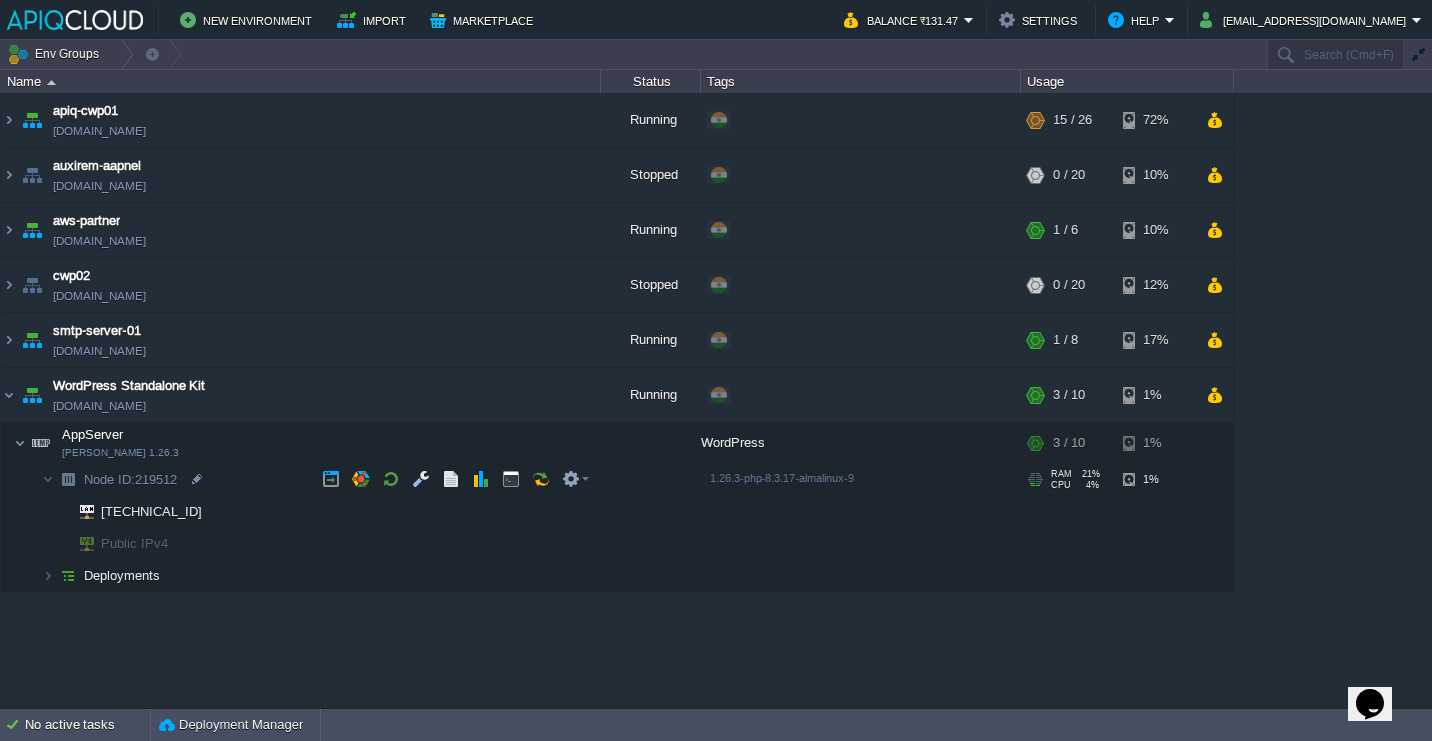 click on "Node ID:  219512" at bounding box center (301, 480) 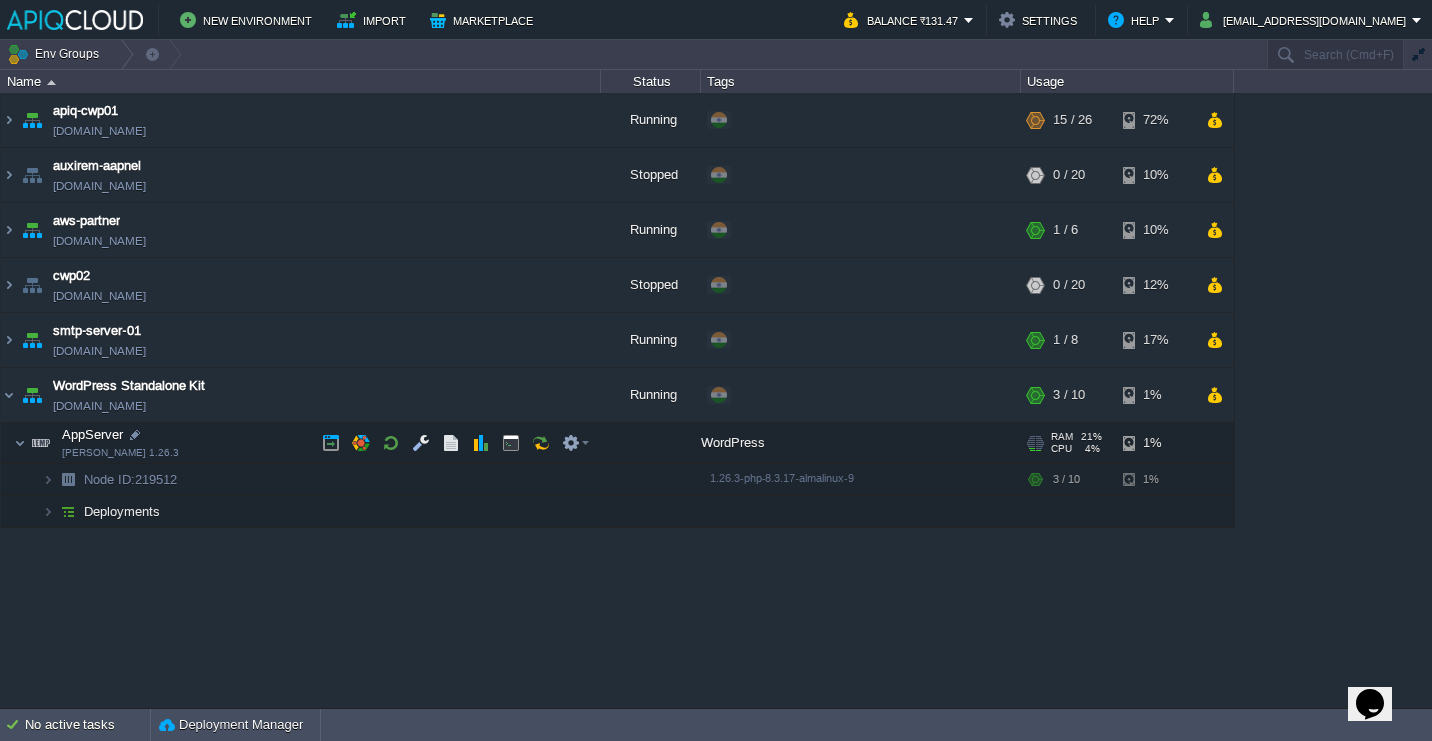 click on "AppServer [PERSON_NAME] 1.26.3" at bounding box center (301, 443) 